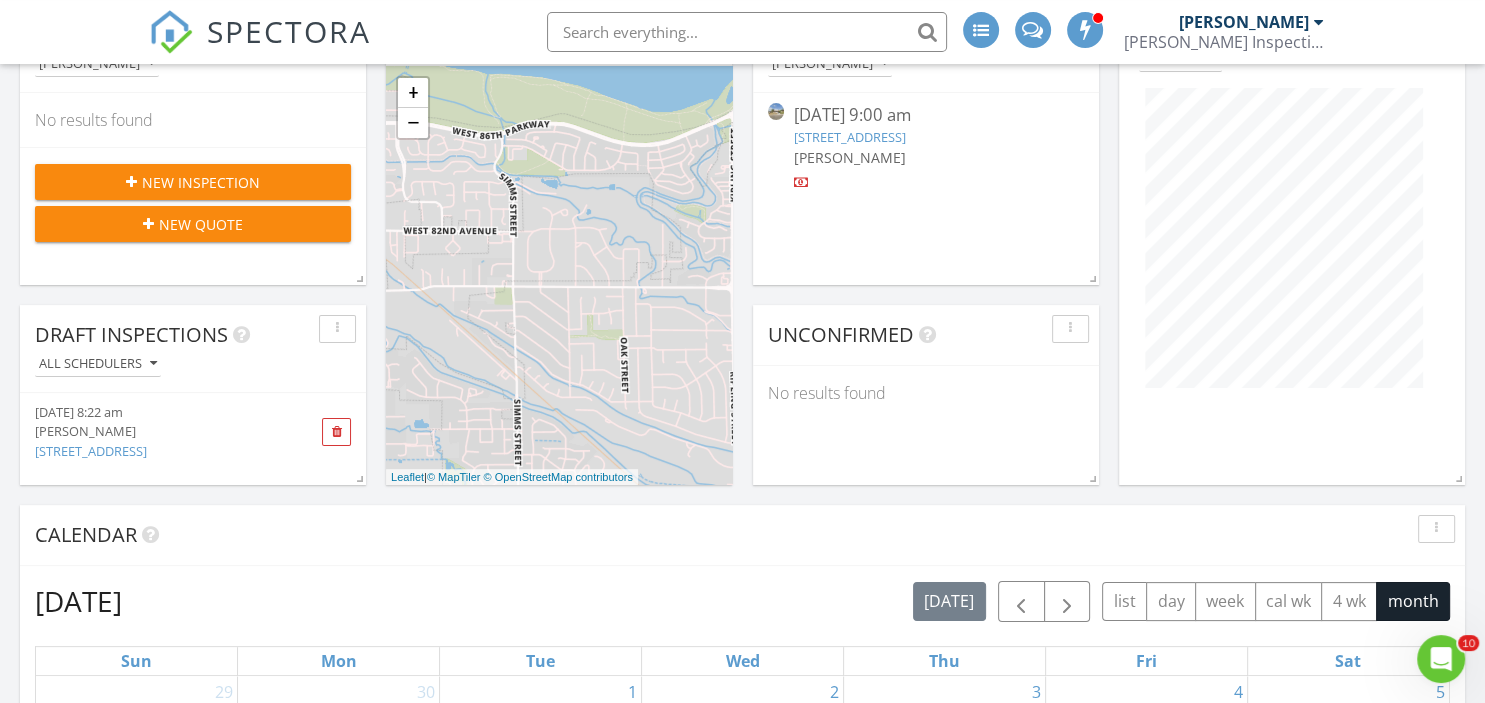 scroll, scrollTop: 0, scrollLeft: 0, axis: both 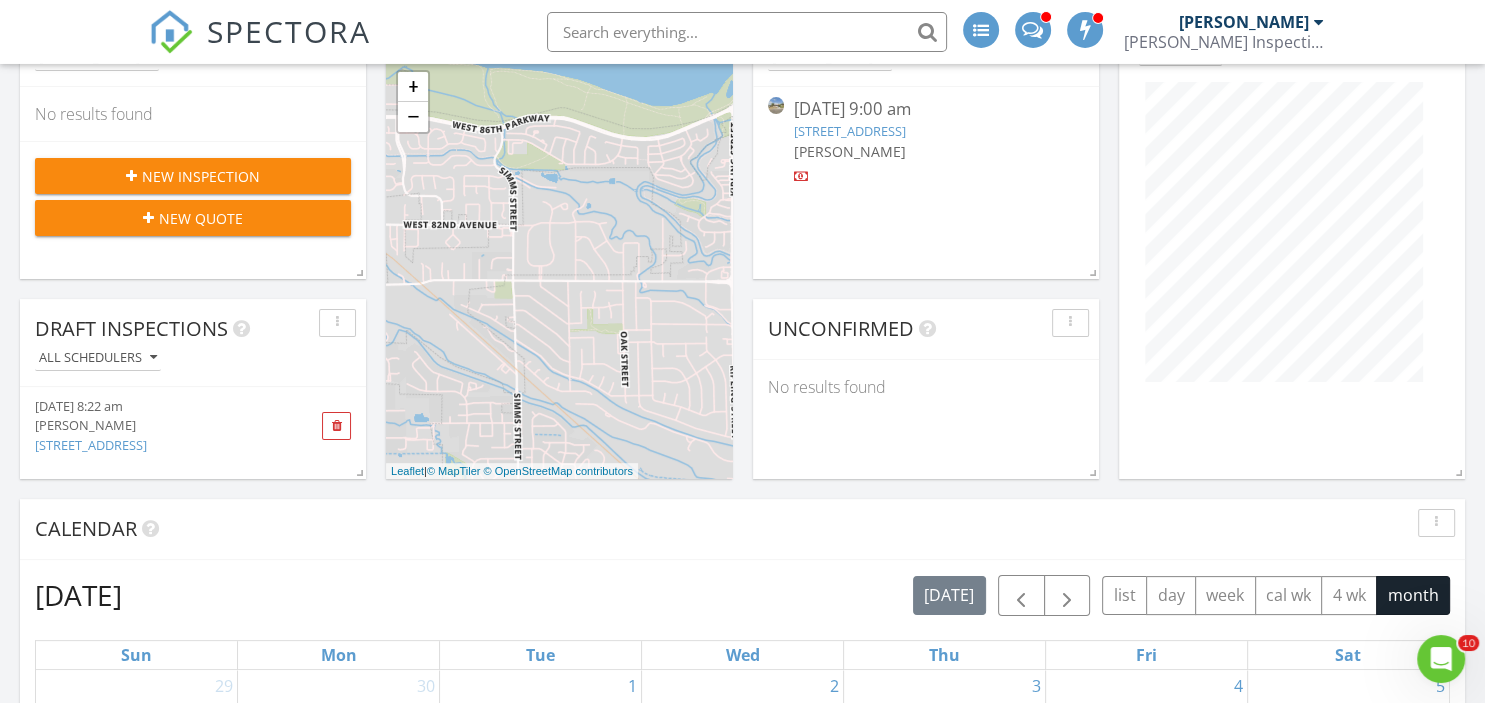 click on "New Inspection" at bounding box center (201, 176) 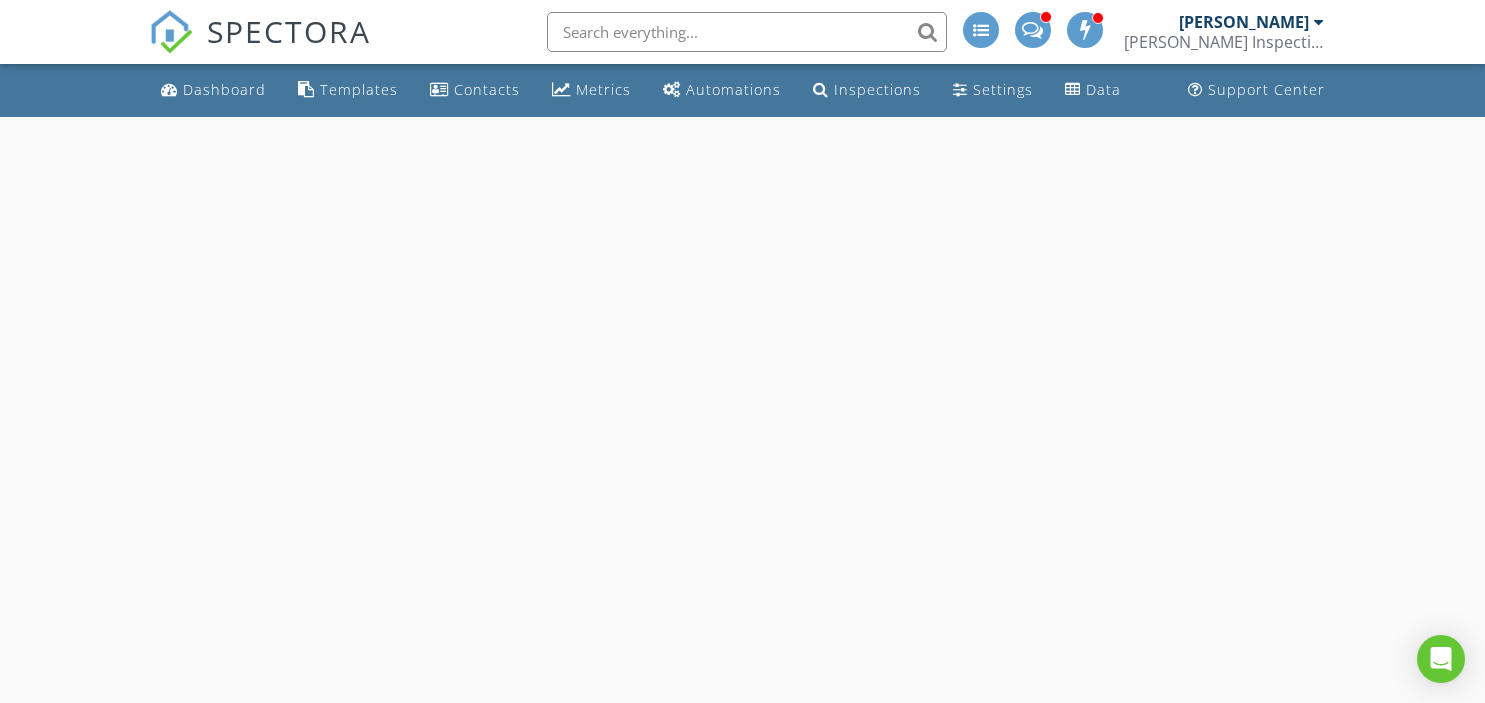 scroll, scrollTop: 0, scrollLeft: 0, axis: both 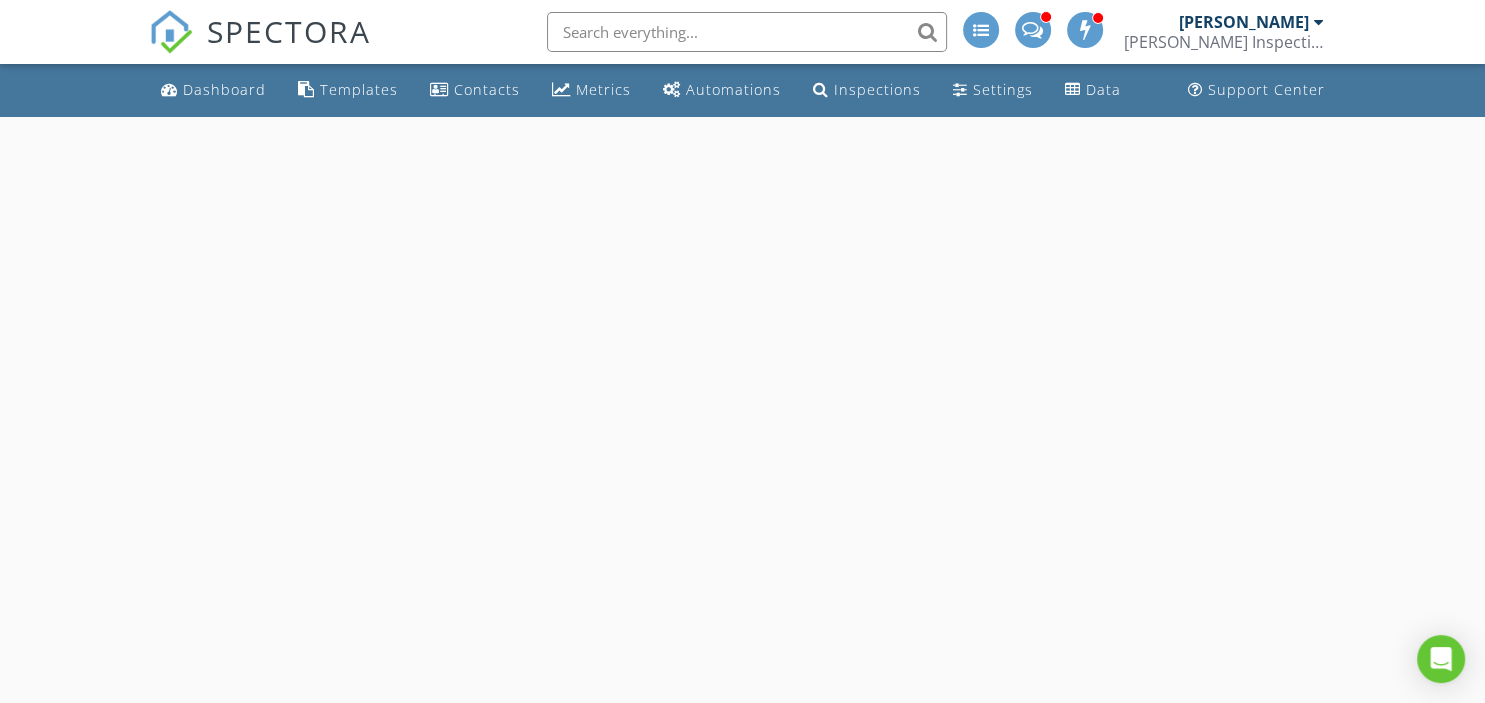 select on "6" 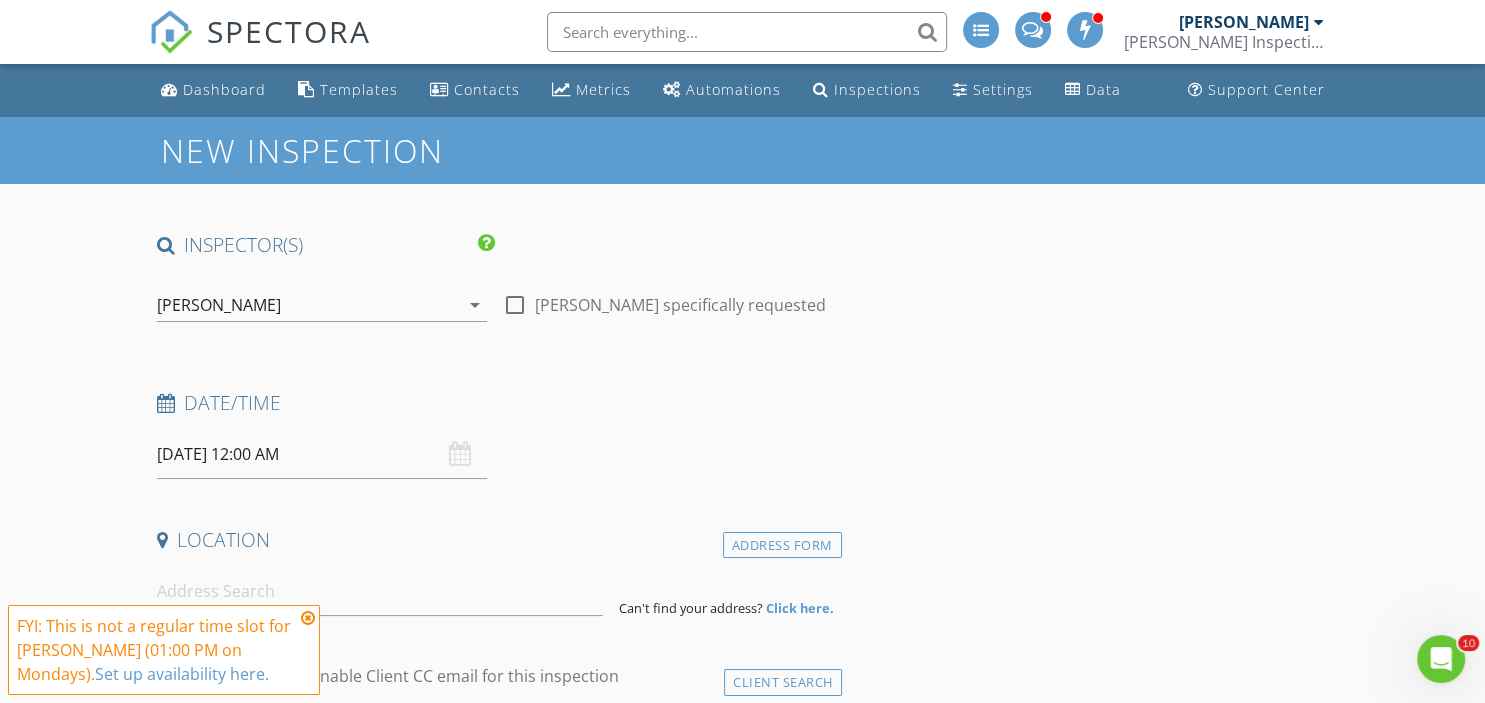 scroll, scrollTop: 0, scrollLeft: 0, axis: both 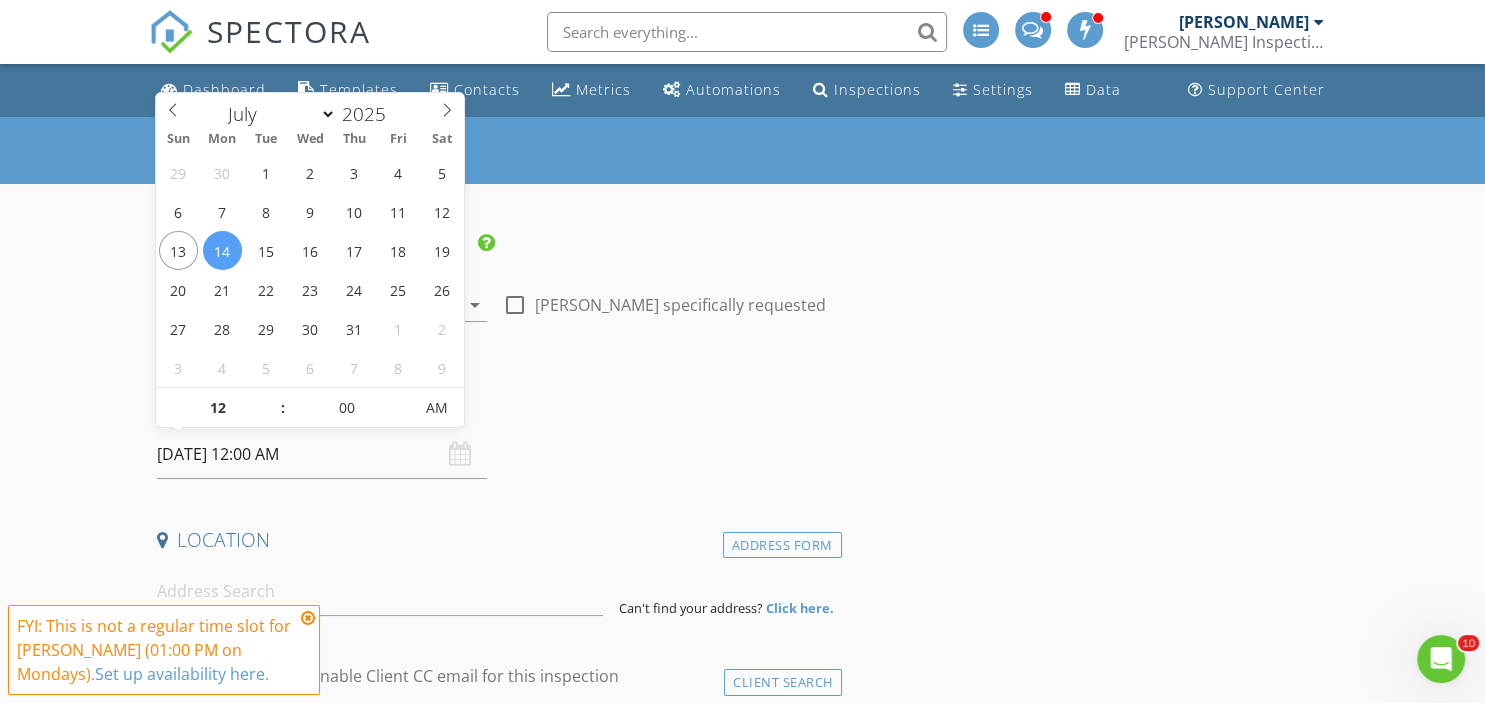 click on "07/14/2025 12:00 AM" at bounding box center [322, 454] 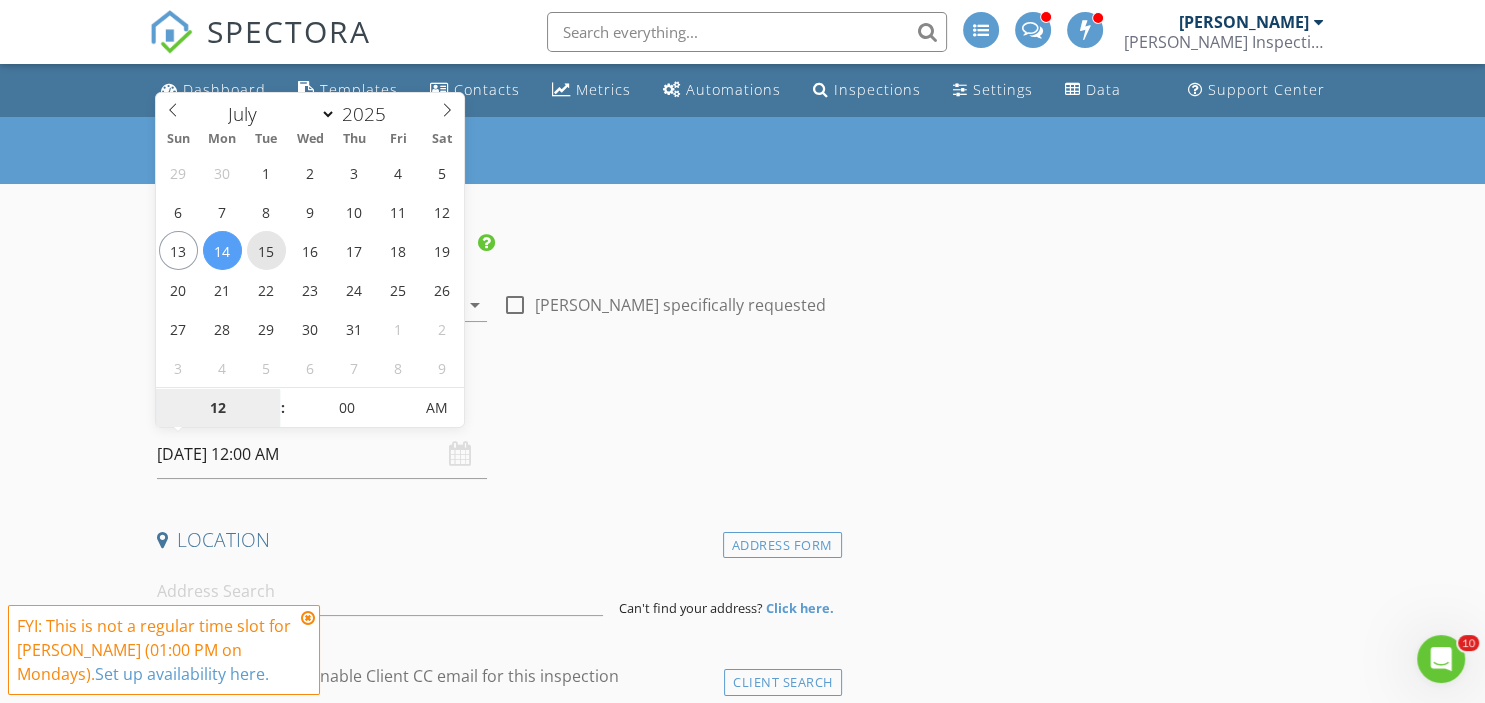 type on "07/15/2025 12:00 AM" 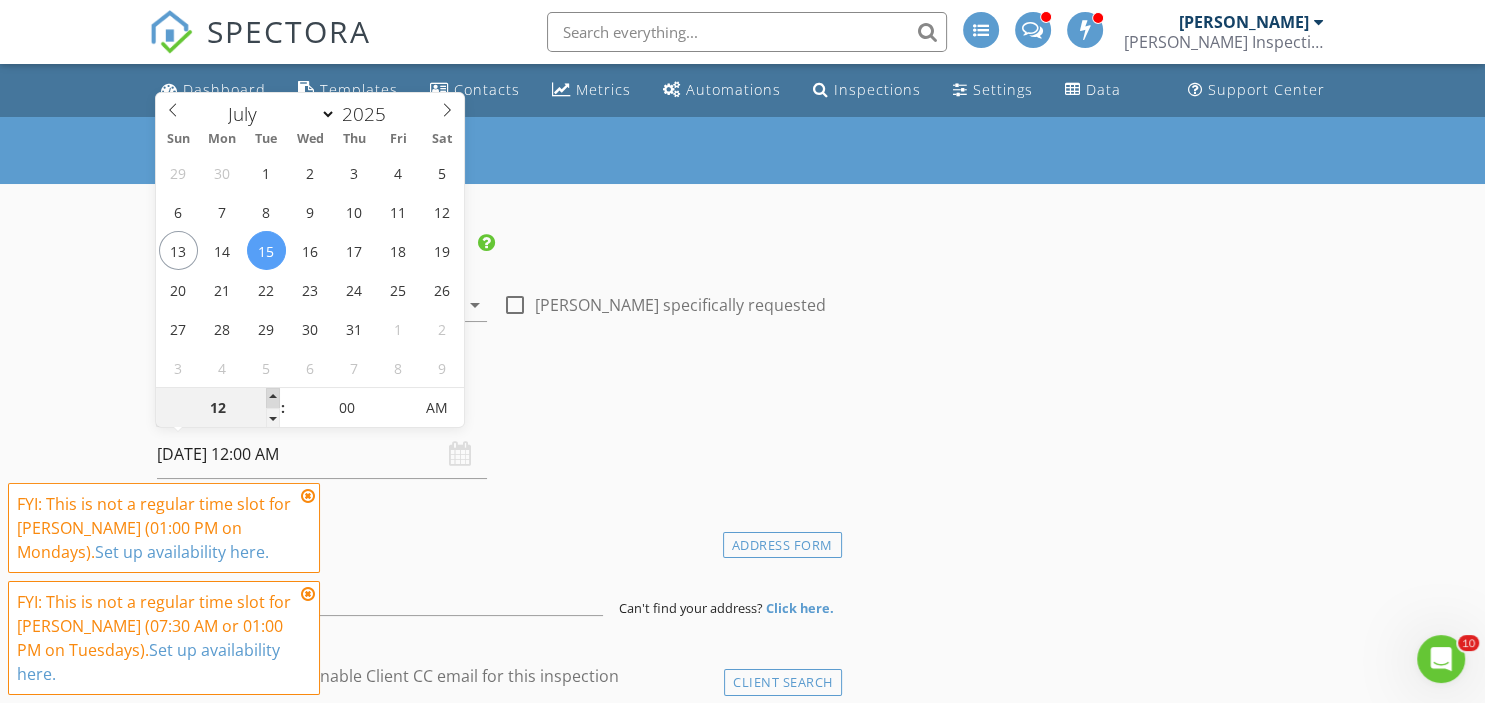 type on "01" 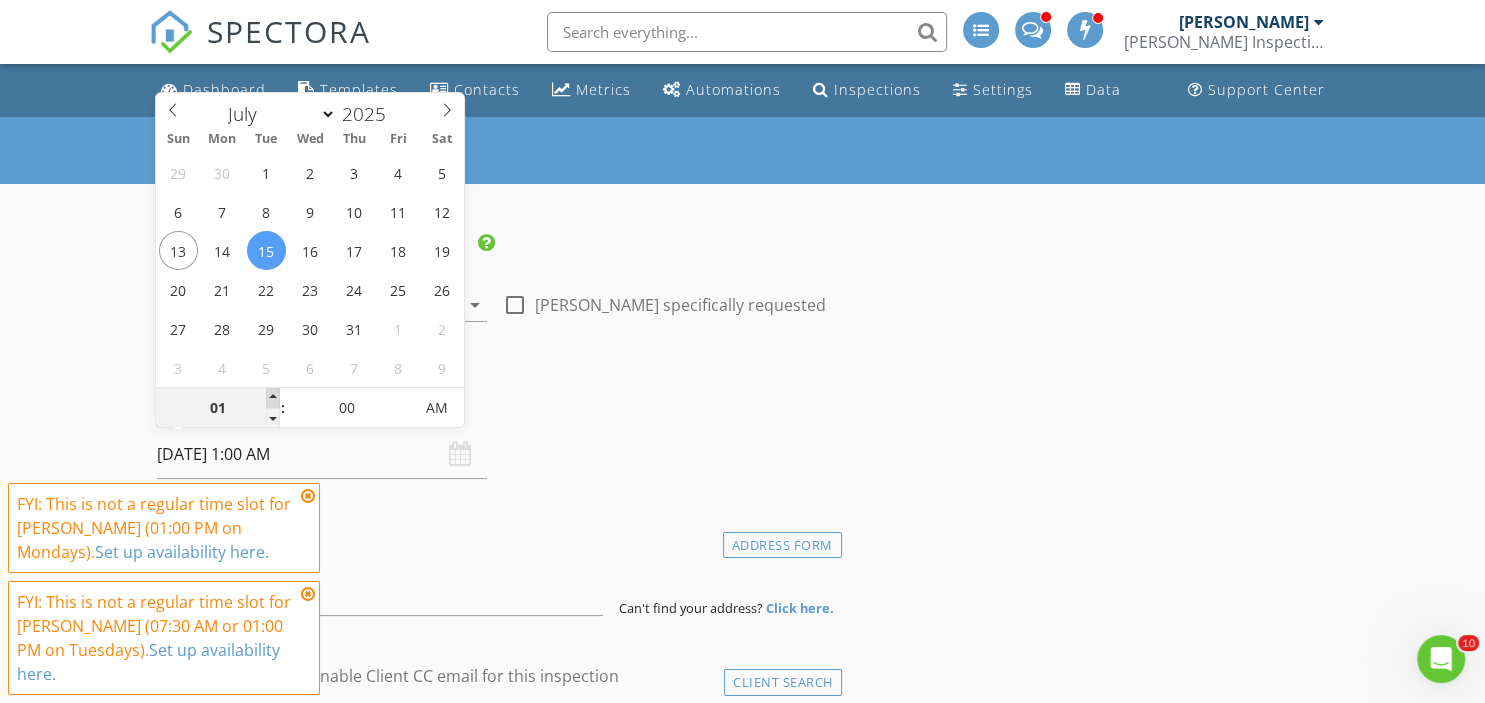 click at bounding box center (273, 398) 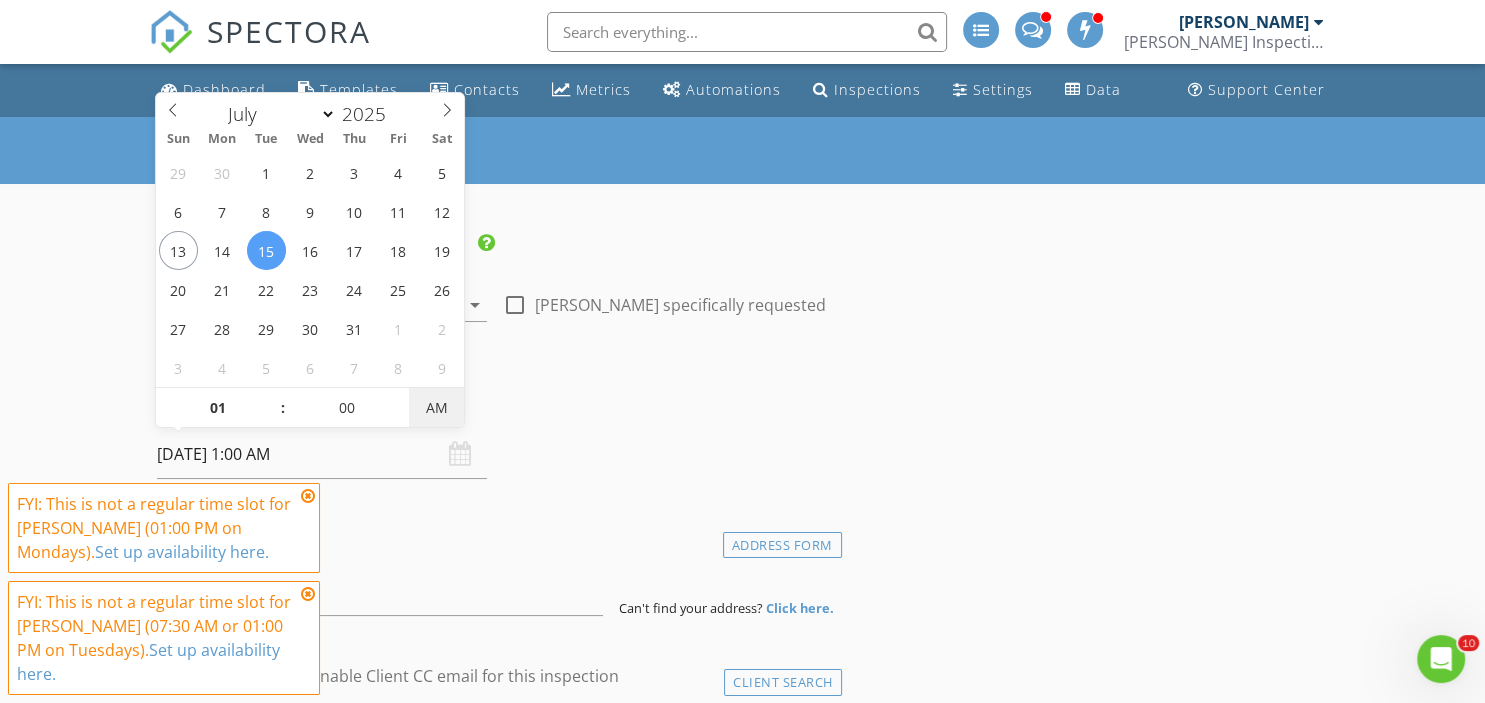 type on "07/15/2025 1:00 PM" 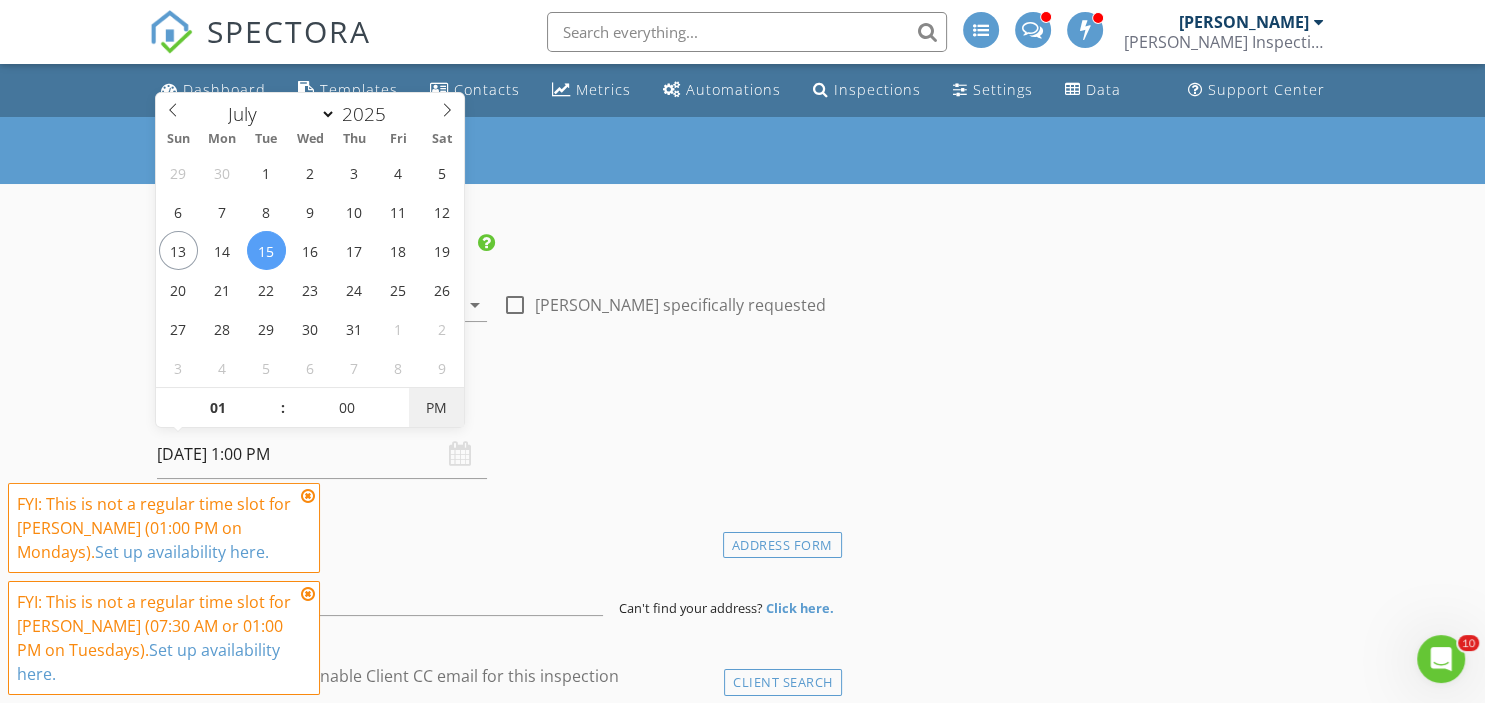 click on "PM" at bounding box center [436, 408] 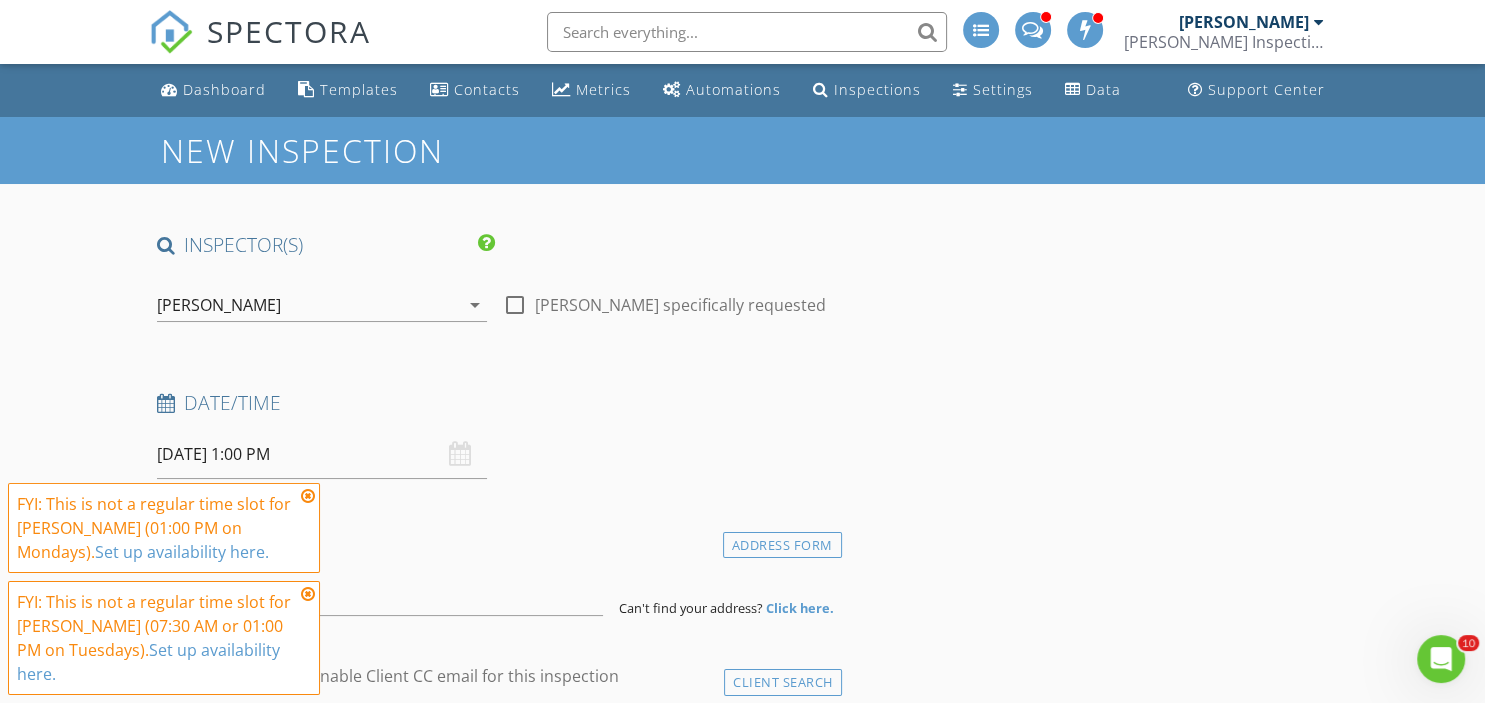click at bounding box center [308, 496] 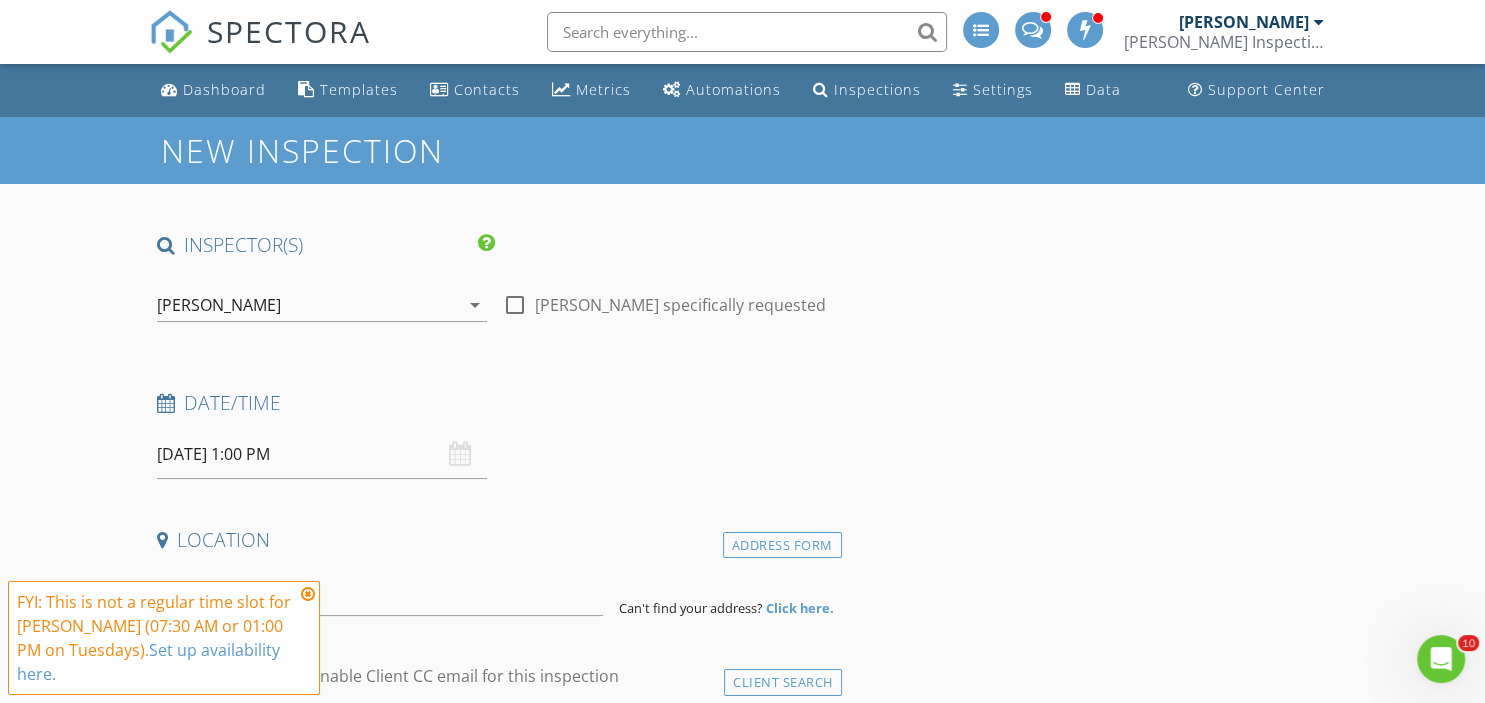 click at bounding box center [308, 594] 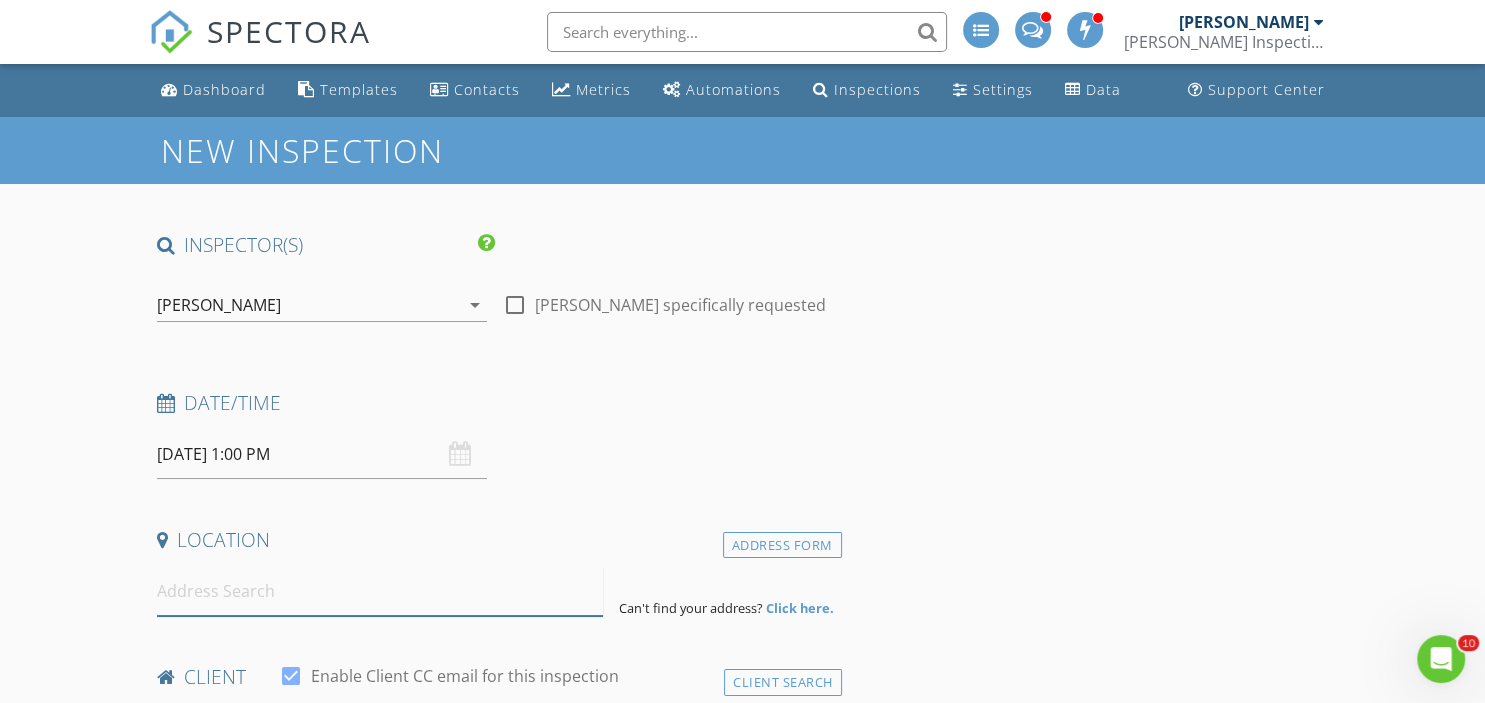 click at bounding box center (380, 591) 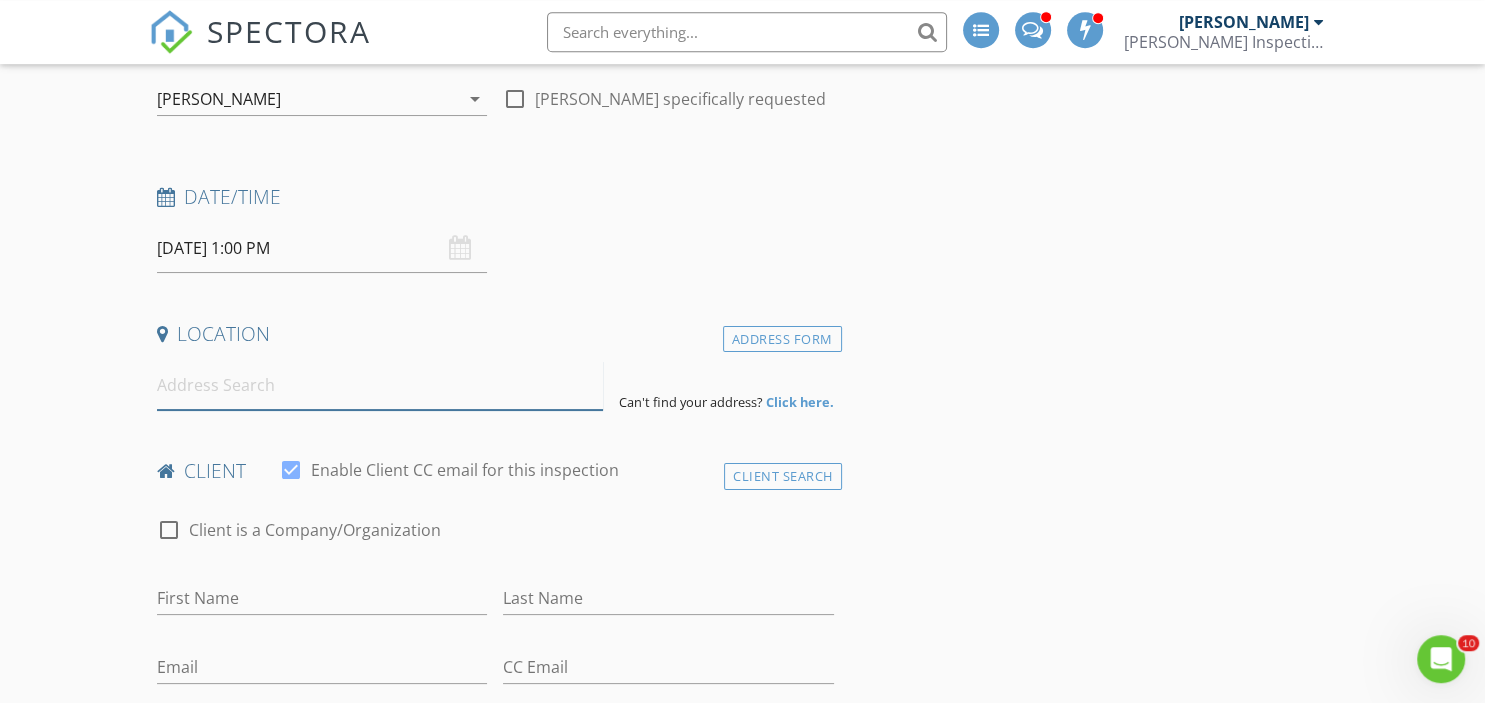 scroll, scrollTop: 212, scrollLeft: 0, axis: vertical 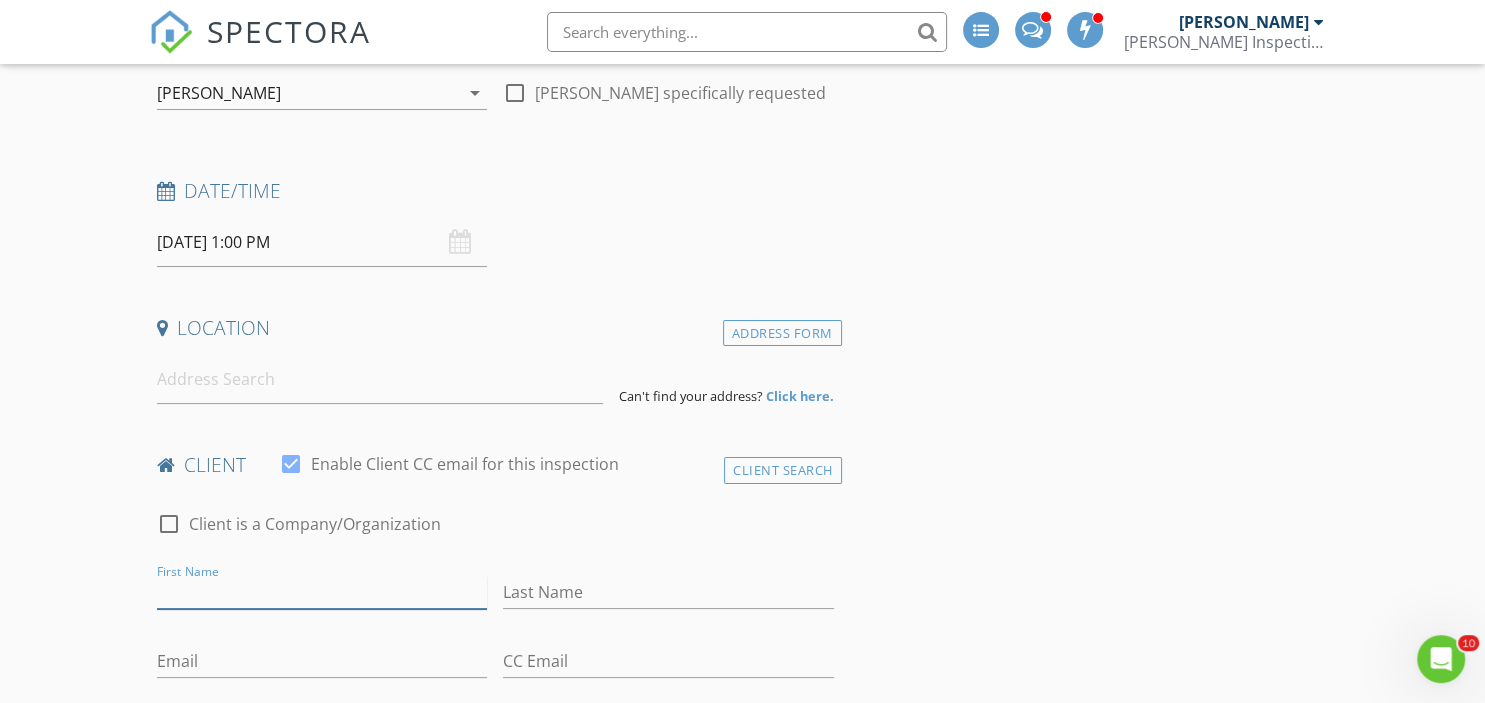 click on "First Name" at bounding box center [322, 592] 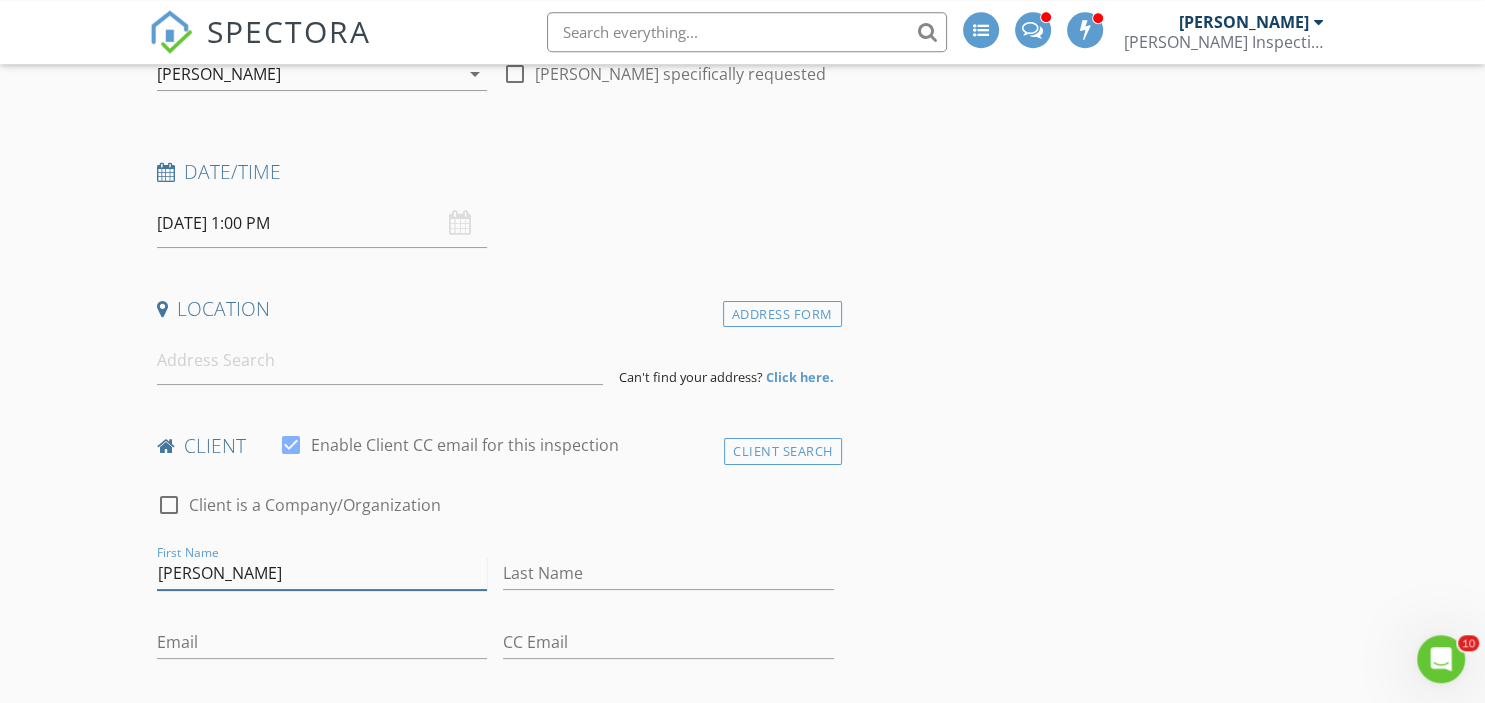 scroll, scrollTop: 0, scrollLeft: 0, axis: both 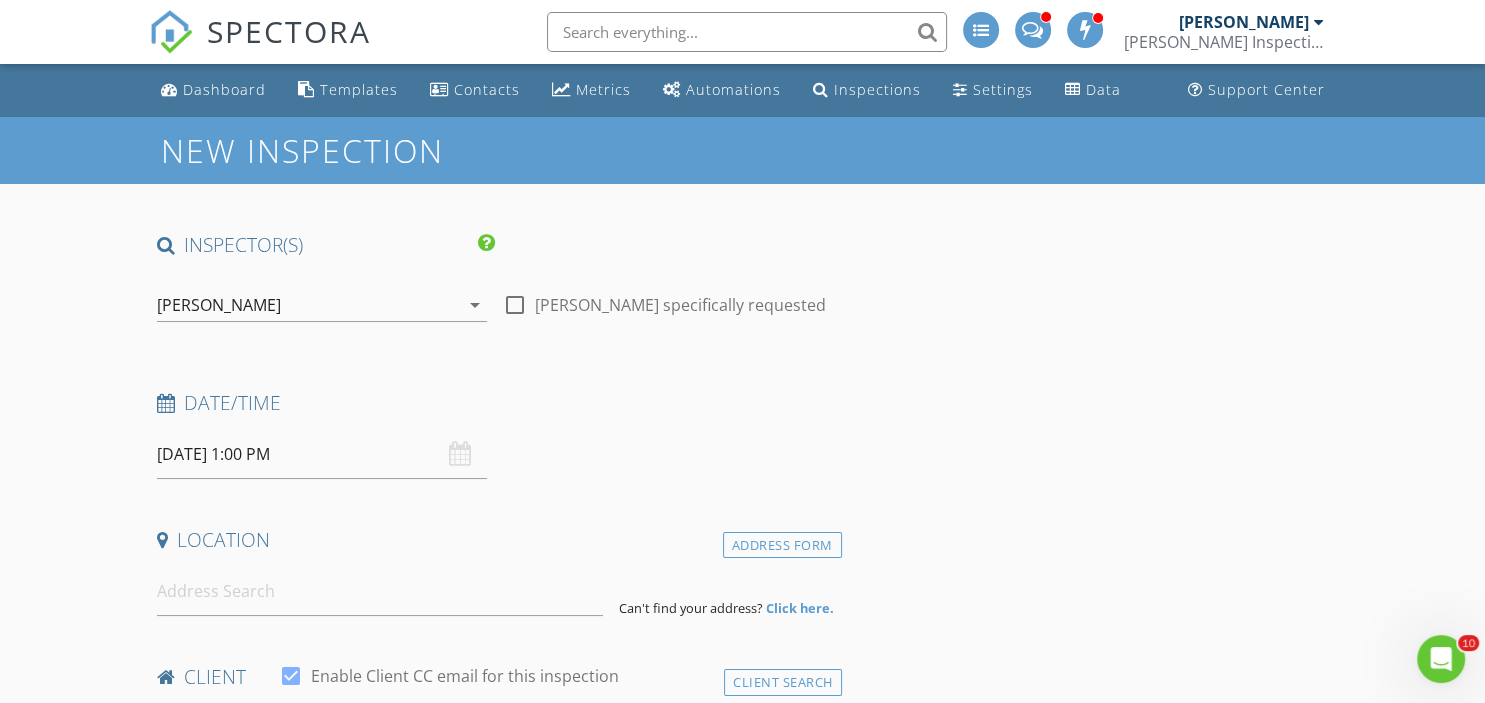 type on "Olexa" 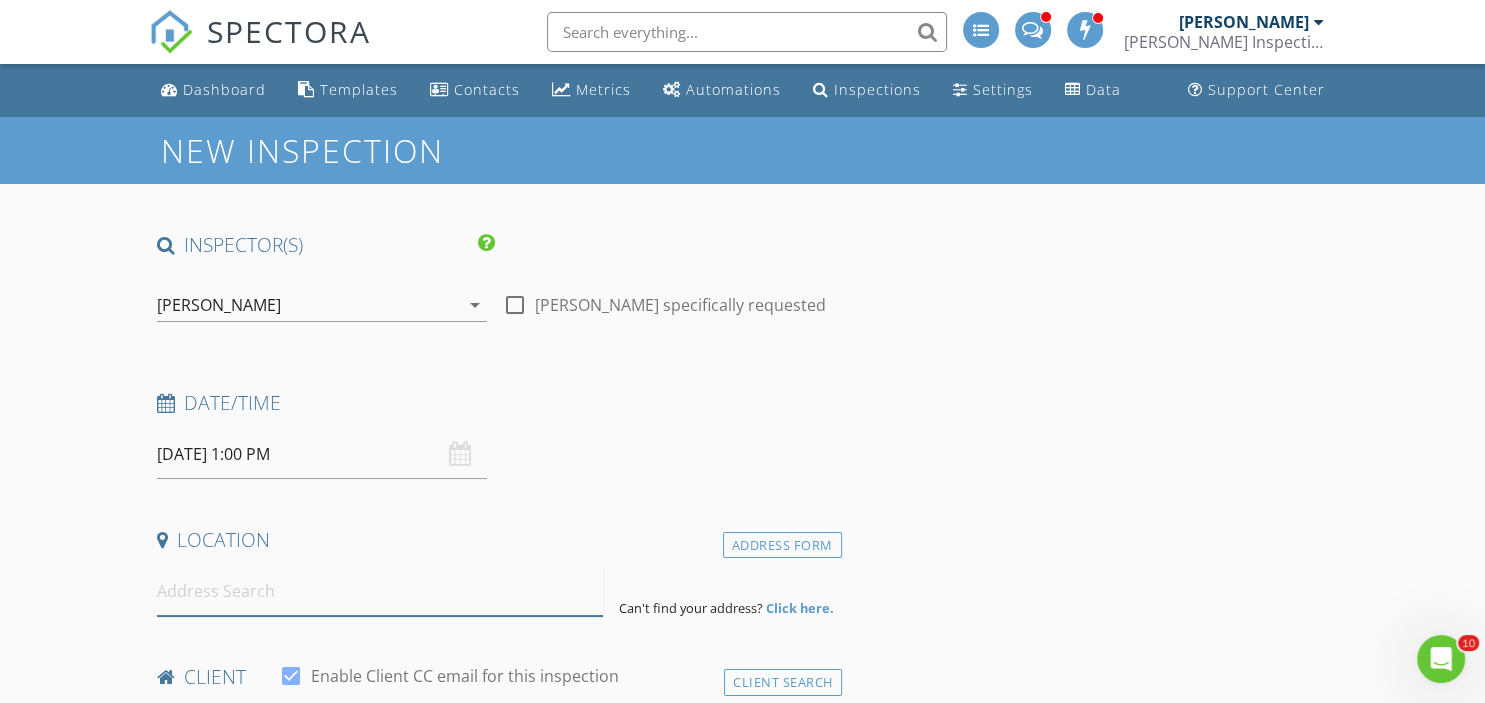 click at bounding box center [380, 591] 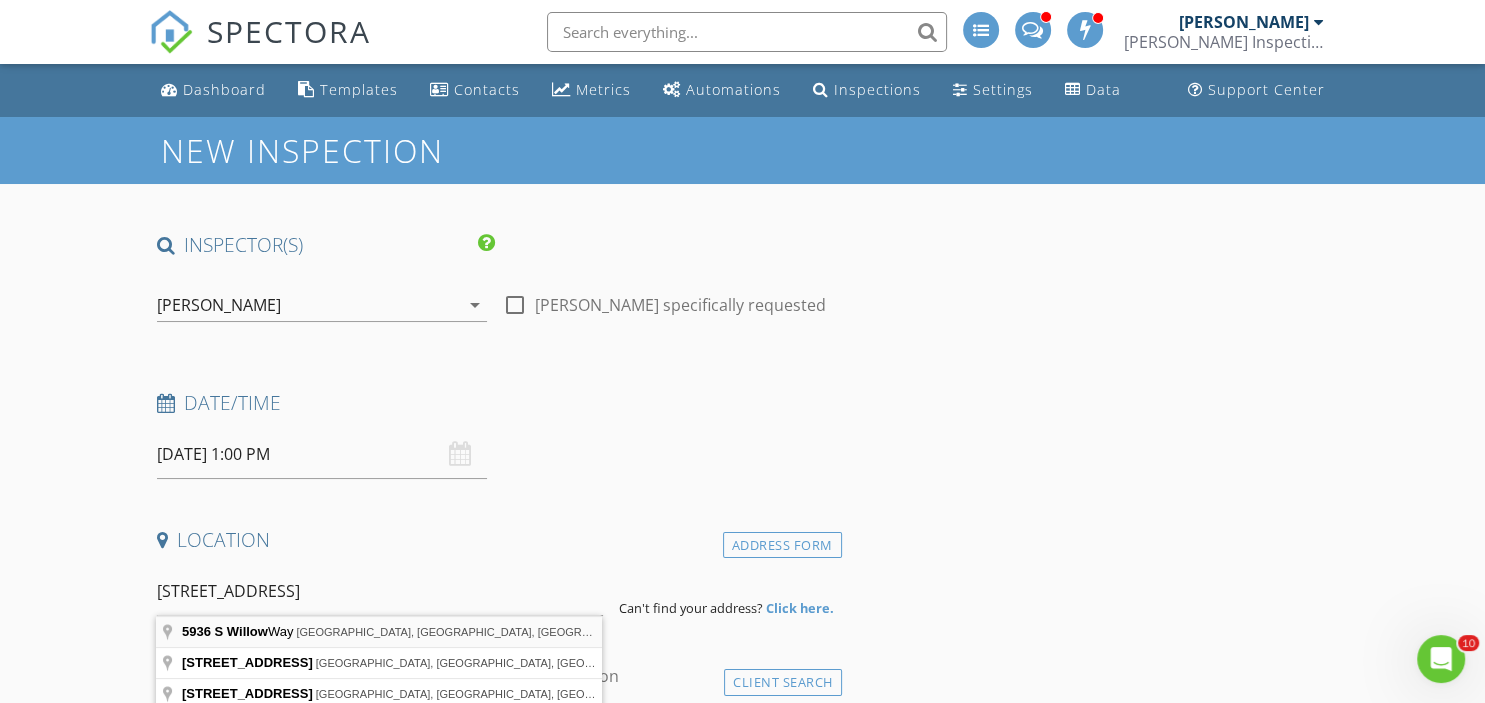 type on "5936 S Willow Way, Greenwood Village, CO, USA" 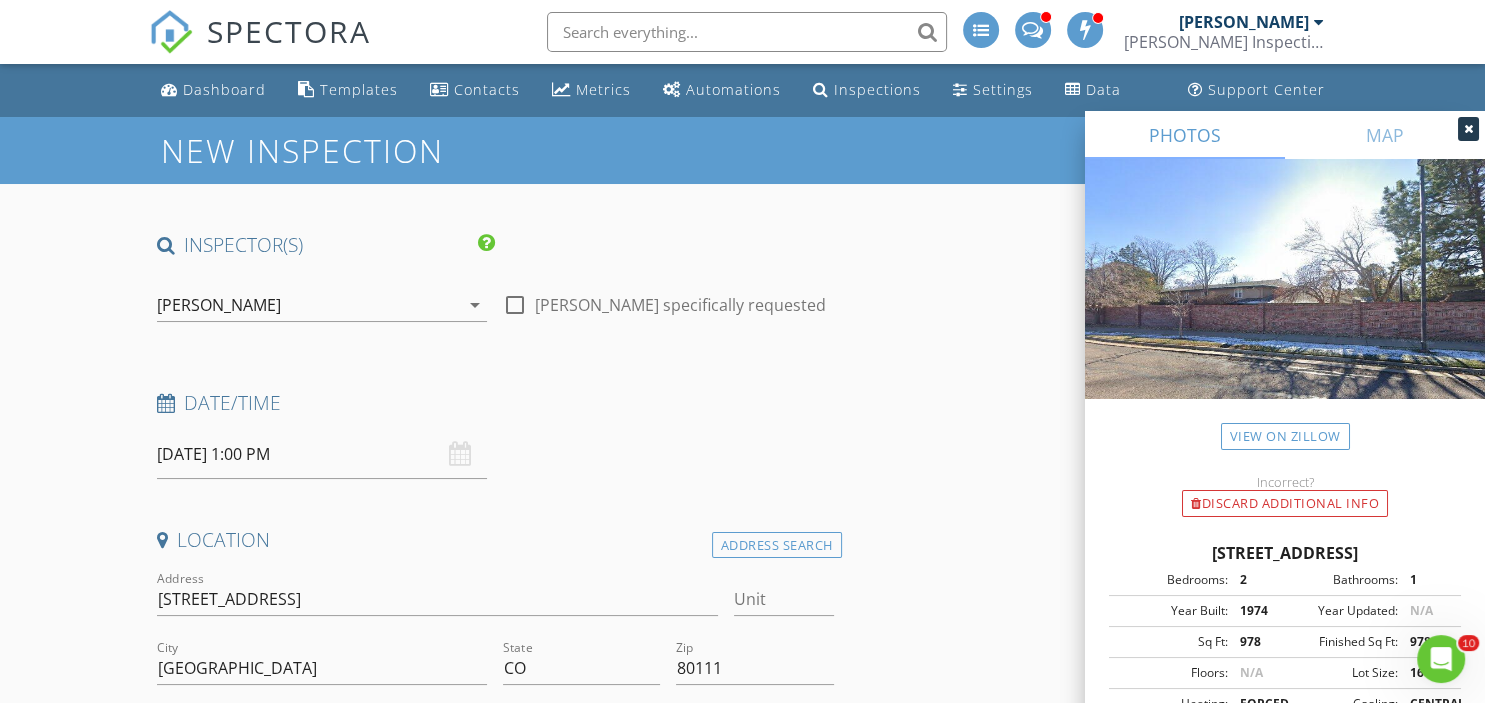 scroll, scrollTop: 44, scrollLeft: 0, axis: vertical 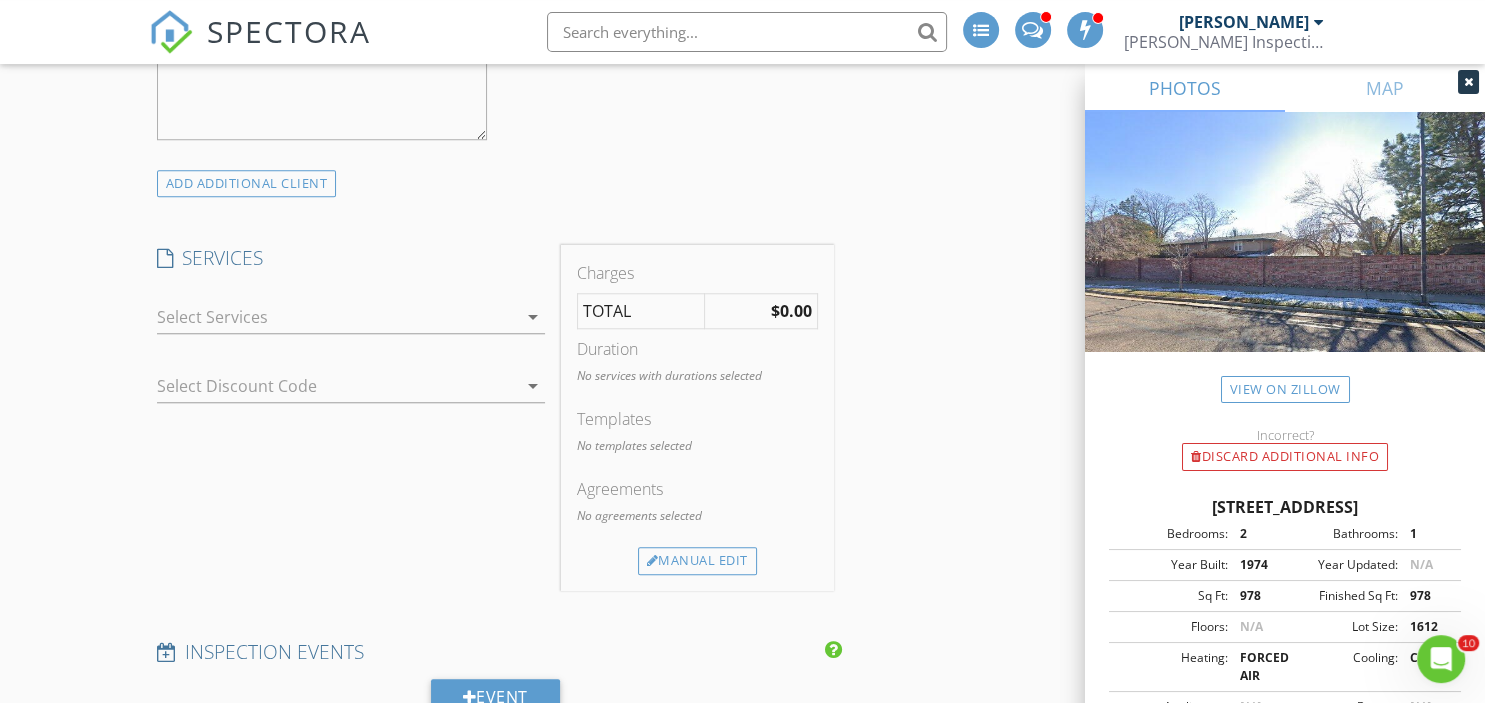 click at bounding box center [337, 317] 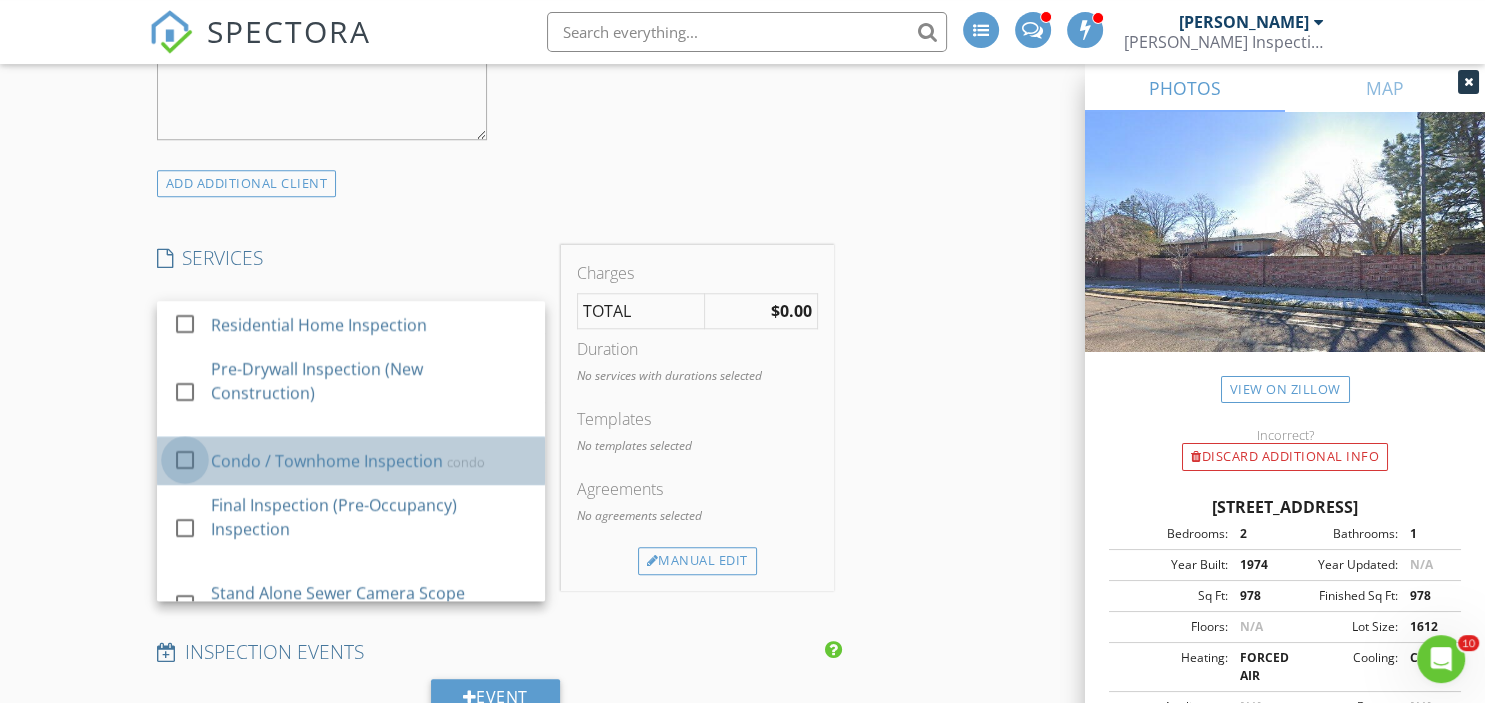 click at bounding box center [185, 460] 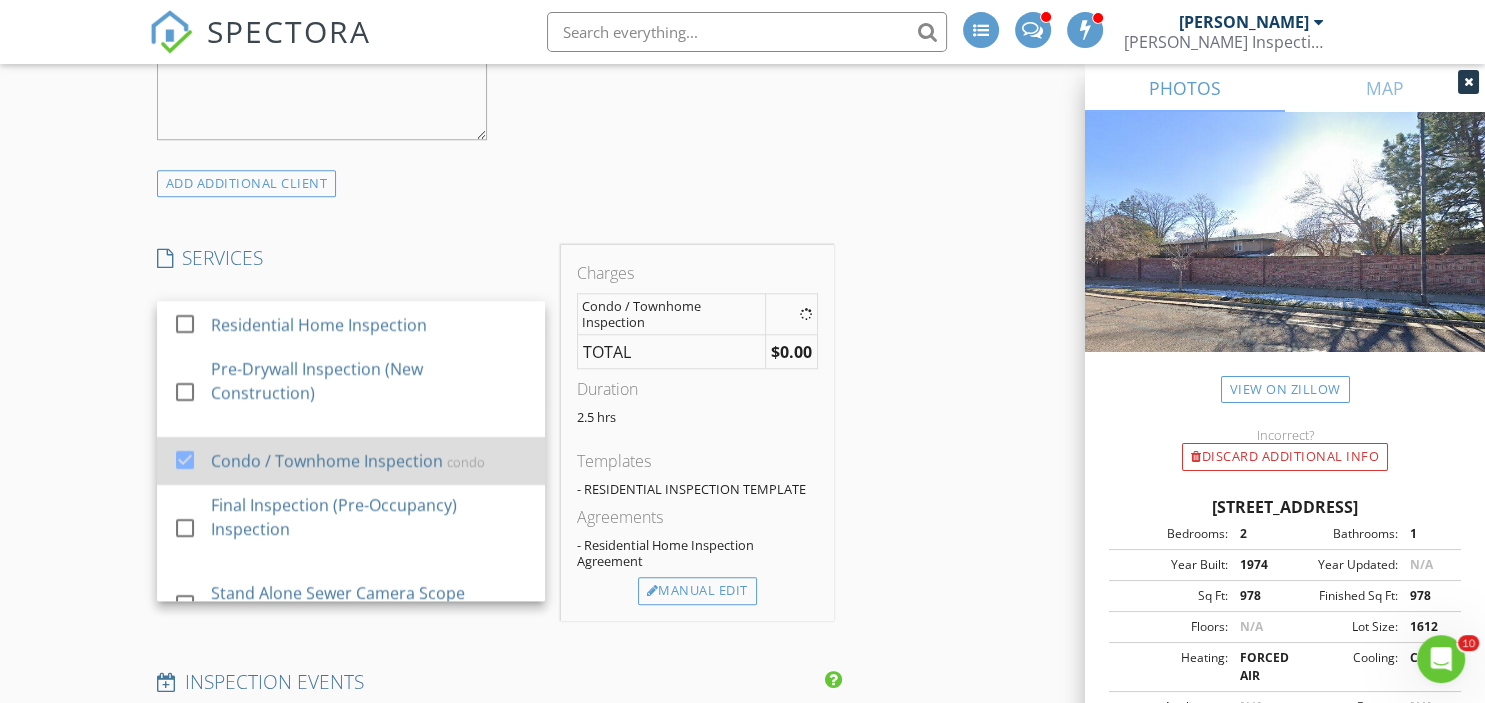 checkbox on "false" 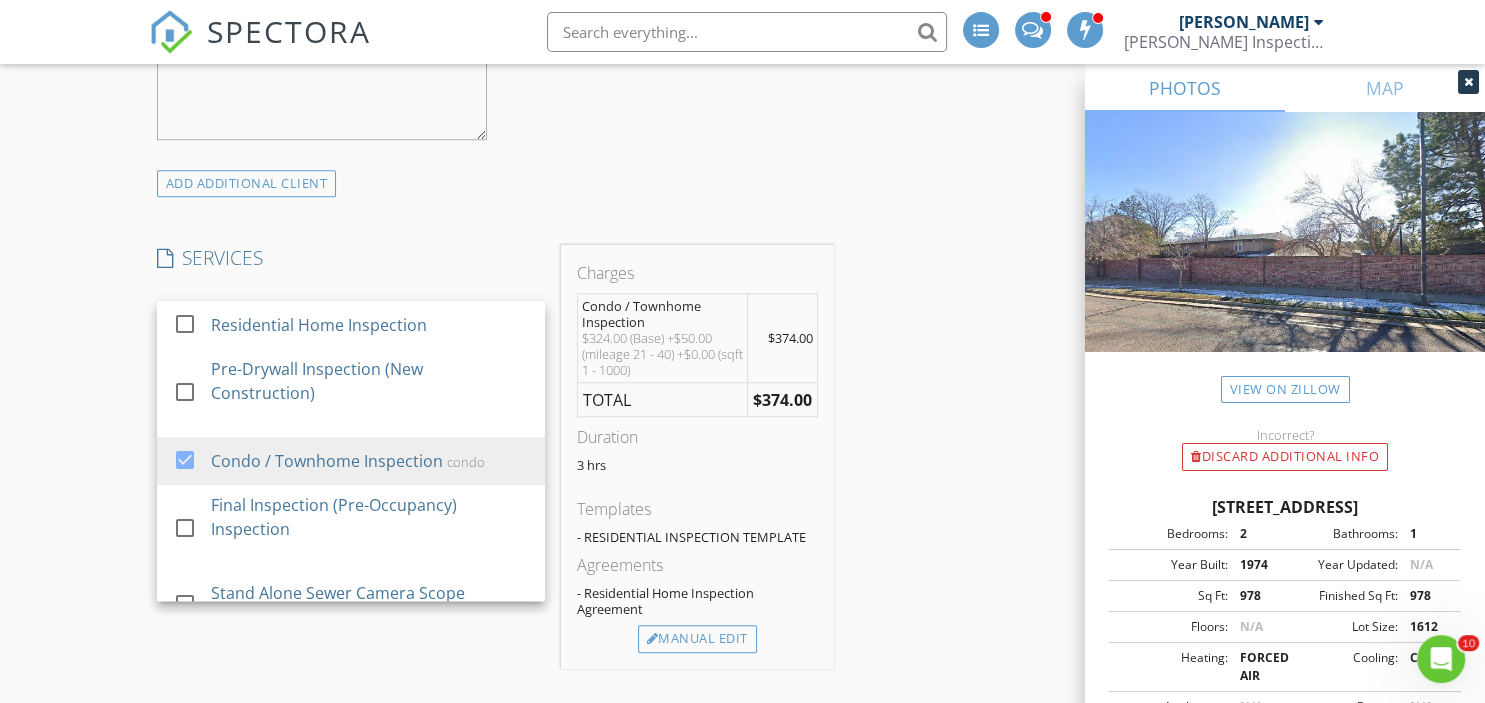 click on "New Inspection
INSPECTOR(S)
check_box   Stephen Stauss   PRIMARY   Stephen Stauss arrow_drop_down   check_box_outline_blank Stephen Stauss specifically requested
Date/Time
07/15/2025 1:00 PM
Location
Address Search       Address 5936 S Willow Way   Unit   City Greenwood Village   State CO   Zip 80111   County Arapahoe     Square Feet 978   Year Built 1974   Foundation arrow_drop_down     Stephen Stauss     8.4 miles     (14 minutes)
client
check_box Enable Client CC email for this inspection   Client Search     check_box_outline_blank Client is a Company/Organization     First Name Olexa   Last Name   Email   CC Email   Phone   Address   City   State   Zip     Tags         Notes   Private Notes
ADD ADDITIONAL client
SERVICES
check_box_outline_blank         check_box" at bounding box center (742, 579) 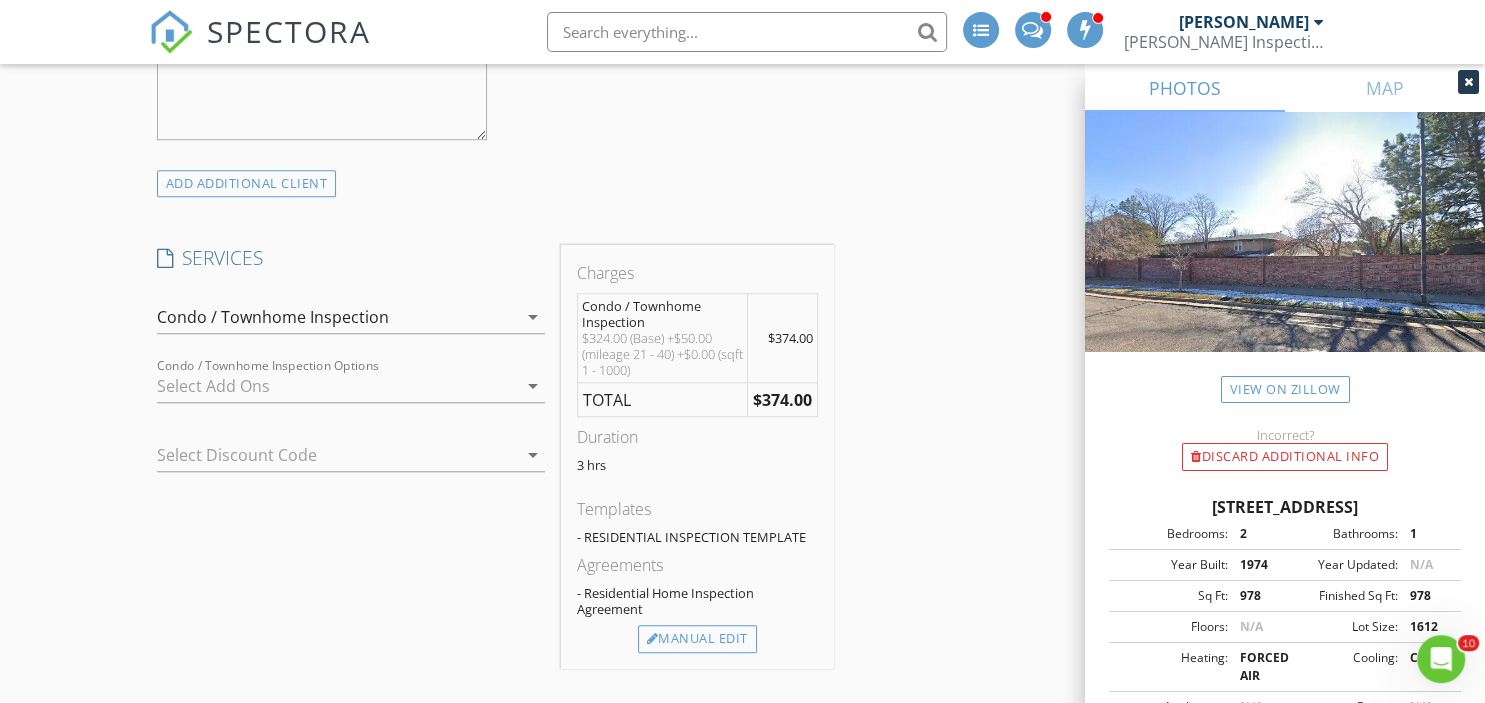 click at bounding box center (337, 386) 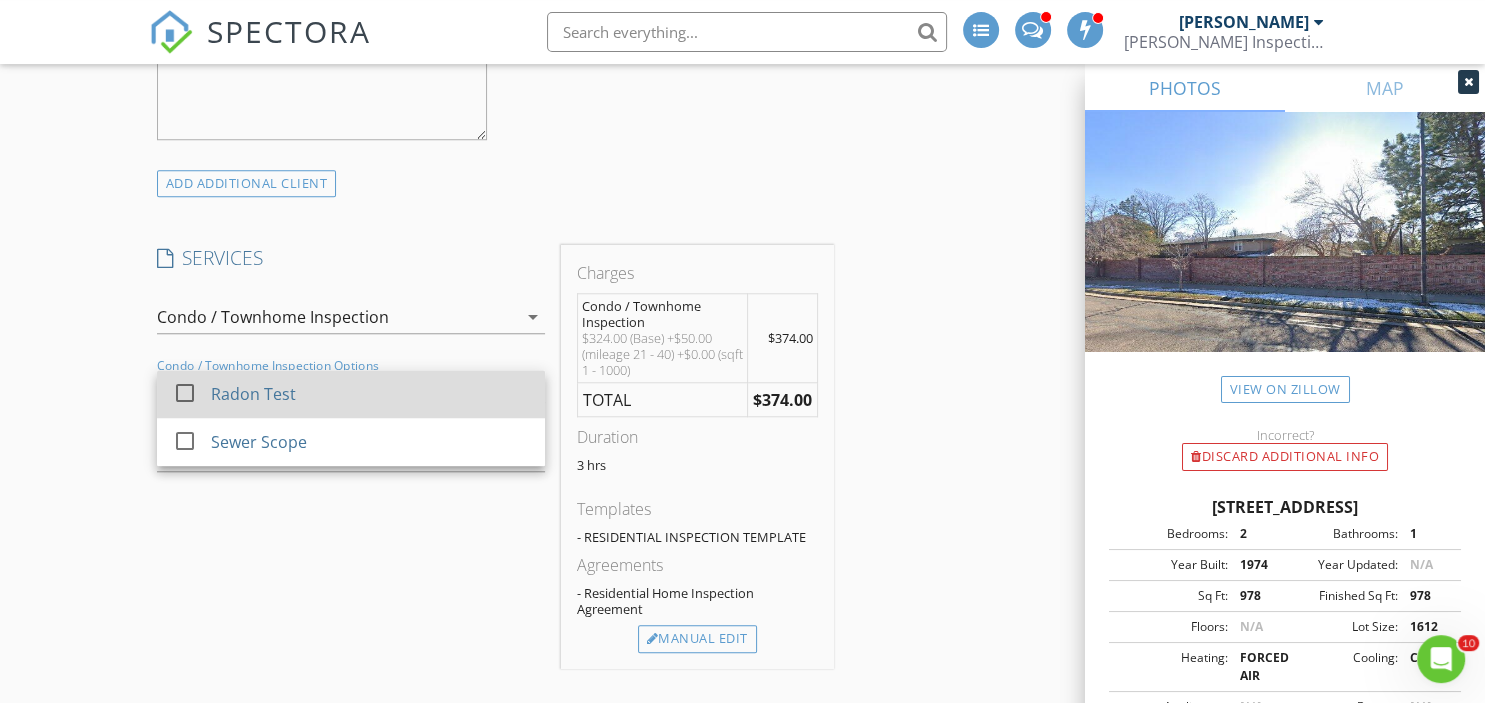 click at bounding box center (185, 393) 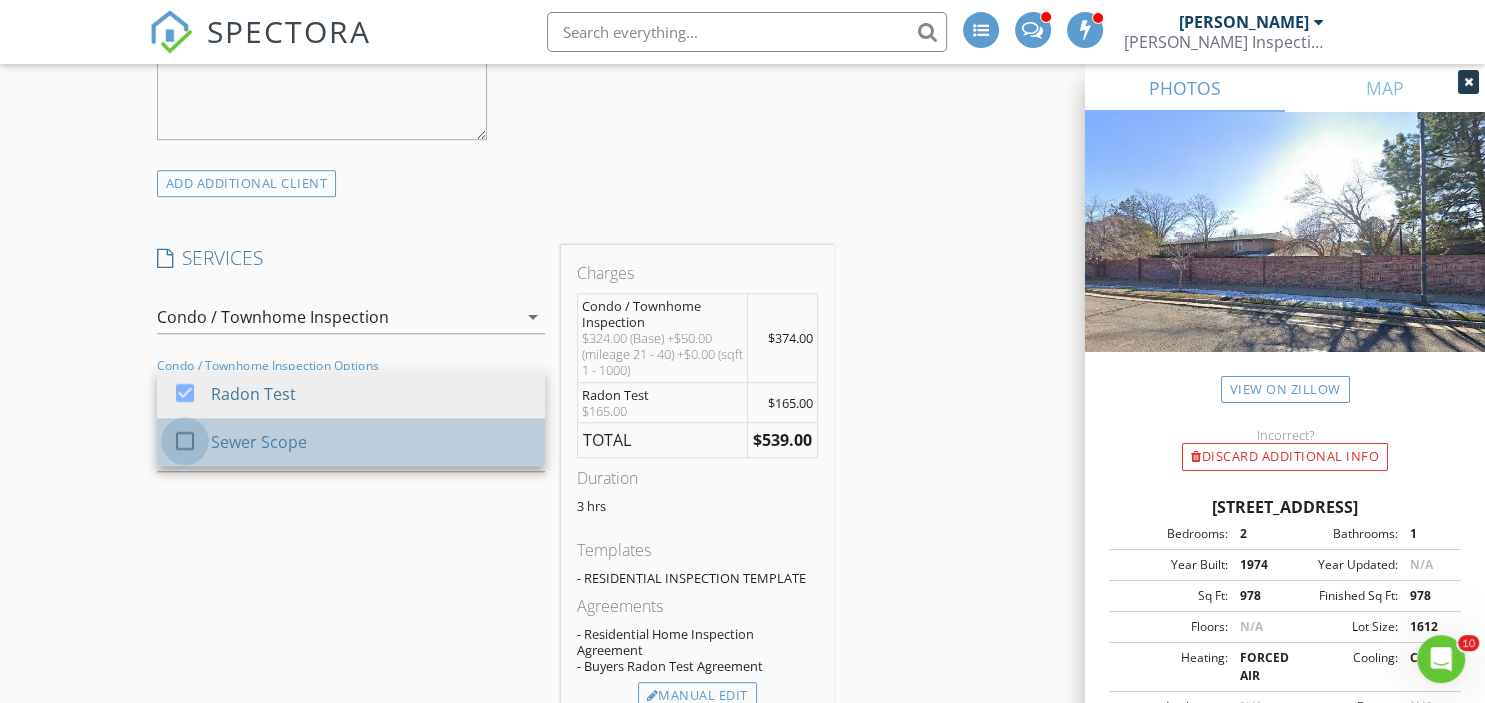 click at bounding box center [185, 441] 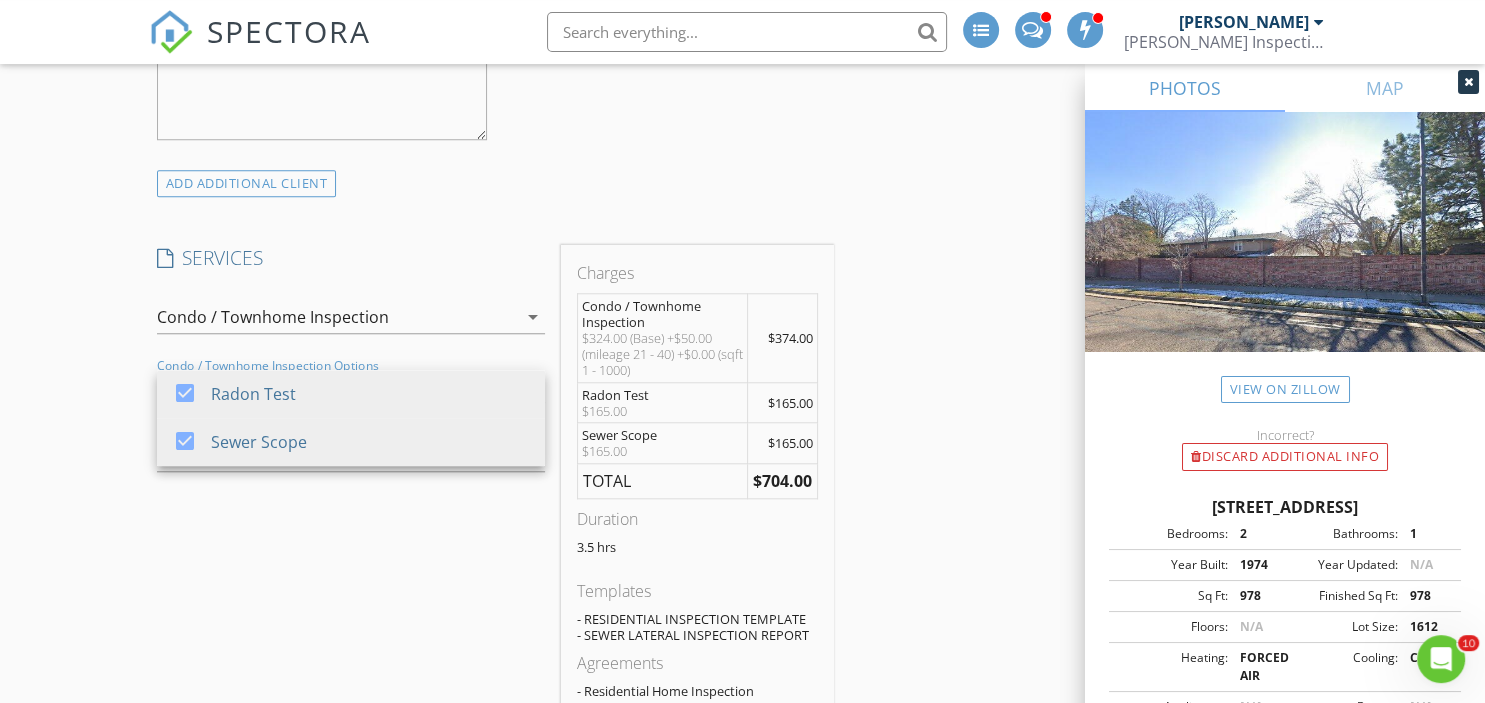 click on "INSPECTOR(S)
check_box   Stephen Stauss   PRIMARY   Stephen Stauss arrow_drop_down   check_box_outline_blank Stephen Stauss specifically requested
Date/Time
07/15/2025 1:00 PM
Location
Address Search       Address 5936 S Willow Way   Unit   City Greenwood Village   State CO   Zip 80111   County Arapahoe     Square Feet 978   Year Built 1974   Foundation arrow_drop_down     Stephen Stauss     8.4 miles     (14 minutes)
client
check_box Enable Client CC email for this inspection   Client Search     check_box_outline_blank Client is a Company/Organization     First Name Olexa   Last Name   Email   CC Email   Phone   Address   City   State   Zip     Tags         Notes   Private Notes
ADD ADDITIONAL client
SERVICES
check_box_outline_blank   Residential Home Inspection" at bounding box center [743, 1004] 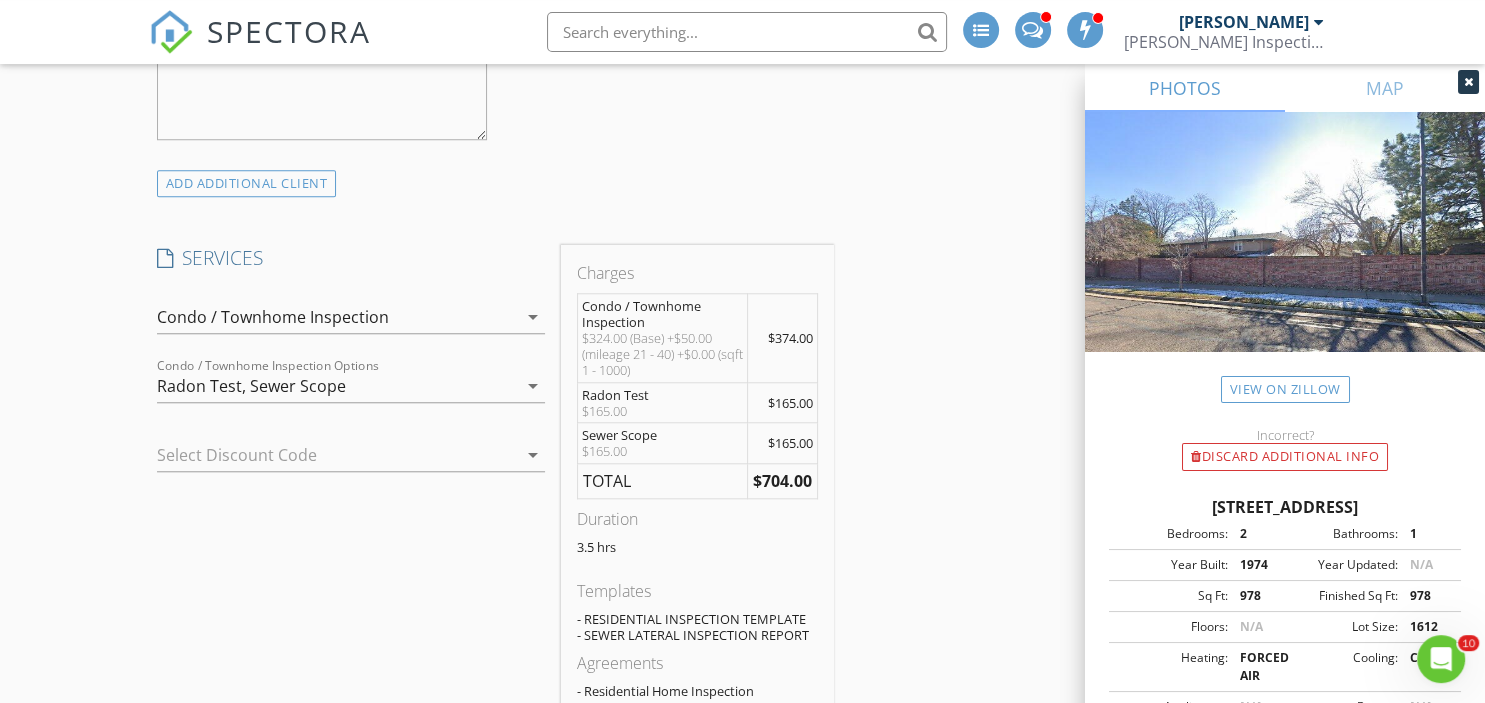 scroll, scrollTop: 1749, scrollLeft: 0, axis: vertical 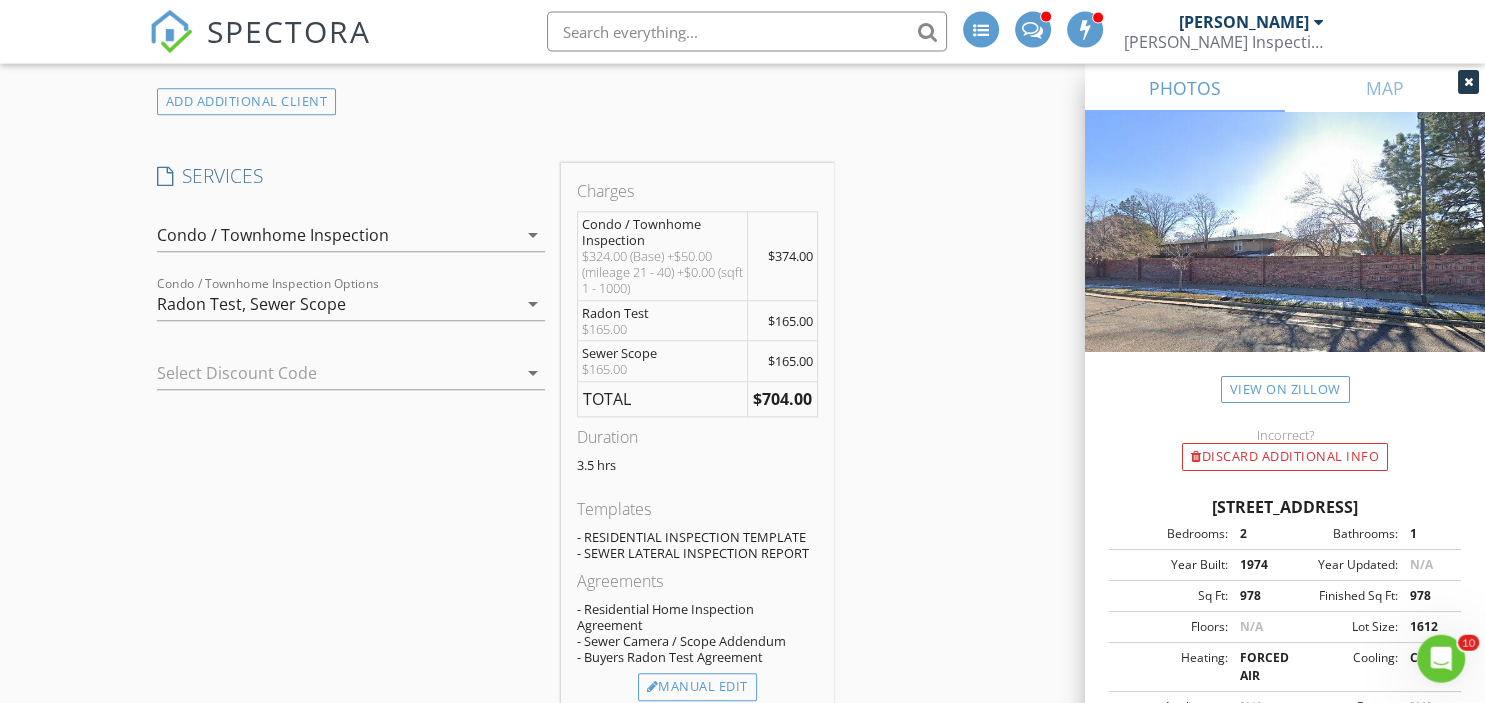 click at bounding box center (323, 374) 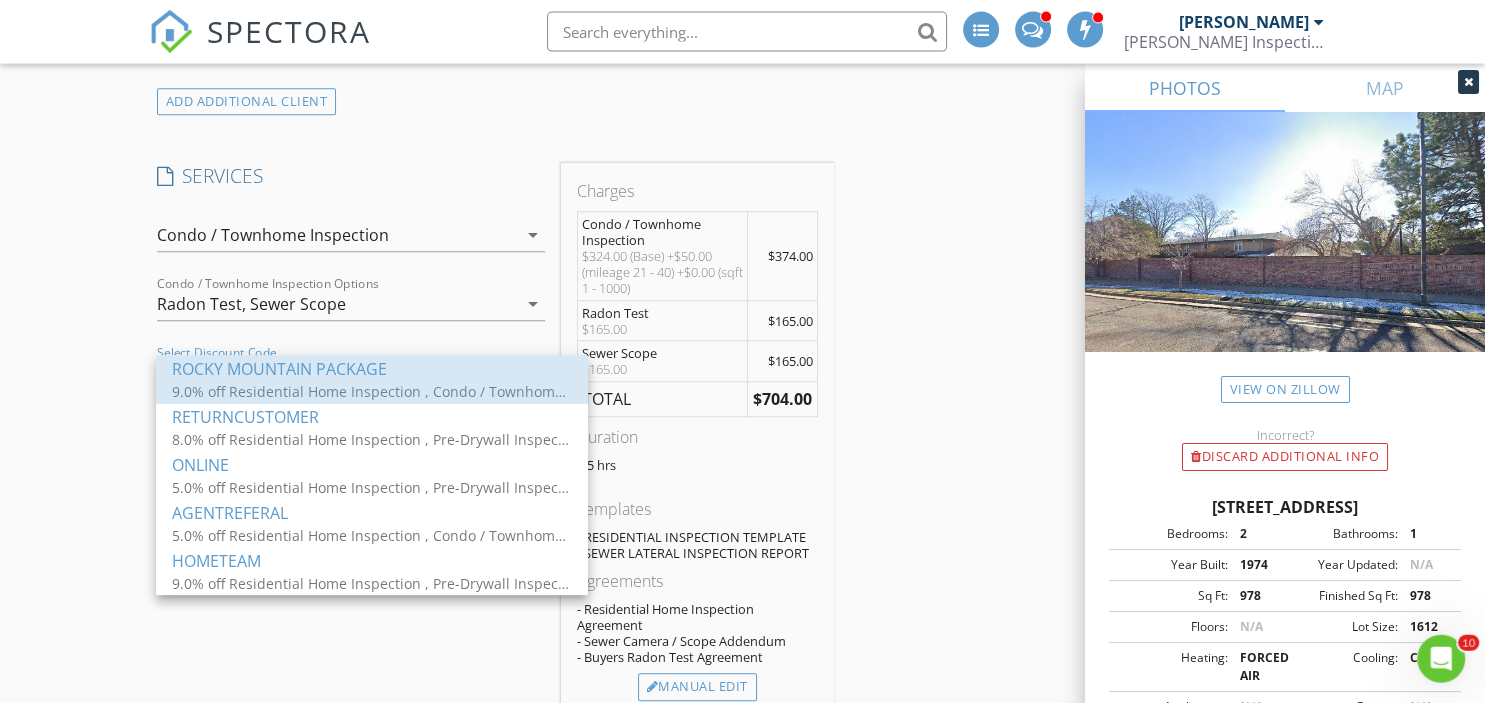 click on "ROCKY MOUNTAIN PACKAGE" at bounding box center [372, 369] 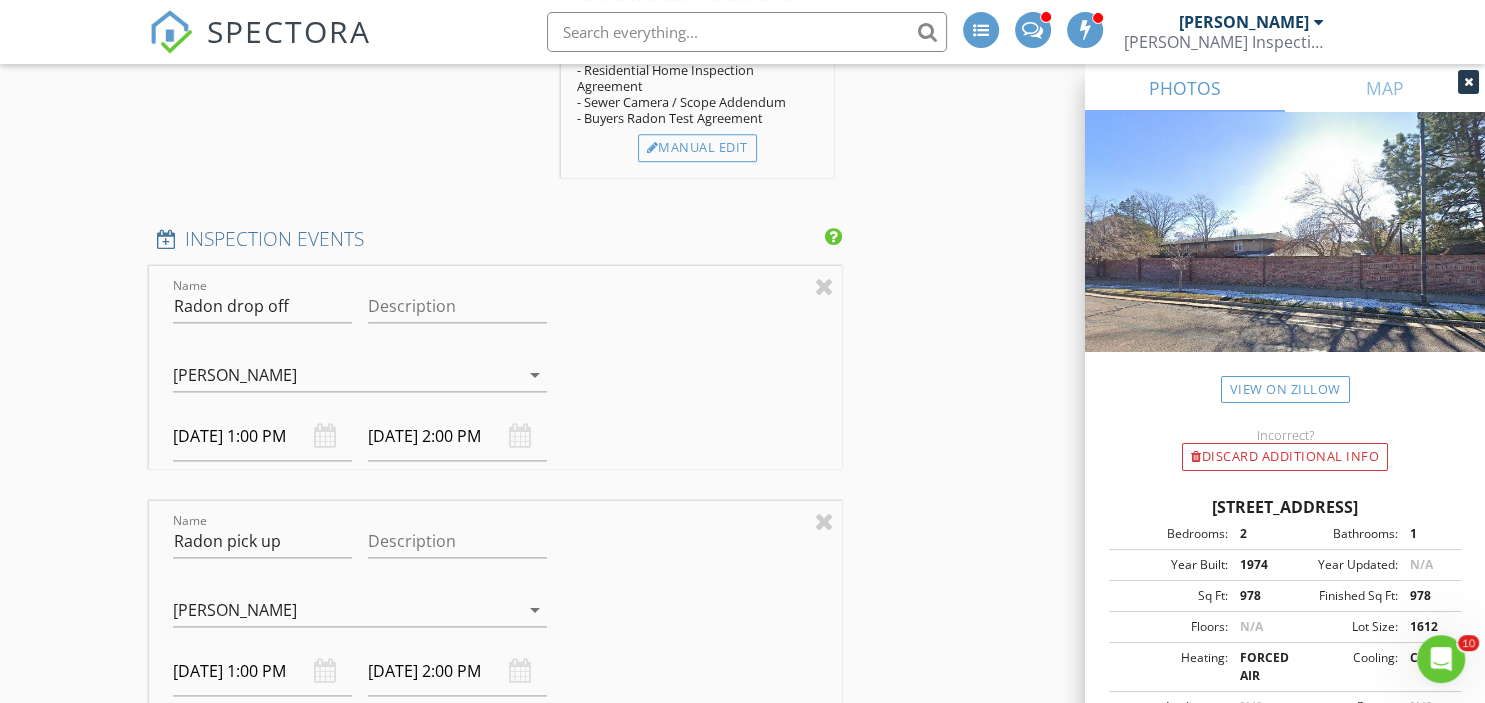 scroll, scrollTop: 2482, scrollLeft: 0, axis: vertical 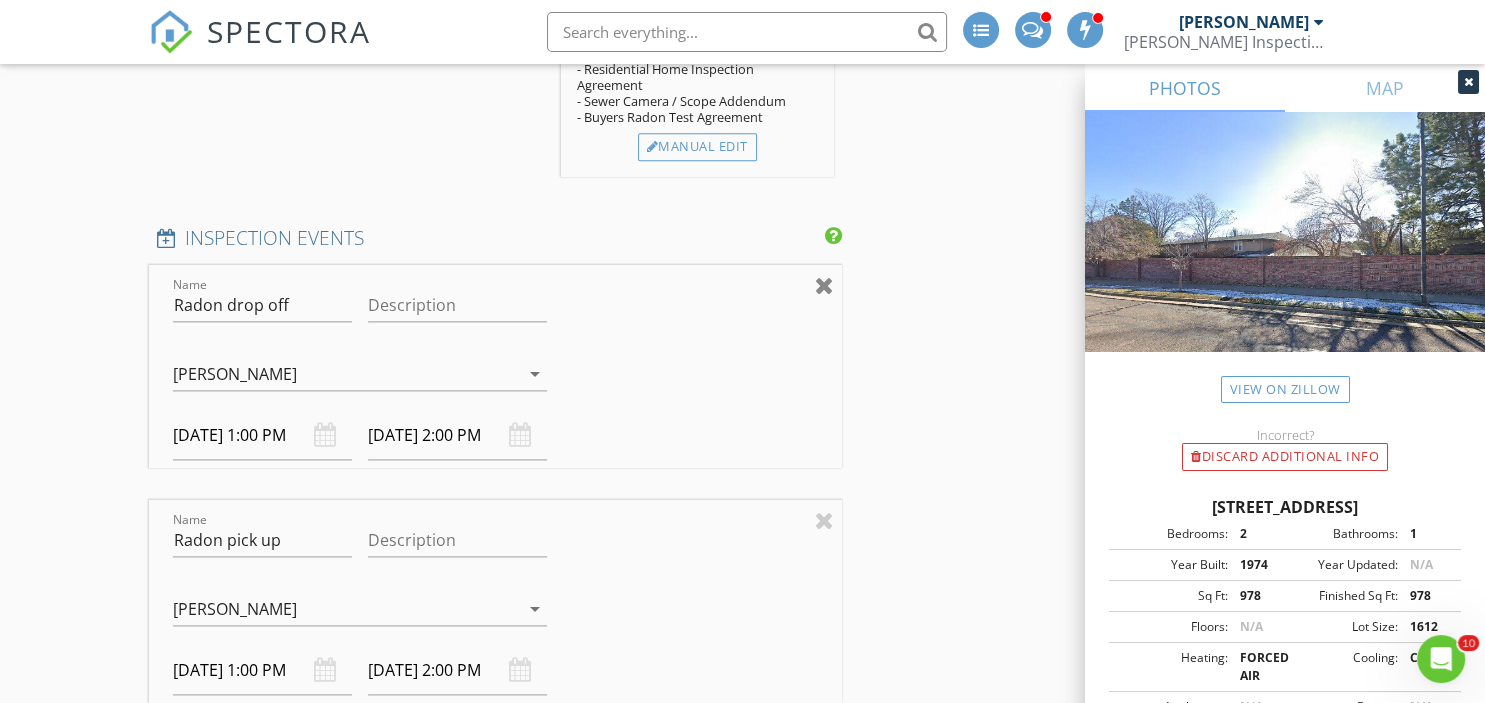 click at bounding box center (824, 285) 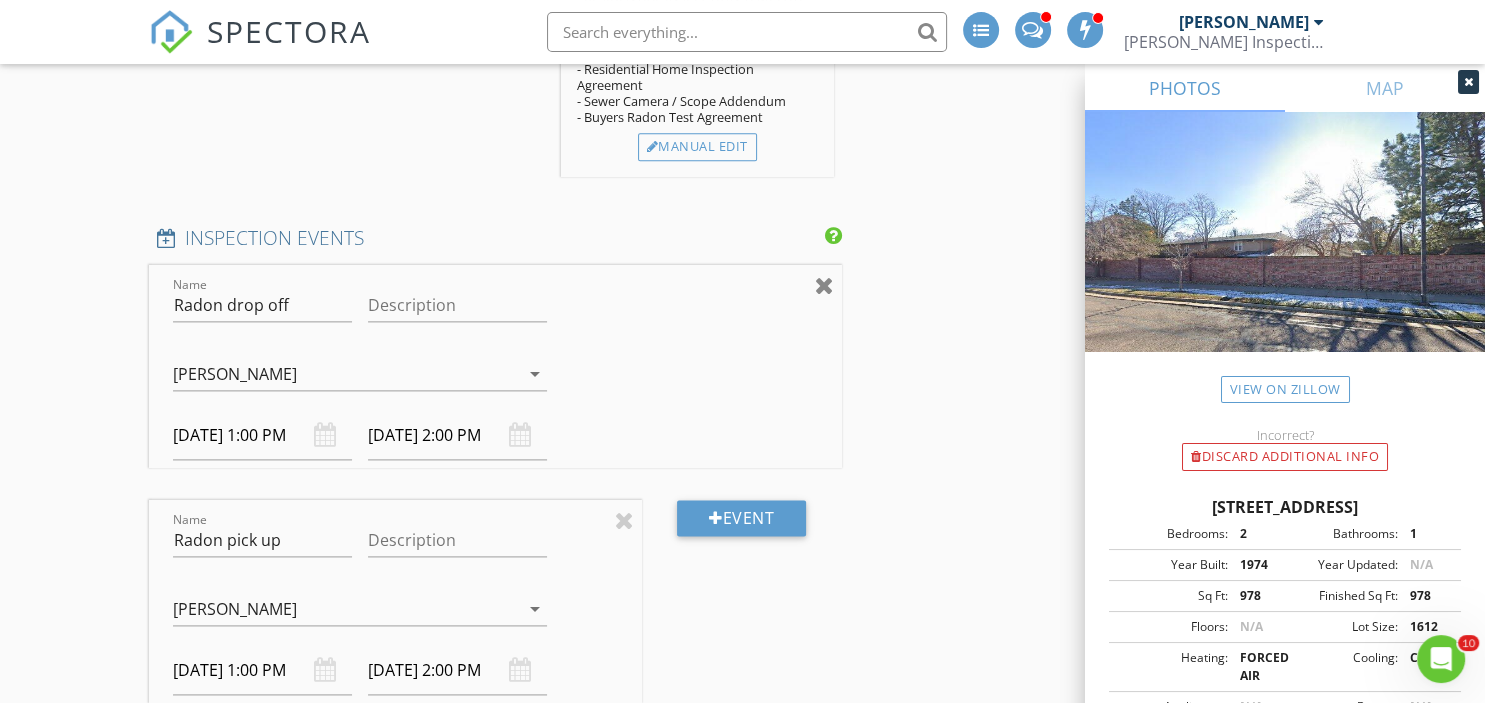 type on "Radon pick up" 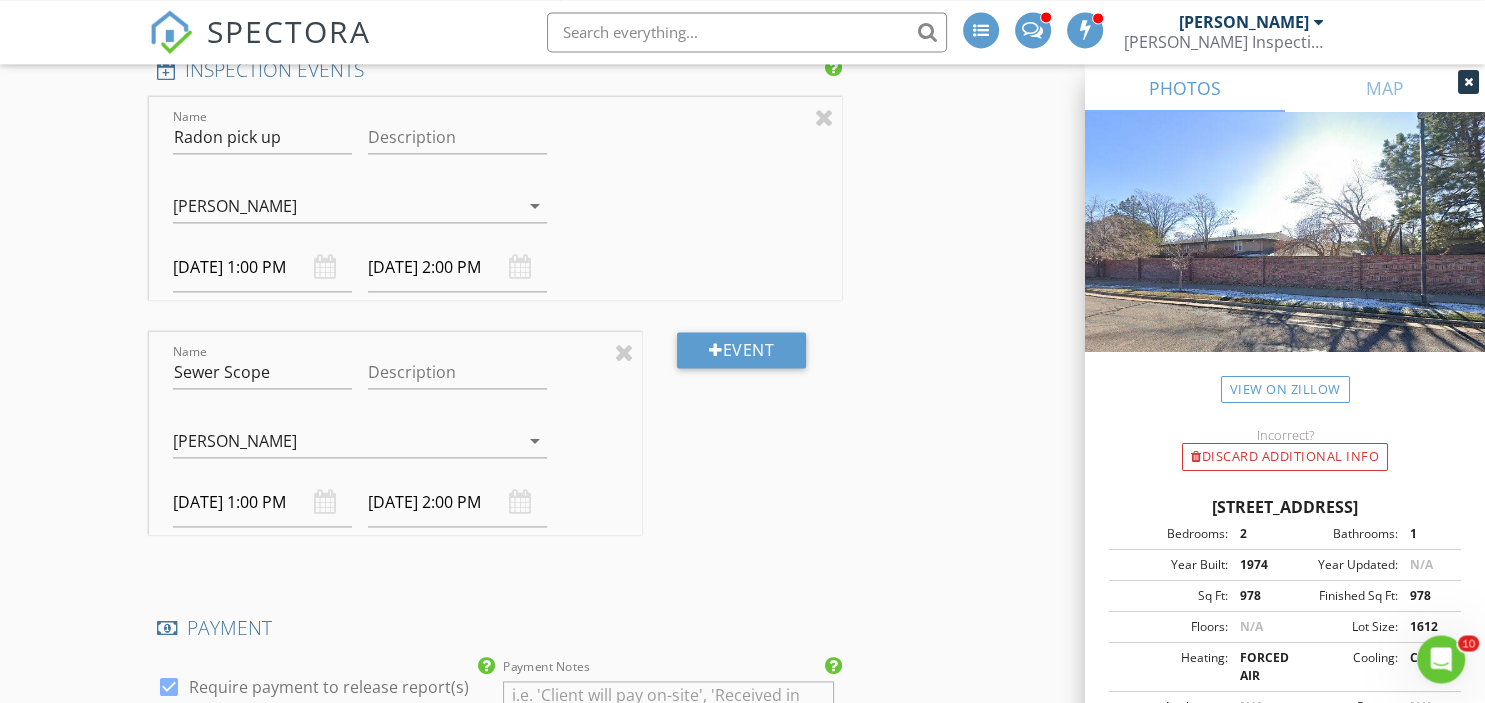 scroll, scrollTop: 2654, scrollLeft: 0, axis: vertical 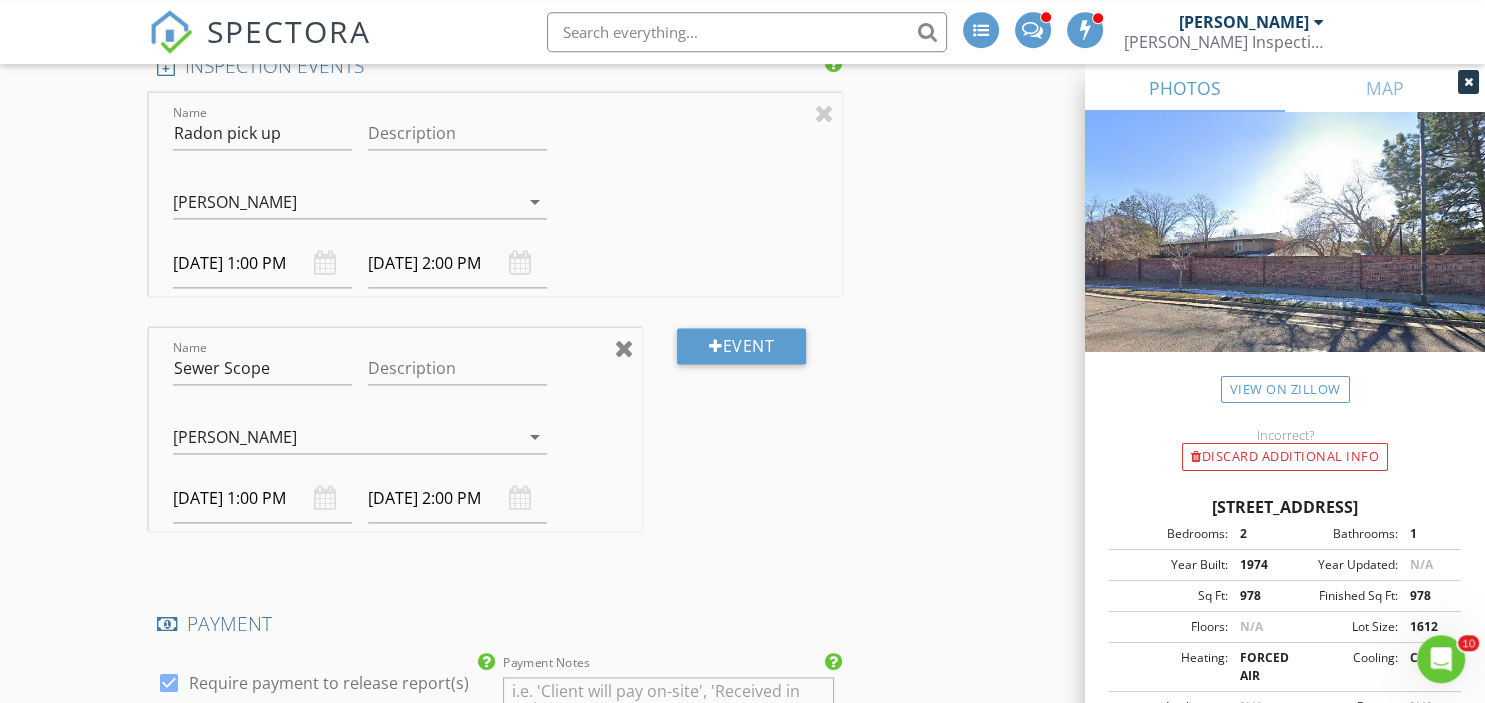 click at bounding box center (624, 348) 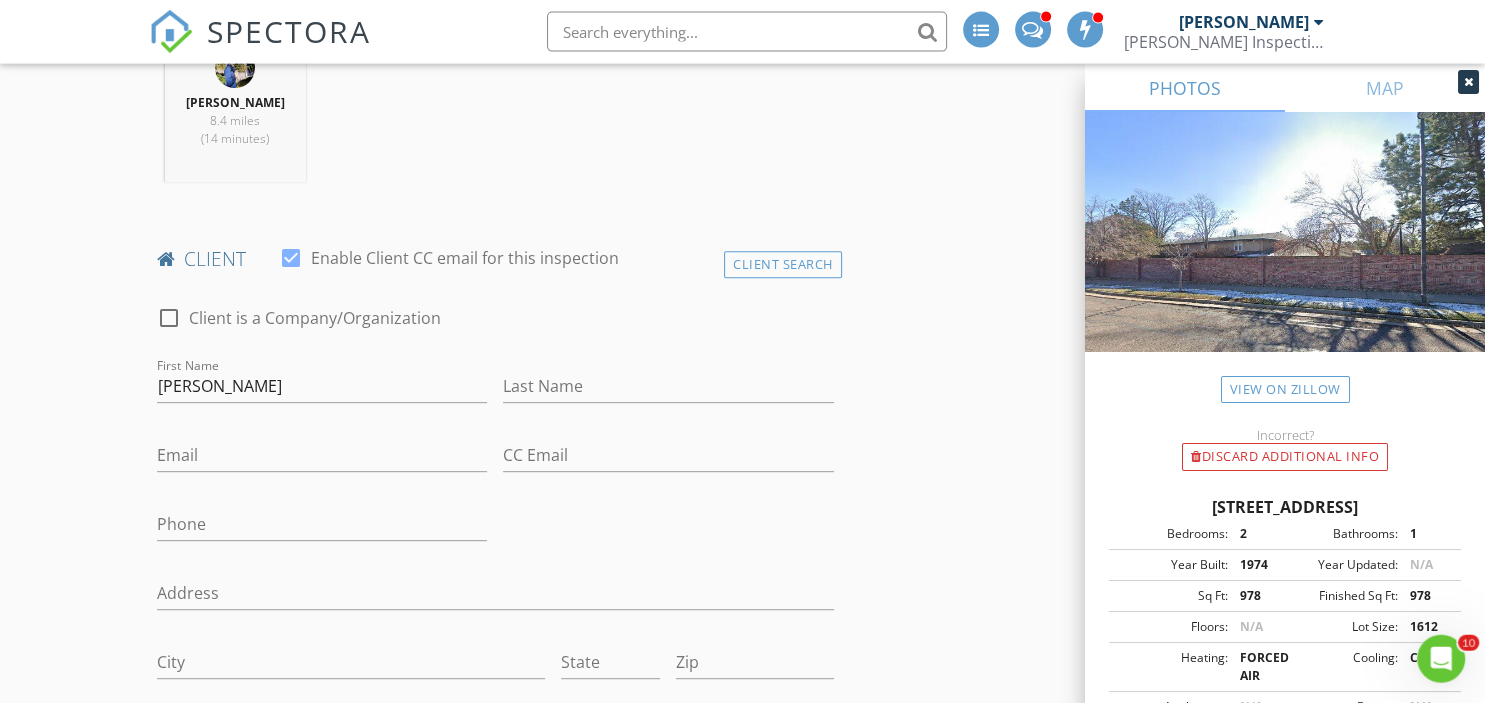 scroll, scrollTop: 826, scrollLeft: 0, axis: vertical 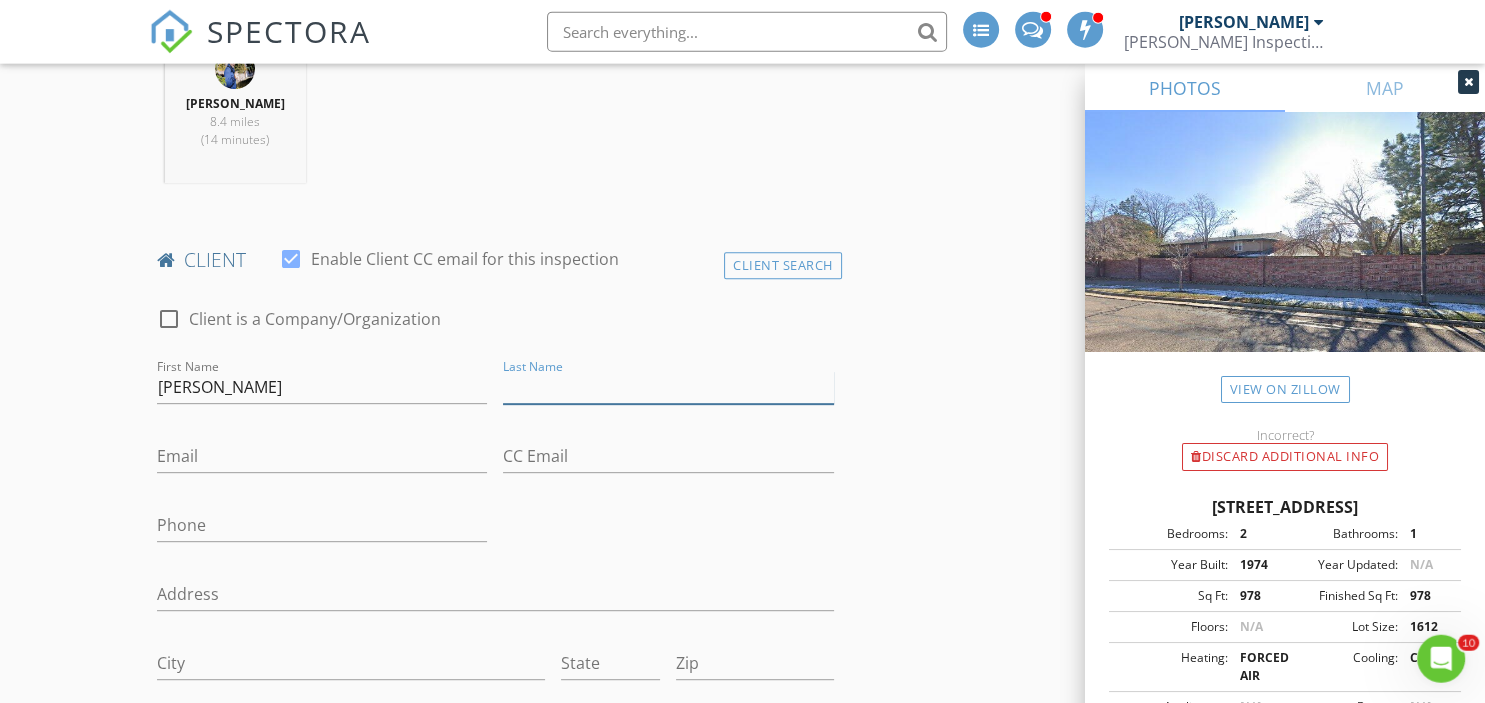 click on "Last Name" at bounding box center [668, 387] 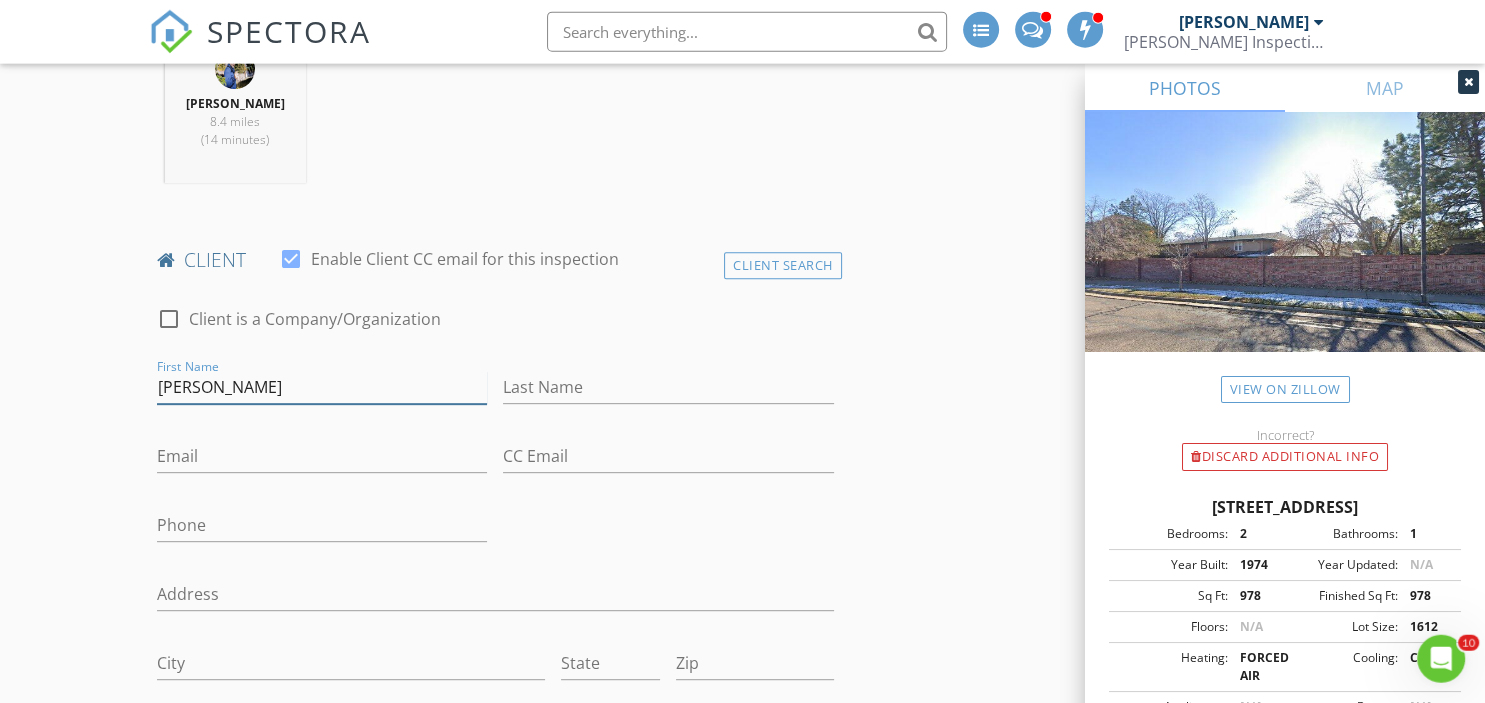 click on "Olexa" at bounding box center [322, 387] 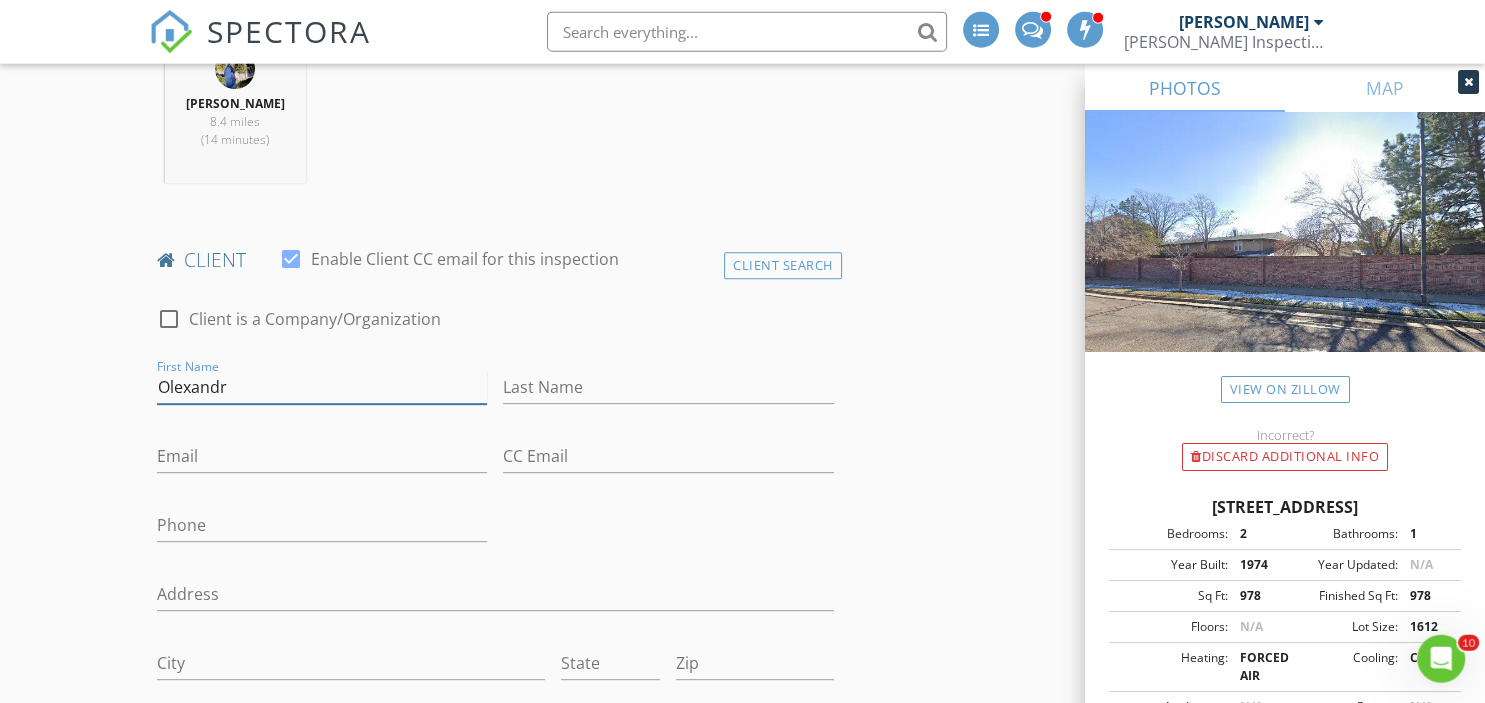 type on "Olexandr" 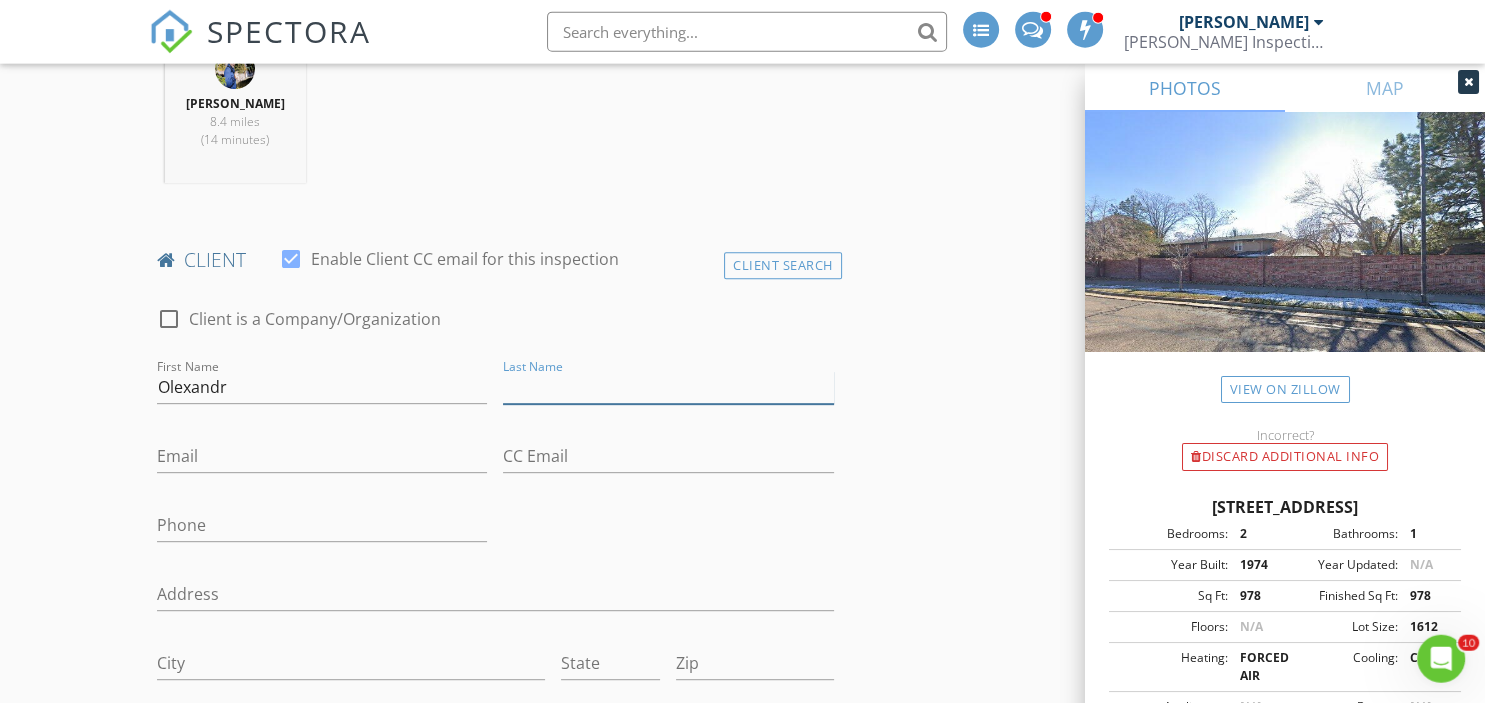 click on "Last Name" at bounding box center (668, 387) 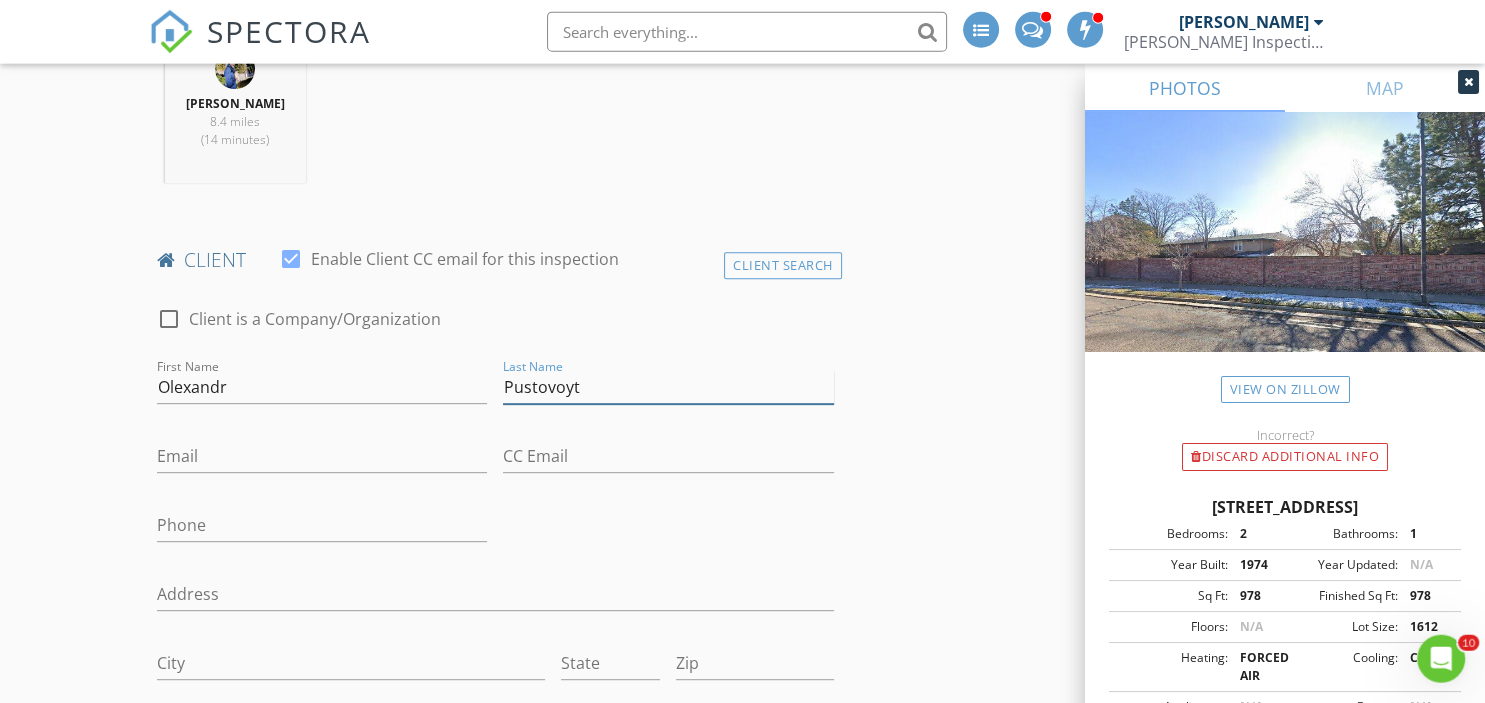 type on "Pustovoyt" 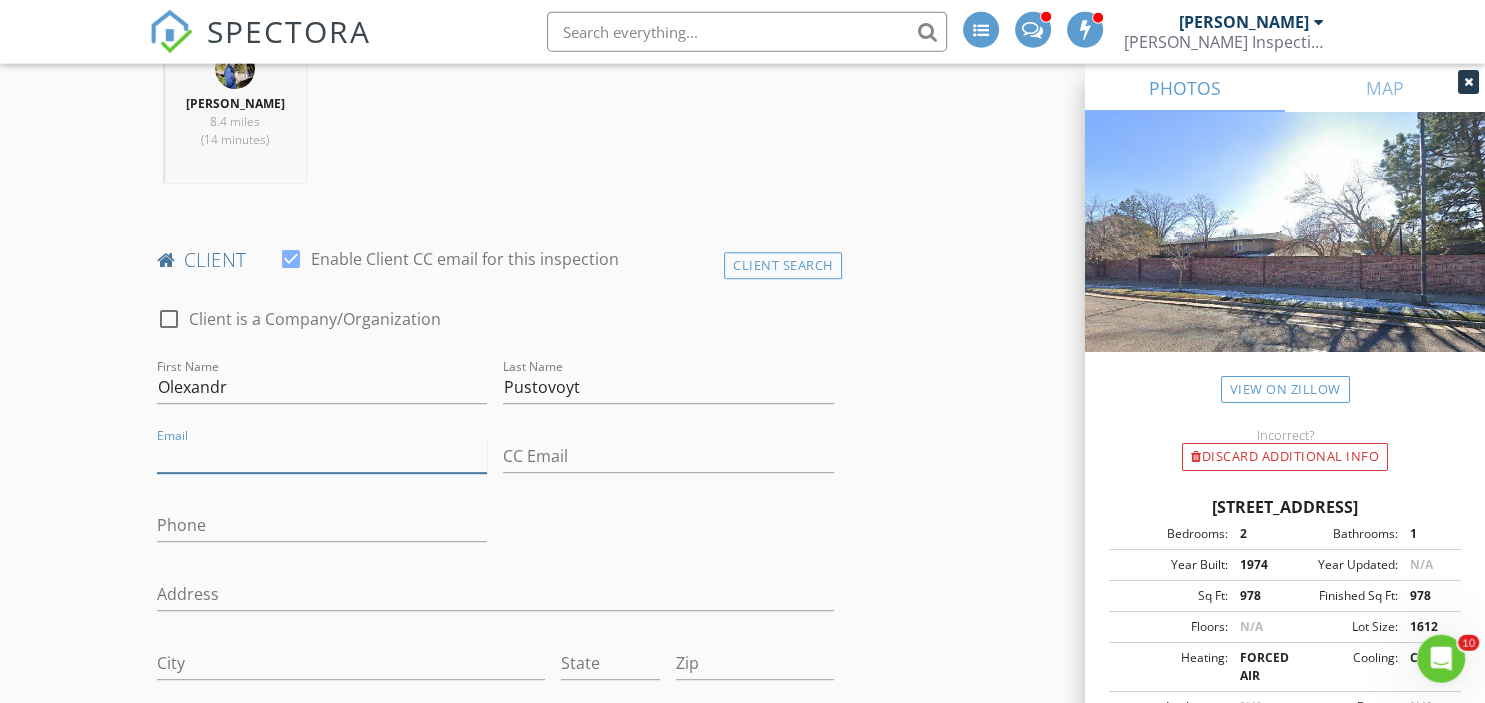 click on "Email" at bounding box center [322, 456] 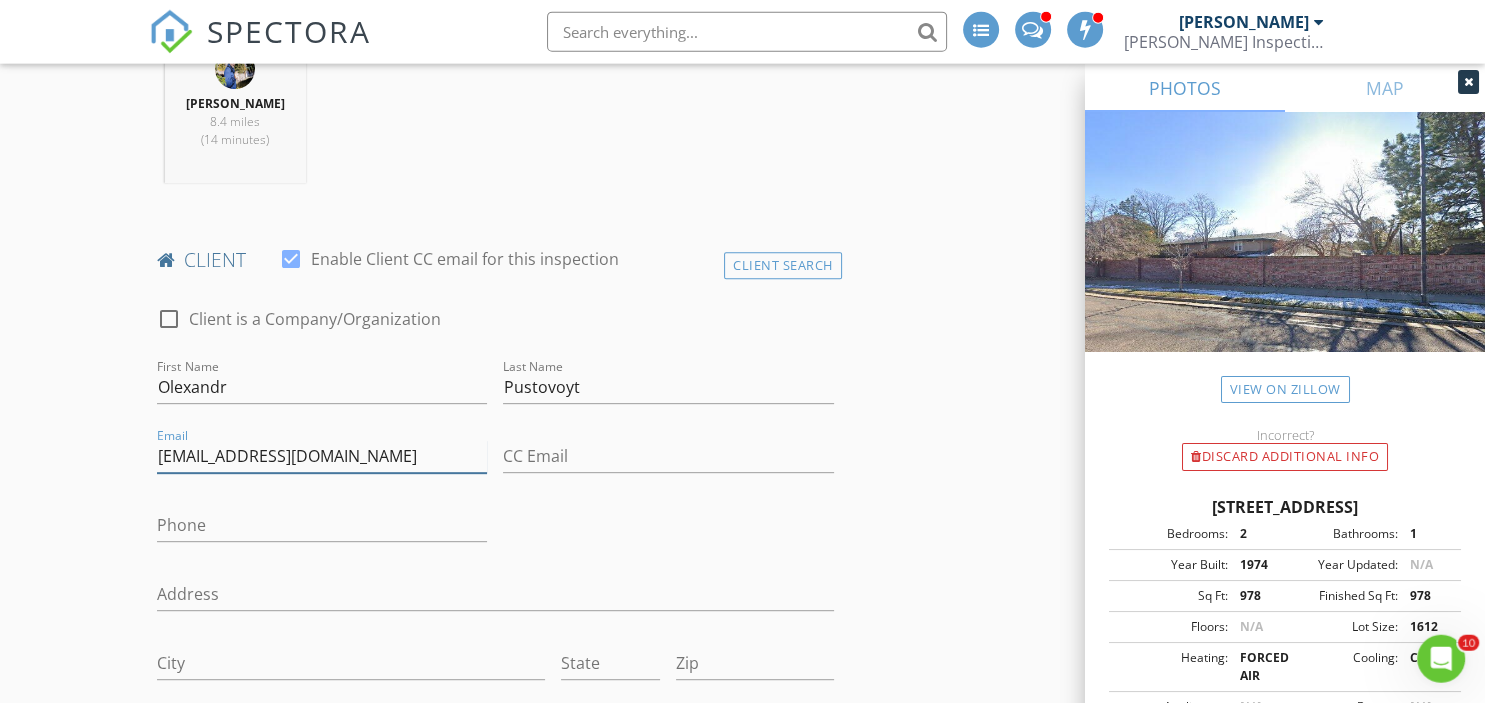 type on "pustovoytolexandr@gmail.com" 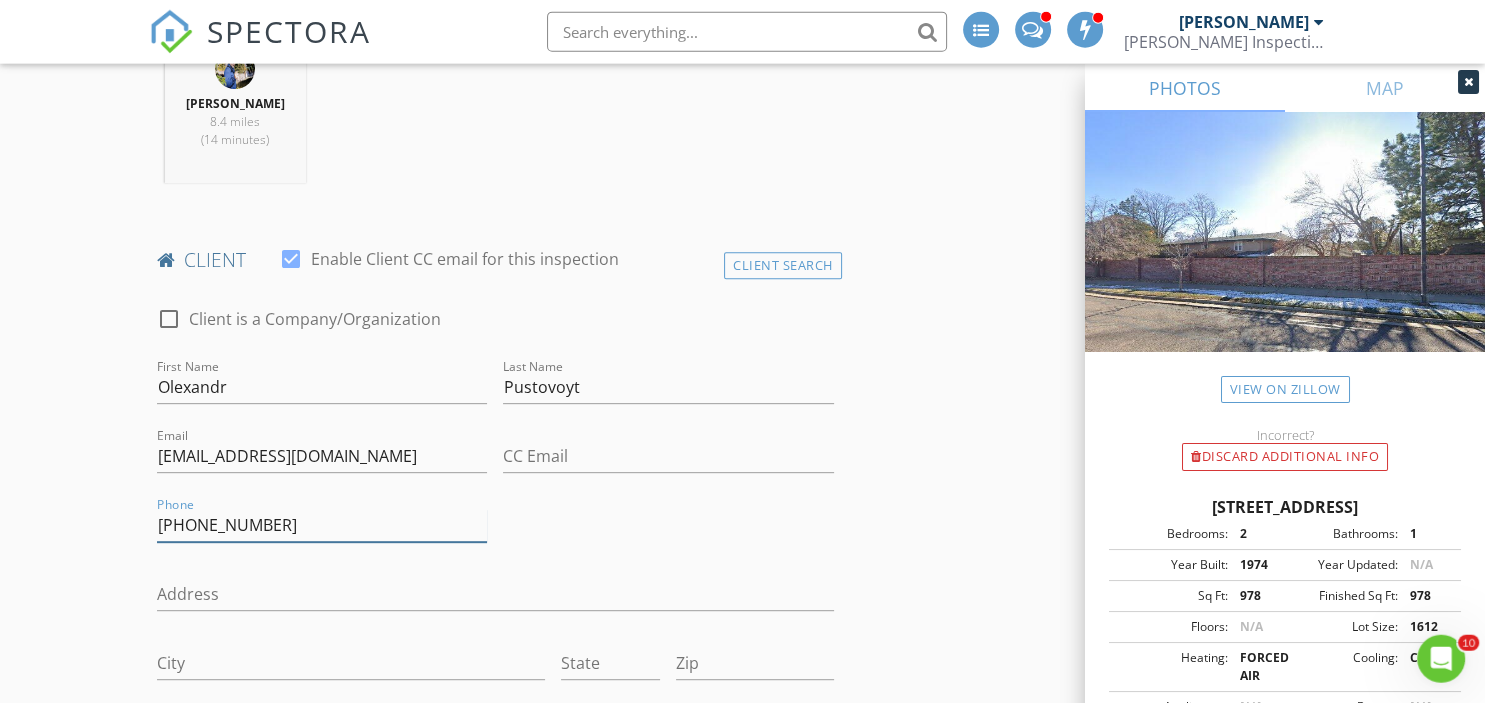 type on "347-369-9569" 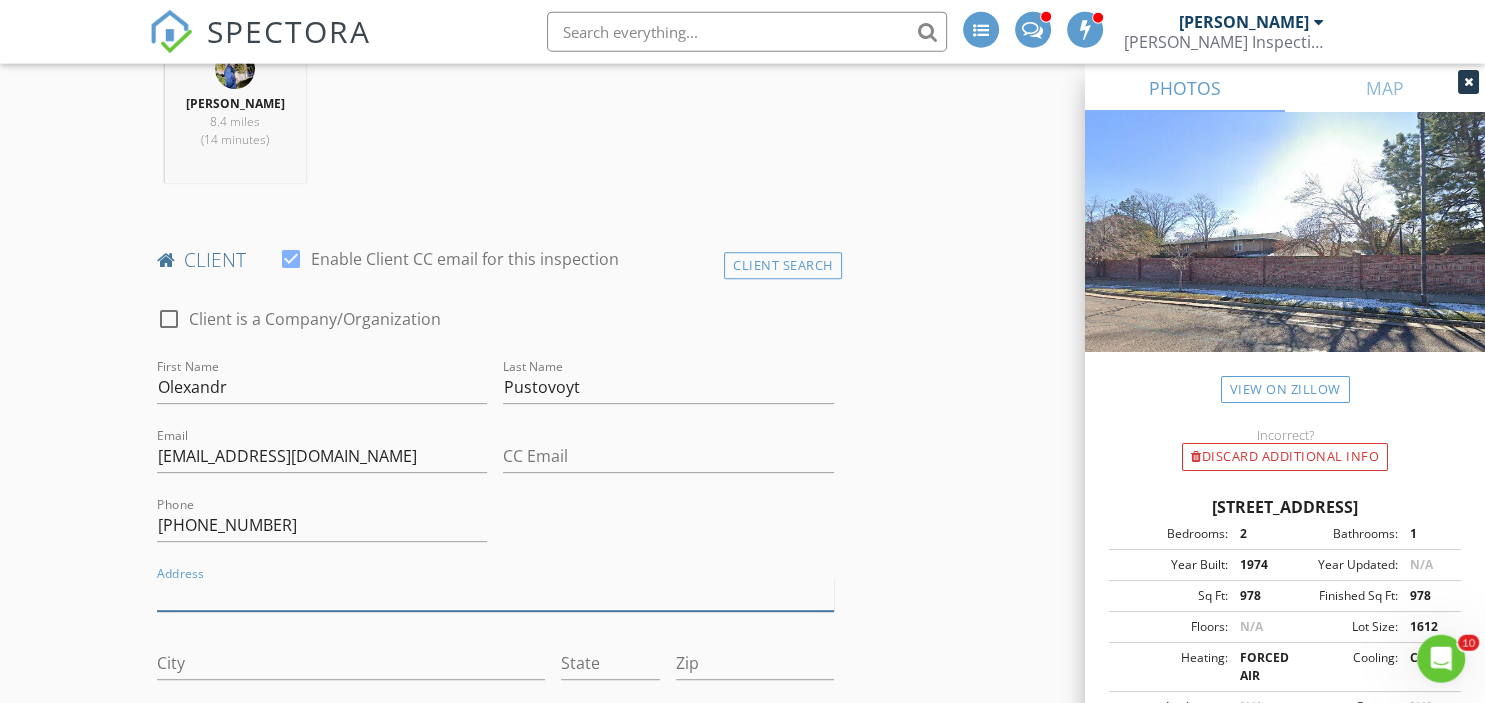 click on "Address" at bounding box center [495, 594] 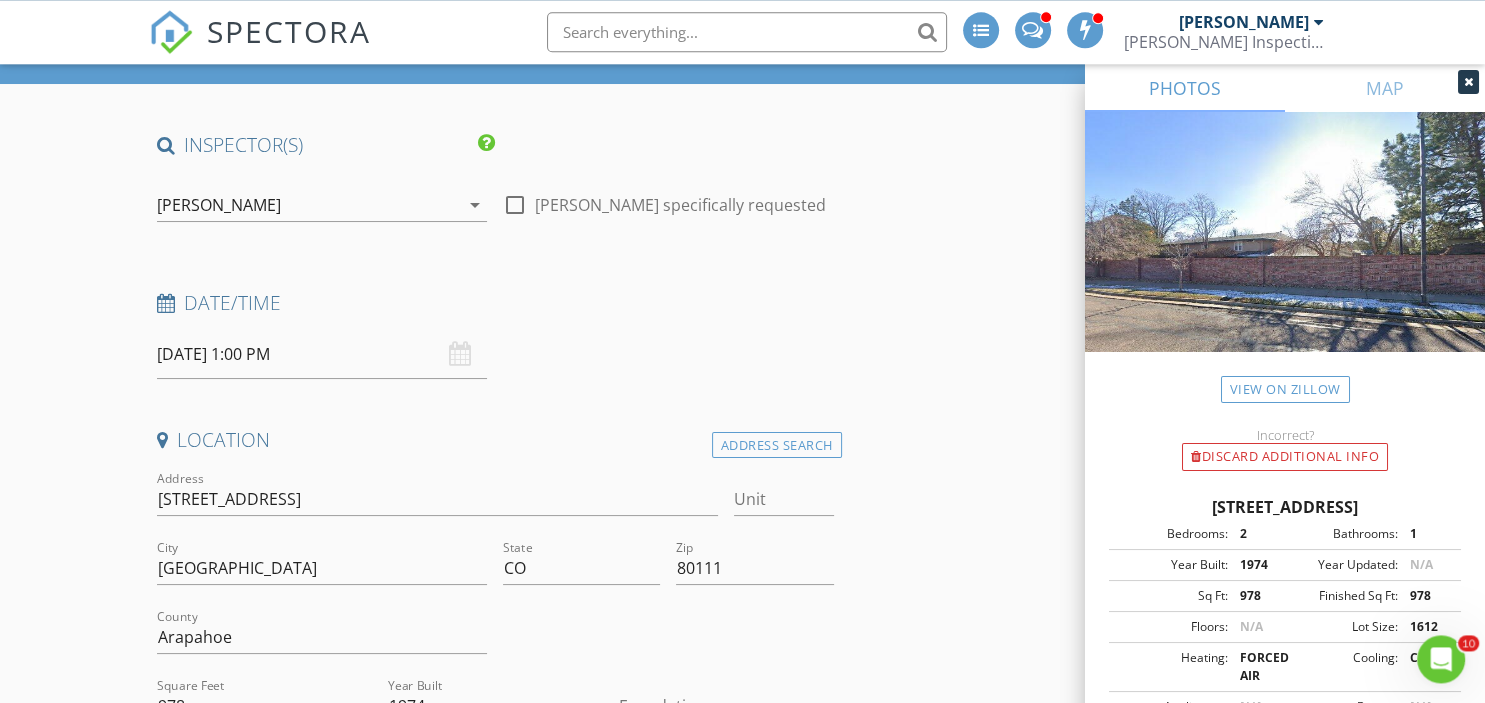 scroll, scrollTop: 92, scrollLeft: 0, axis: vertical 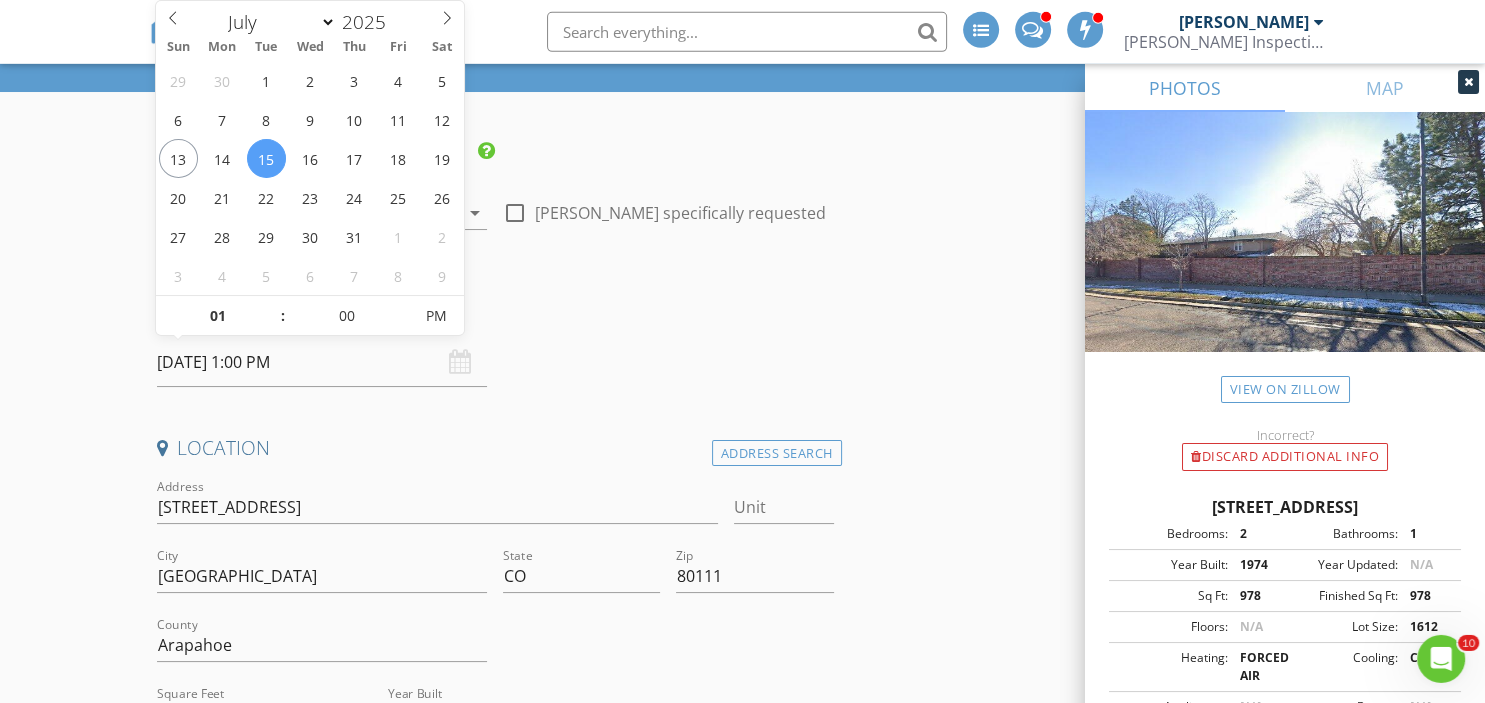 click on "07/15/2025 1:00 PM" at bounding box center (322, 362) 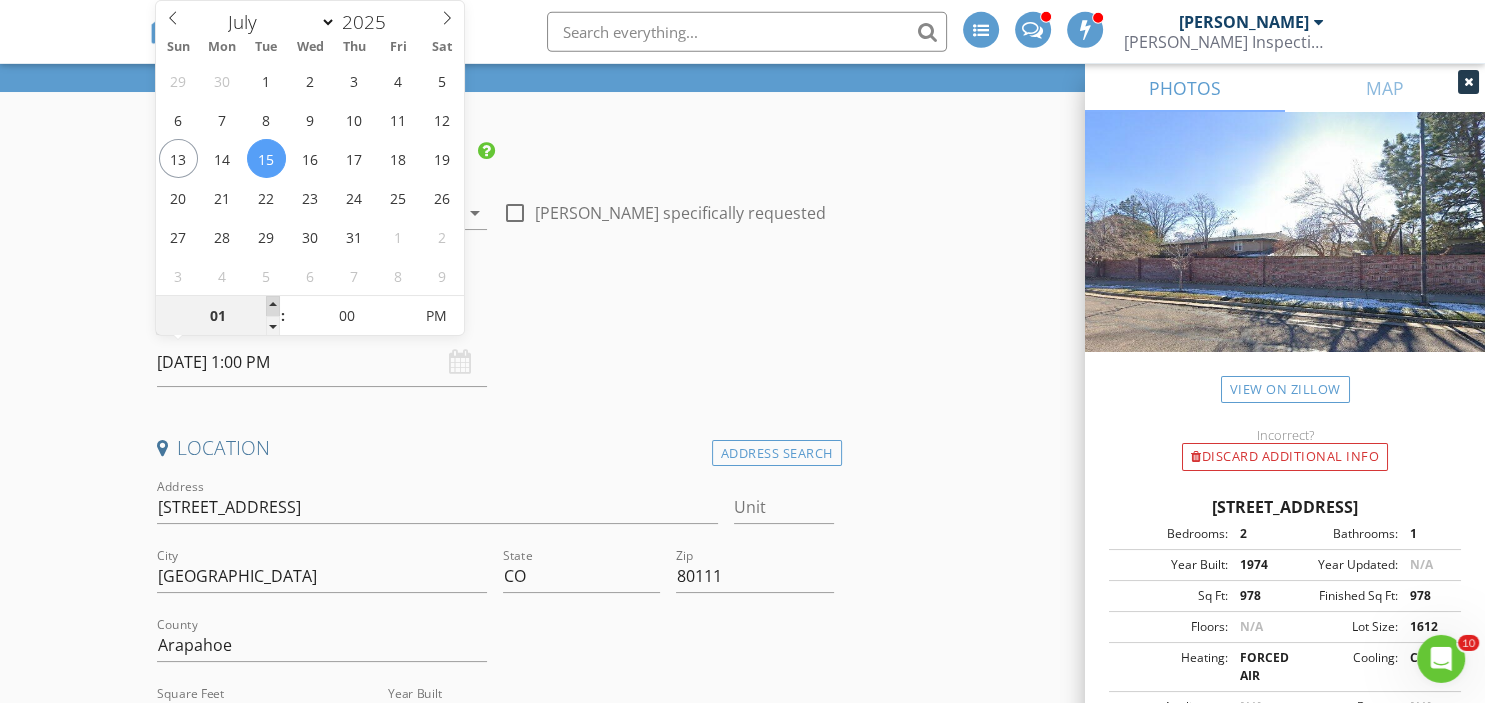 type on "02" 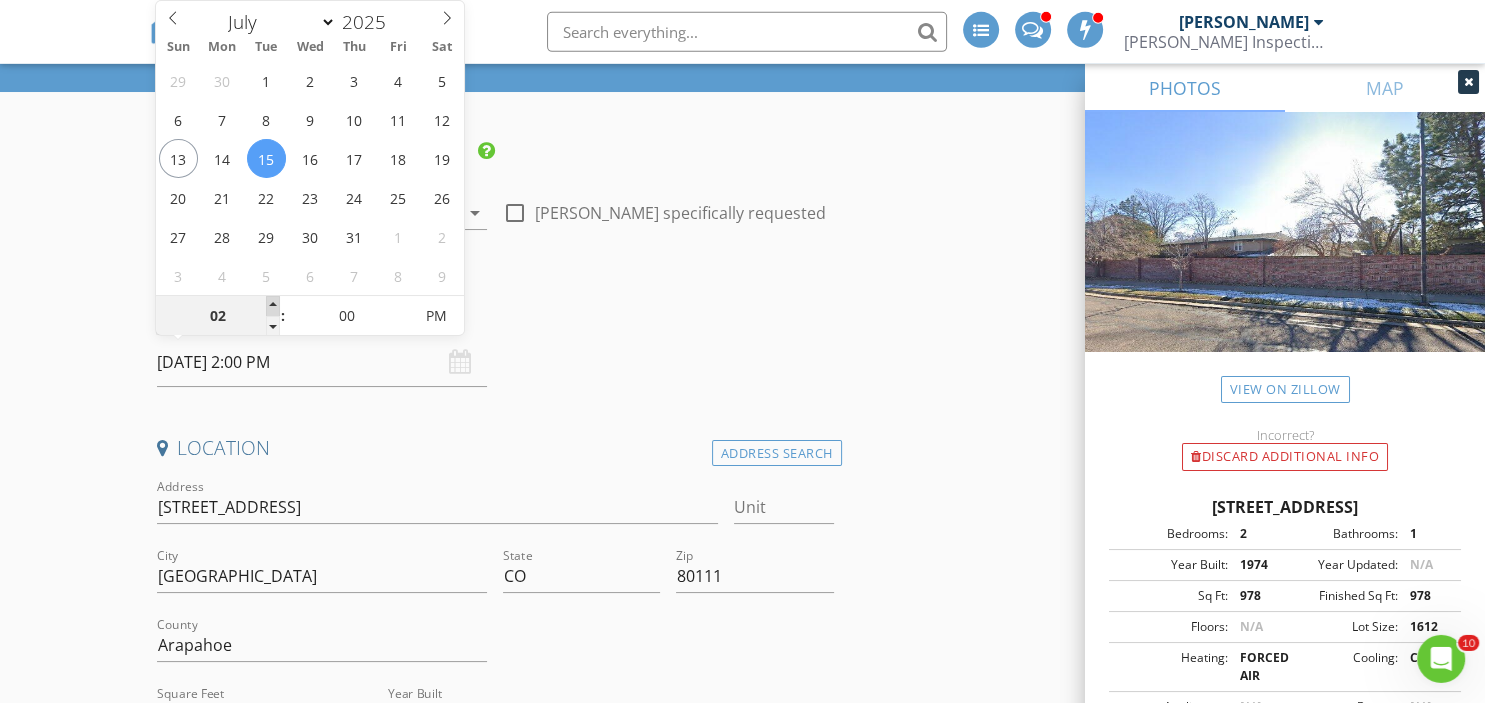 click at bounding box center (273, 306) 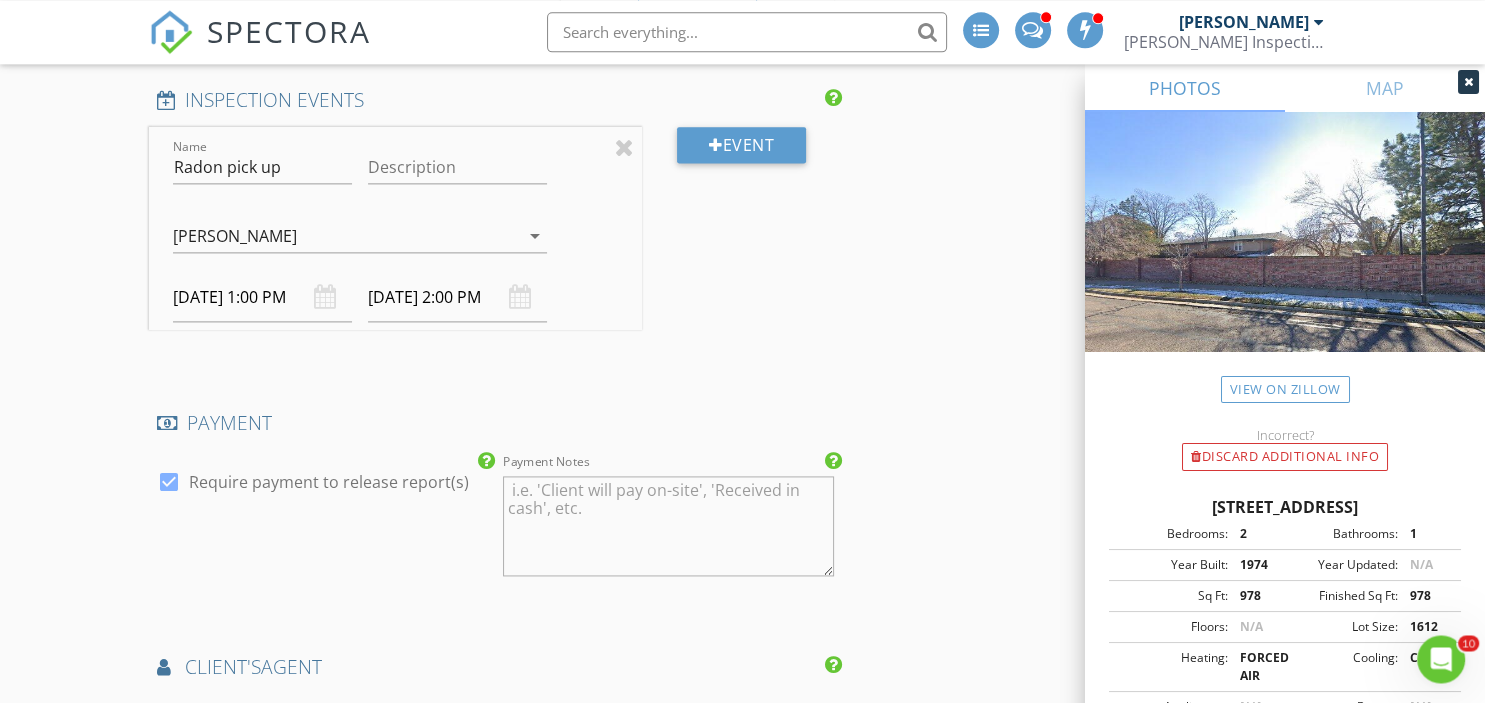 scroll, scrollTop: 3048, scrollLeft: 0, axis: vertical 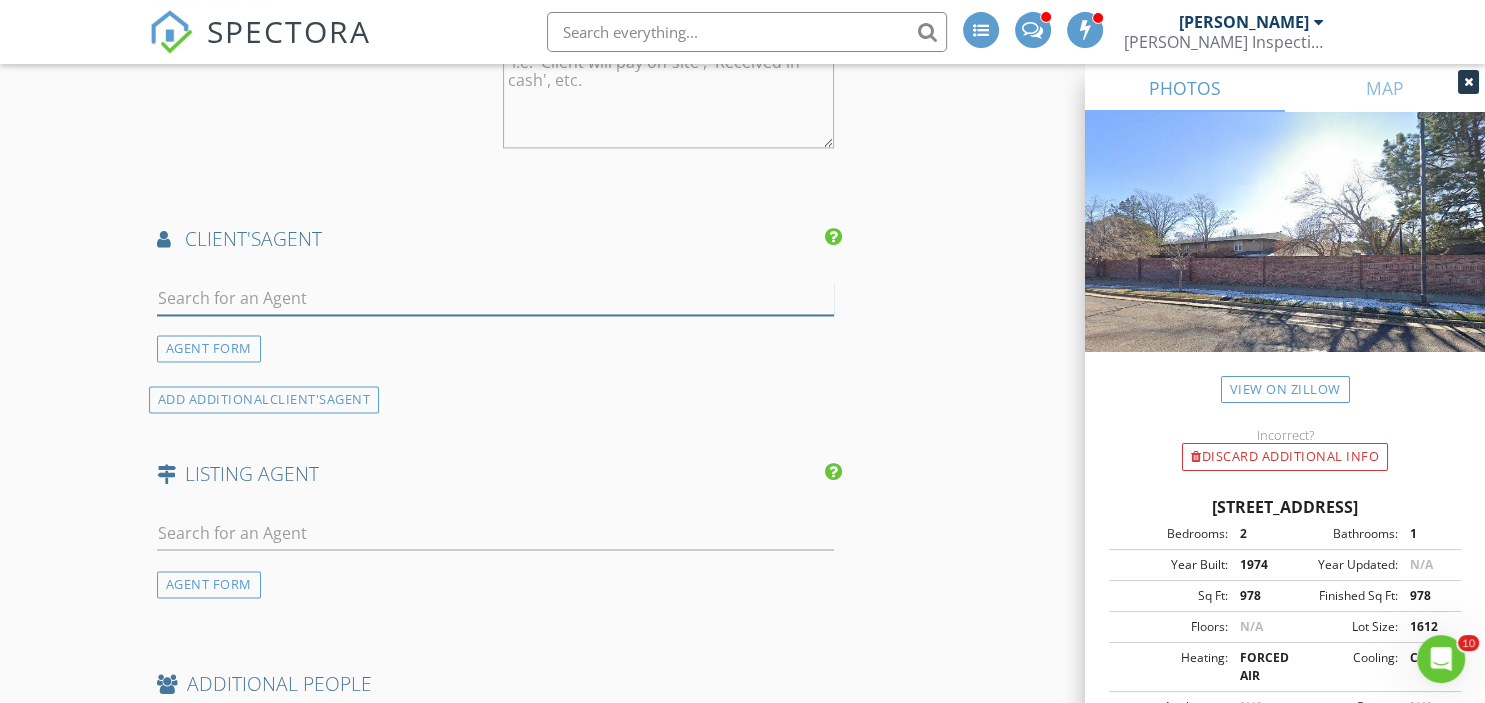 click at bounding box center [495, 298] 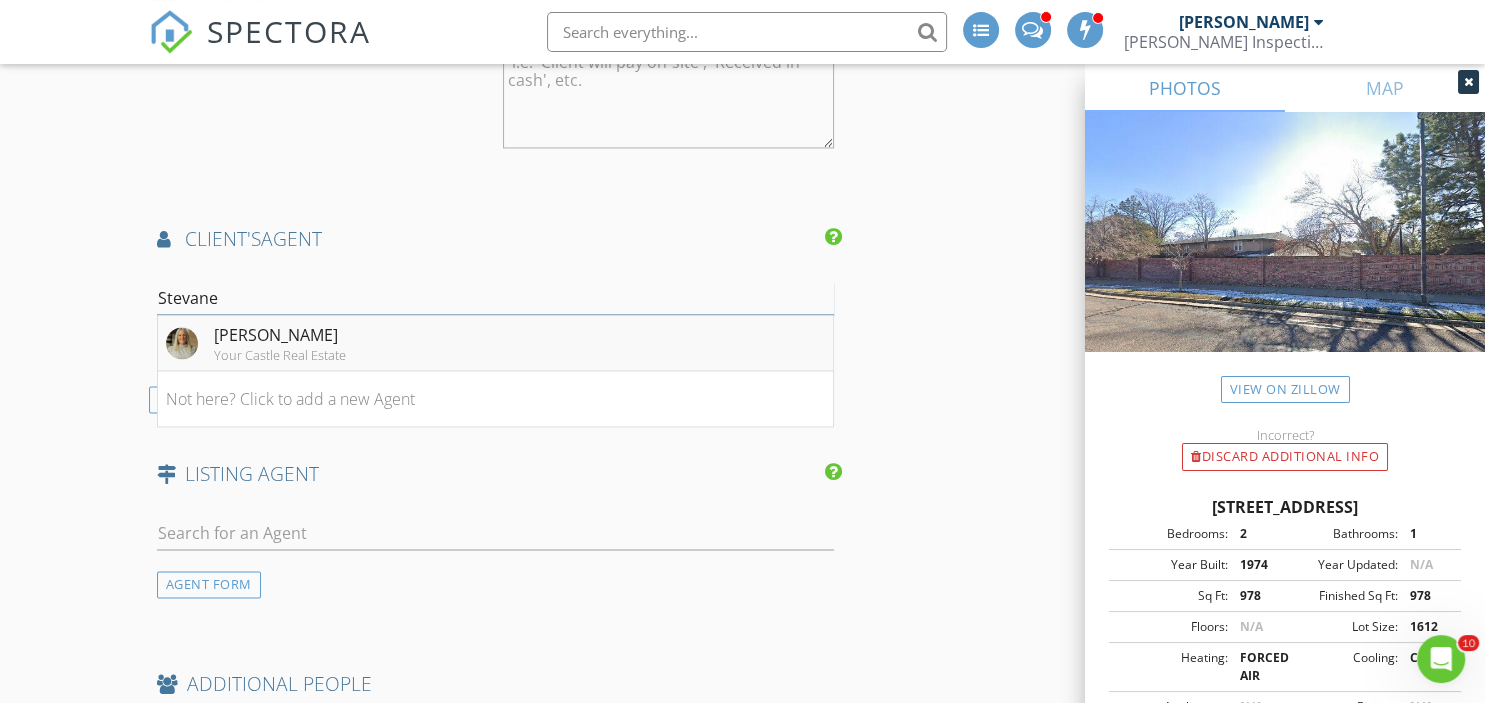 type on "Stevane" 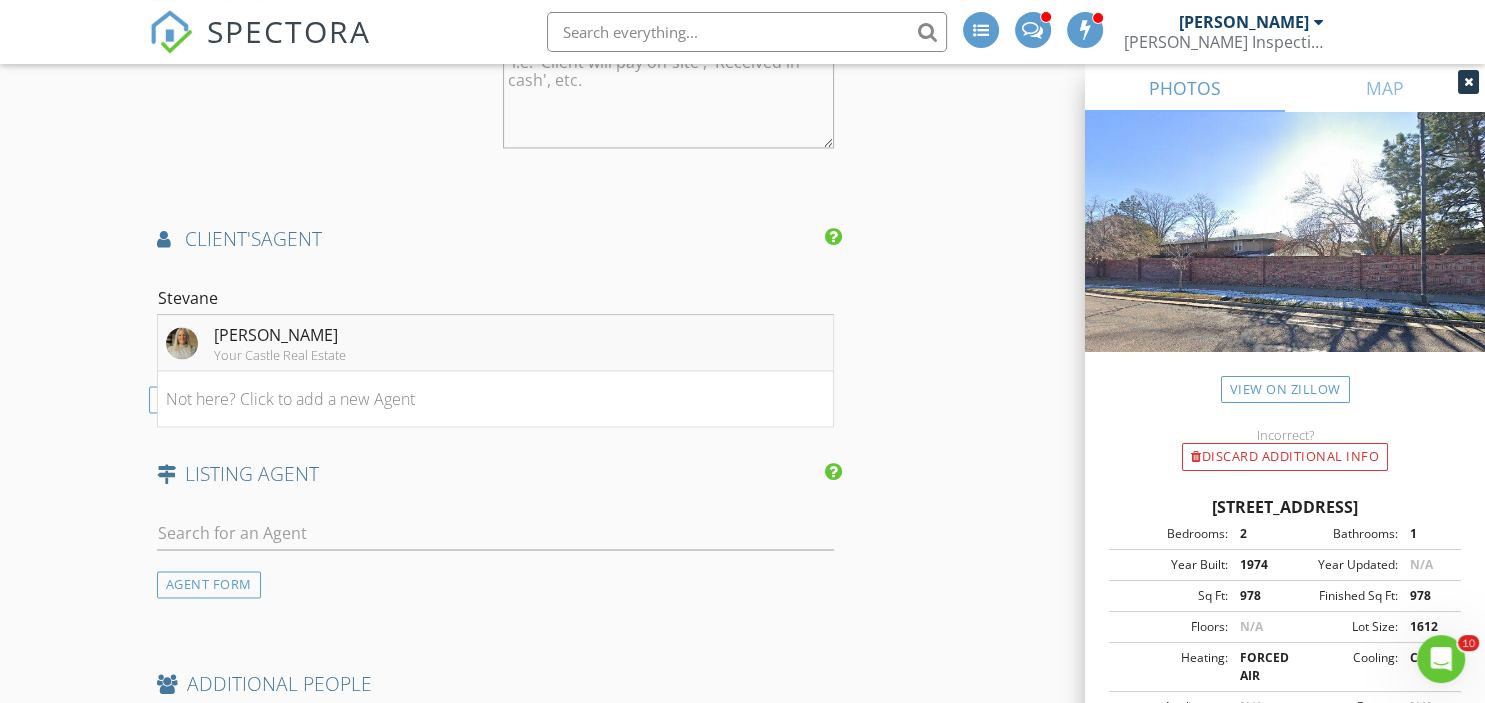 click on "Stevane McKay" at bounding box center (280, 335) 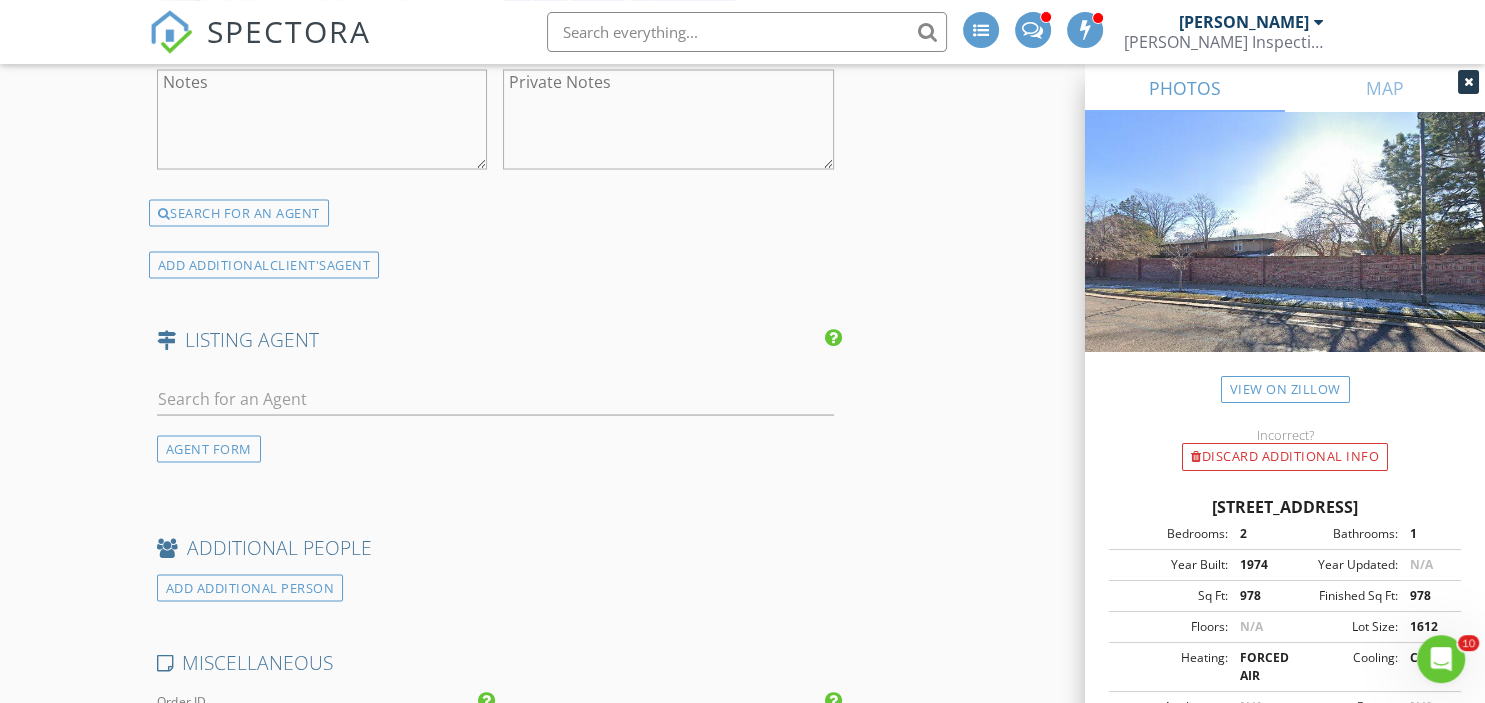 scroll, scrollTop: 3811, scrollLeft: 0, axis: vertical 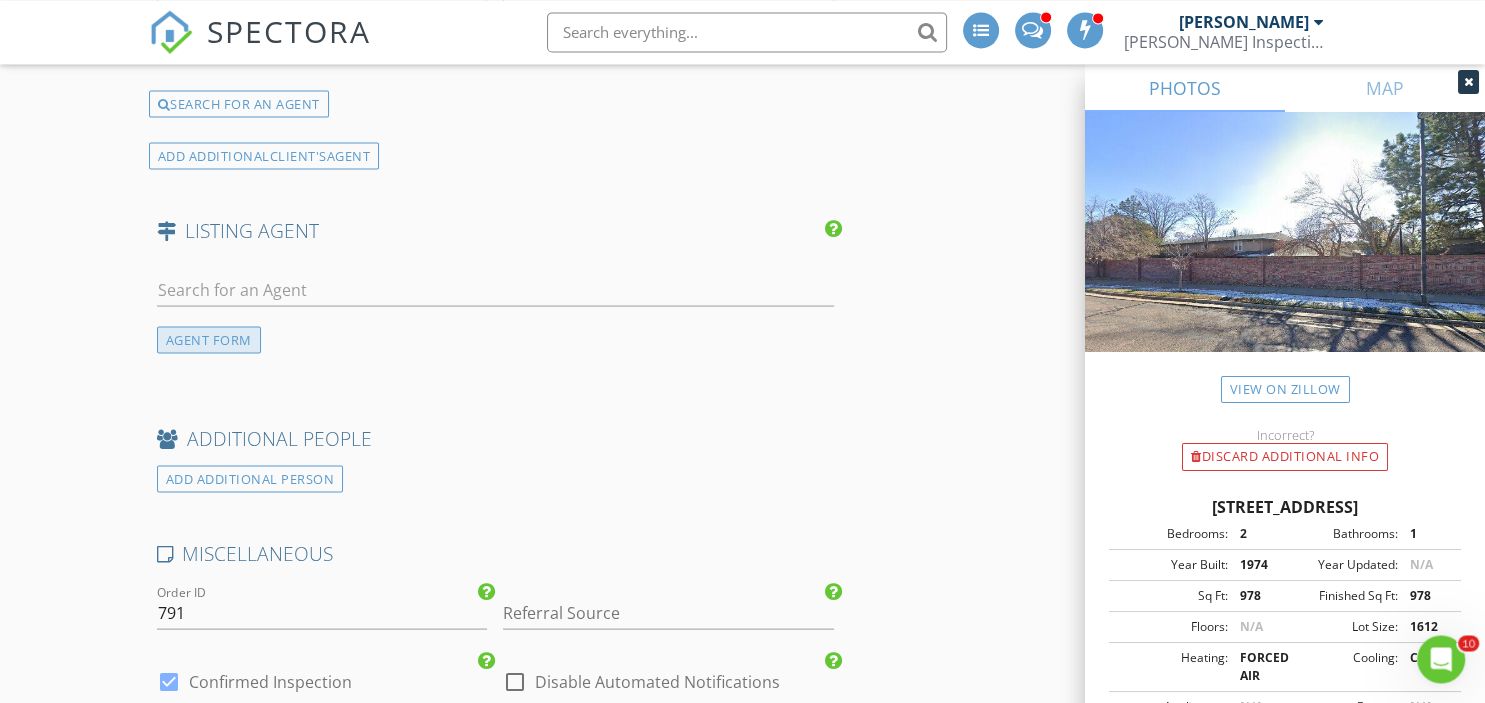 click on "AGENT FORM" at bounding box center [209, 339] 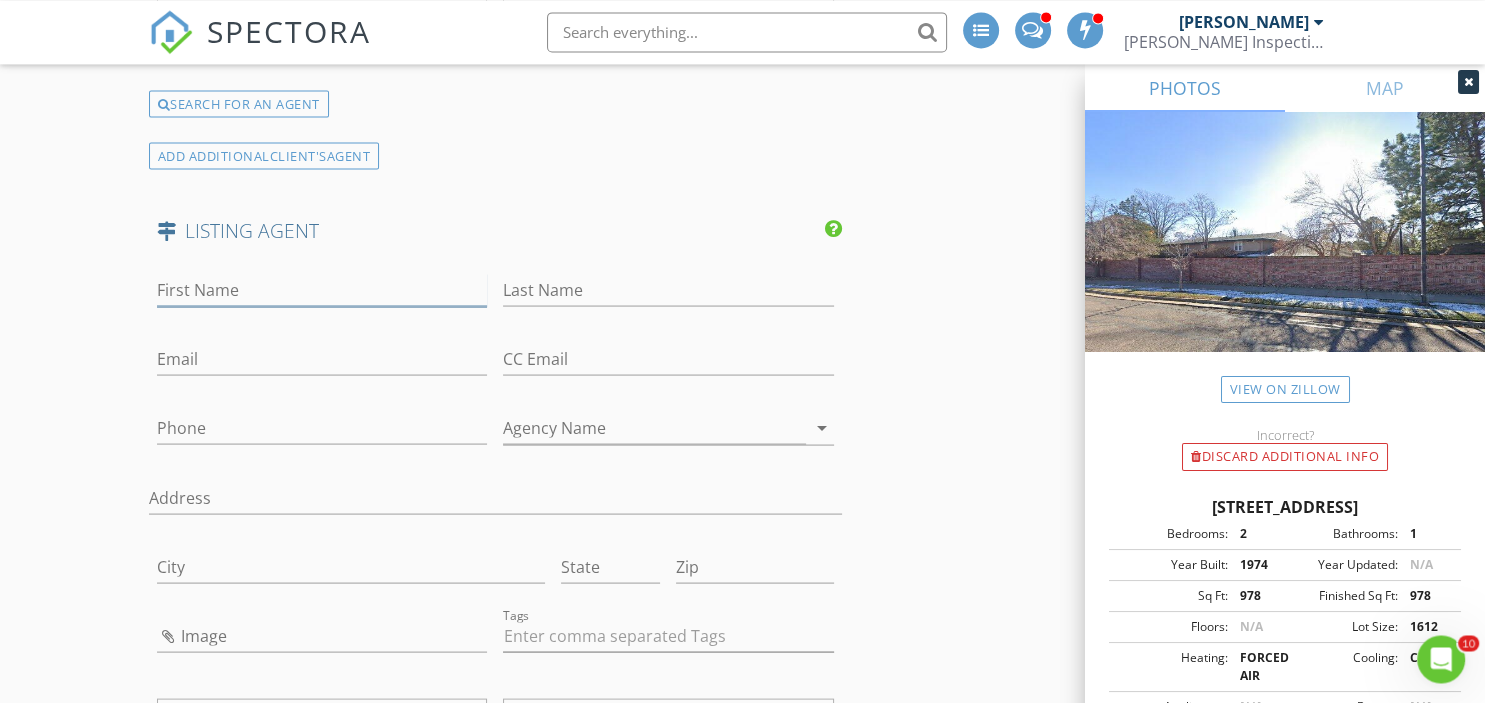 scroll, scrollTop: 3810, scrollLeft: 0, axis: vertical 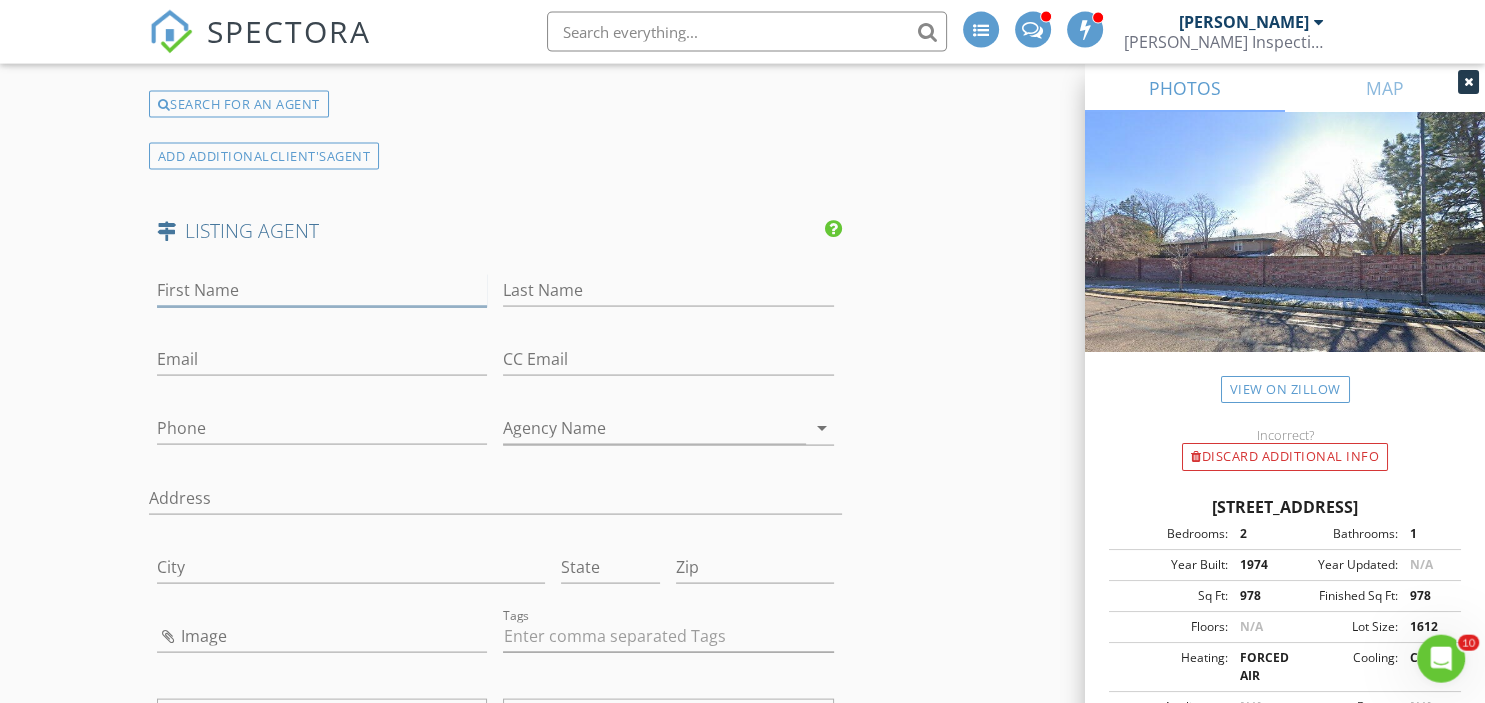 click on "First Name" at bounding box center [322, 290] 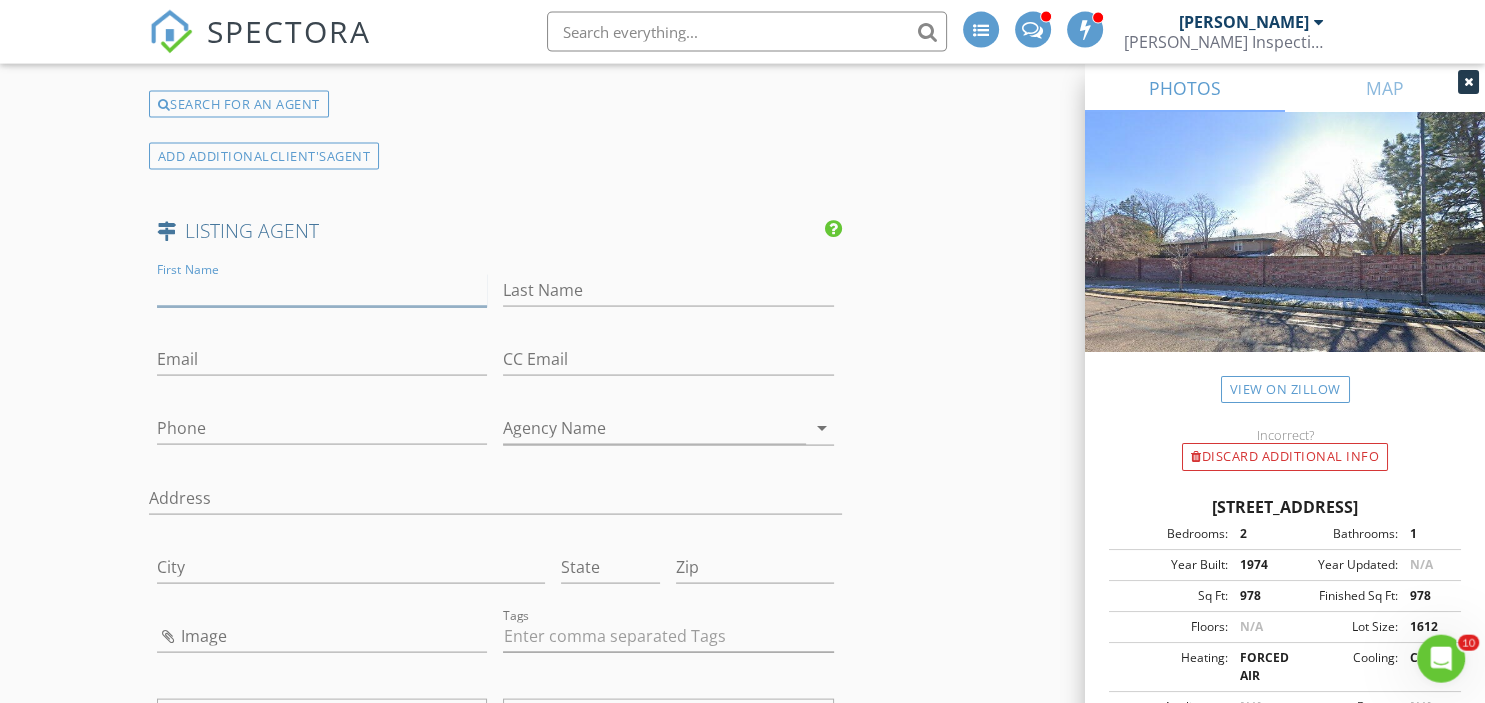 paste on "Victor Lee 720-899-8080 victor@aplpartners.org,  eXp Realty, LLC," 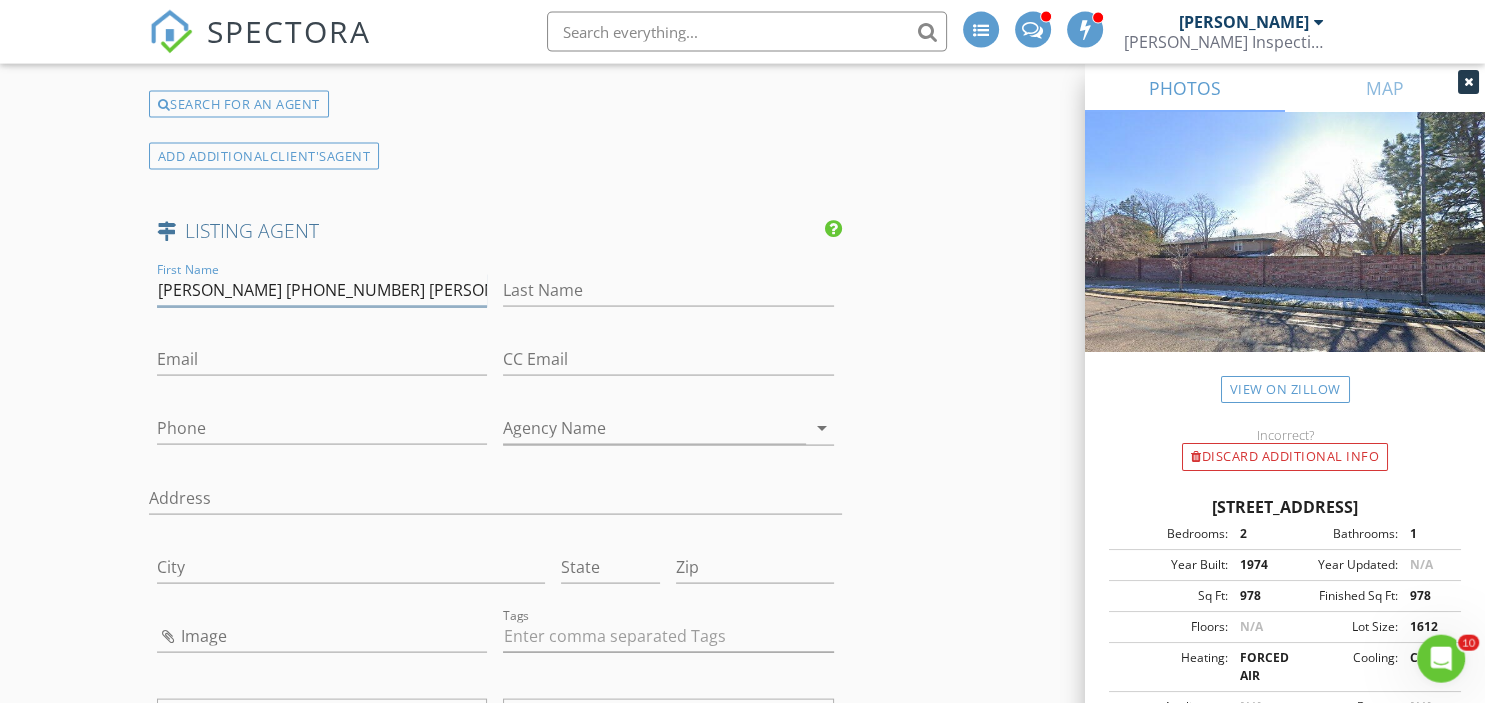 scroll, scrollTop: 0, scrollLeft: 154, axis: horizontal 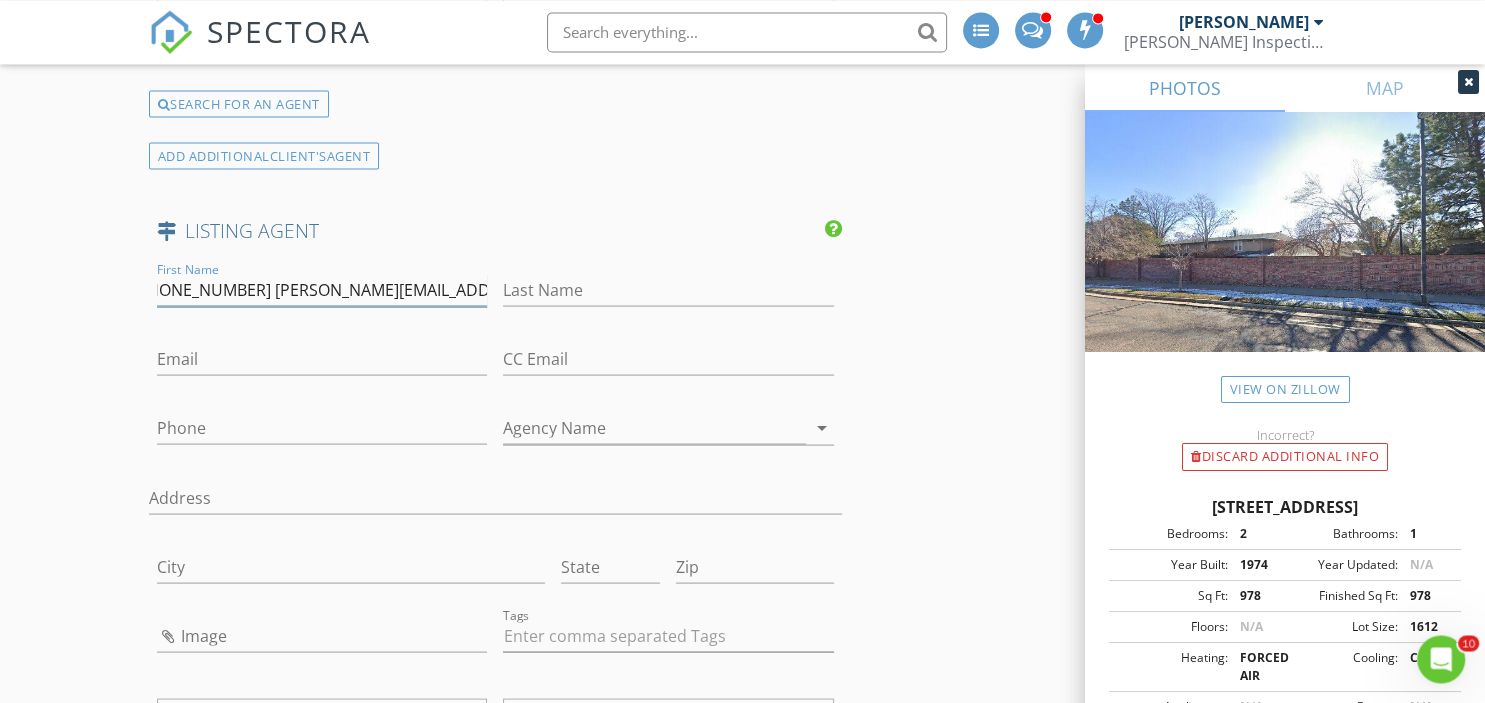 drag, startPoint x: 190, startPoint y: 281, endPoint x: 361, endPoint y: 279, distance: 171.01169 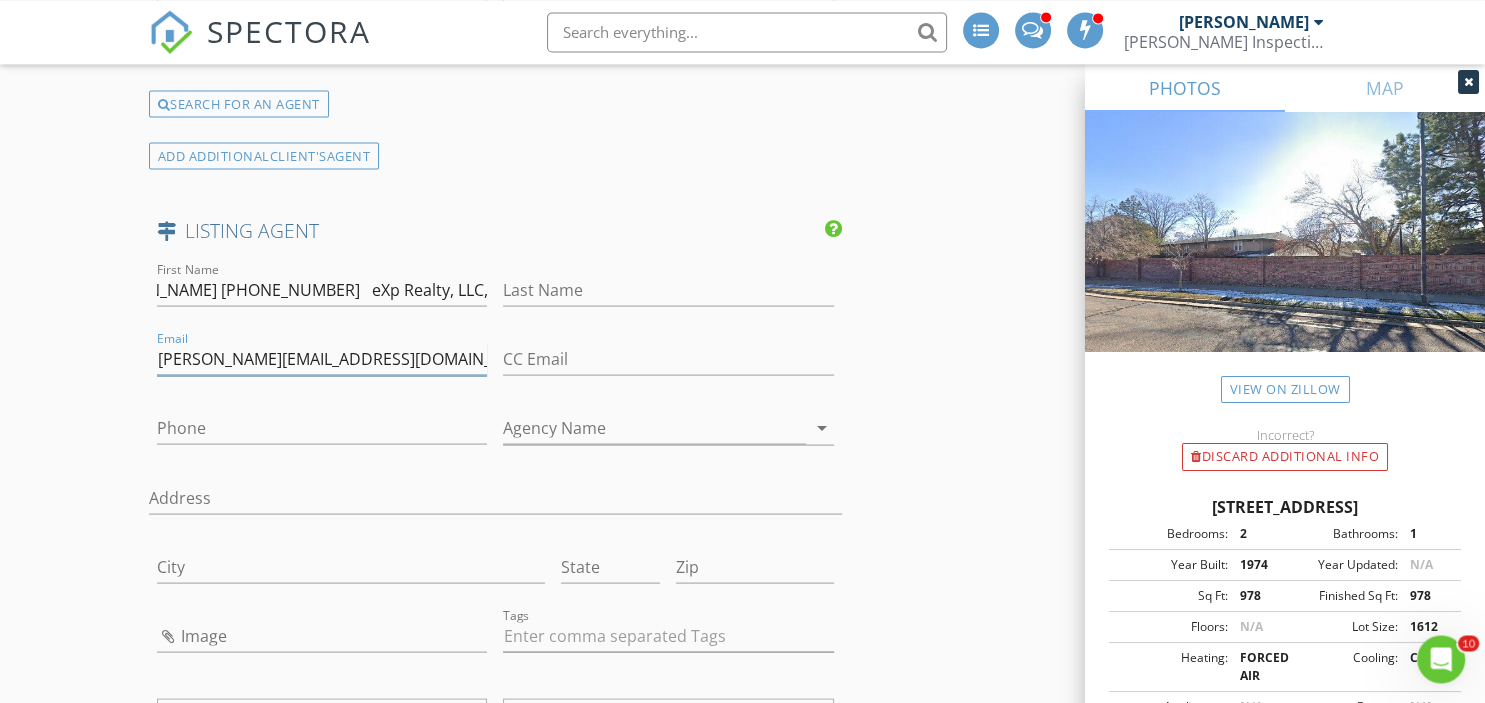 scroll, scrollTop: 0, scrollLeft: 0, axis: both 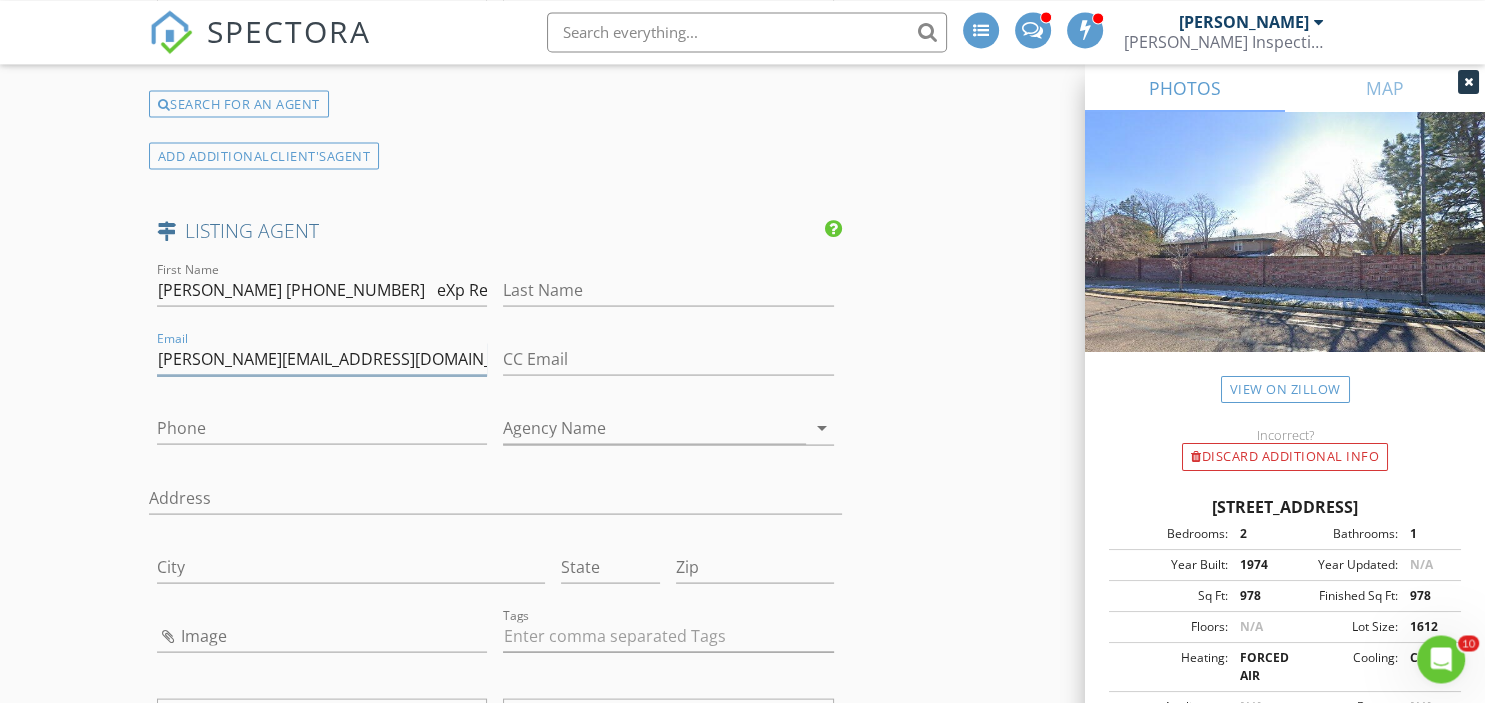 type on "victor@aplpartners.org," 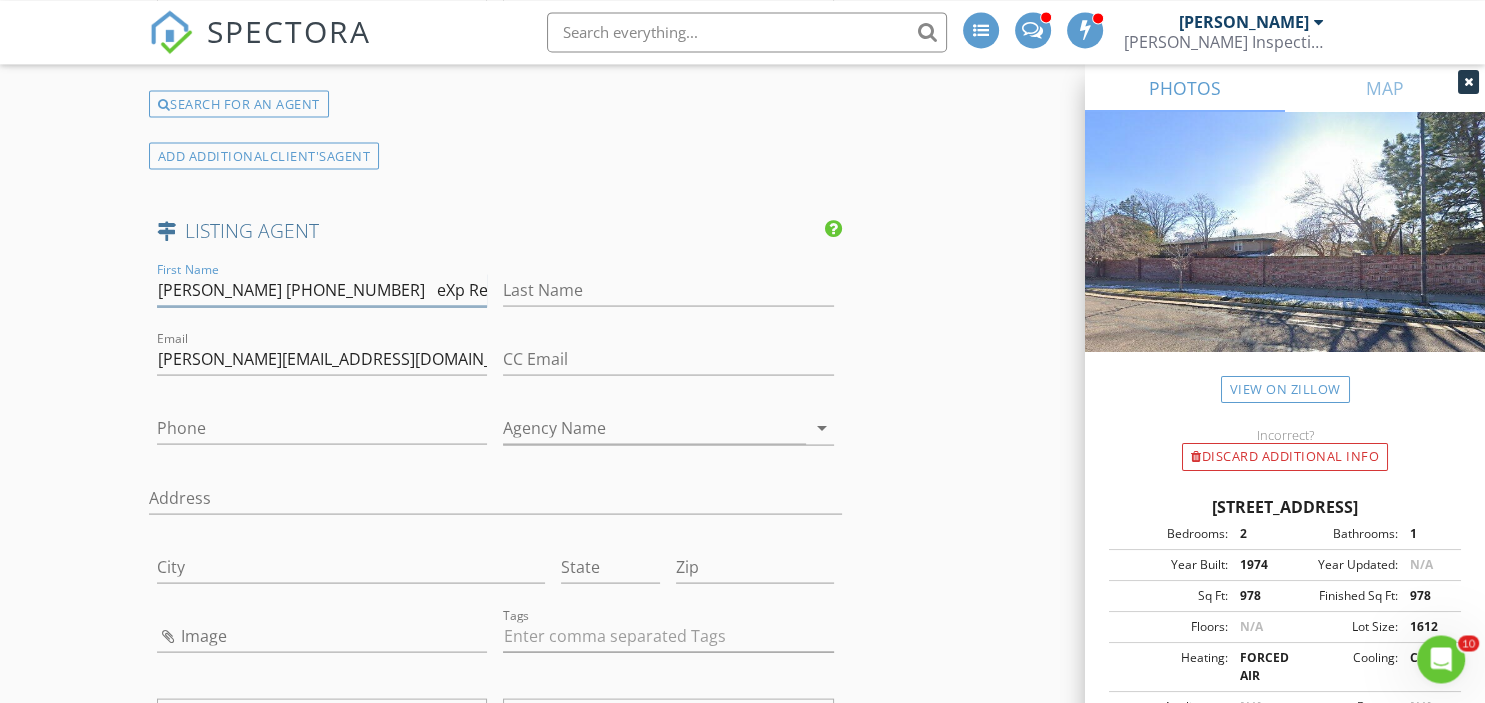 drag, startPoint x: 342, startPoint y: 279, endPoint x: 516, endPoint y: 271, distance: 174.1838 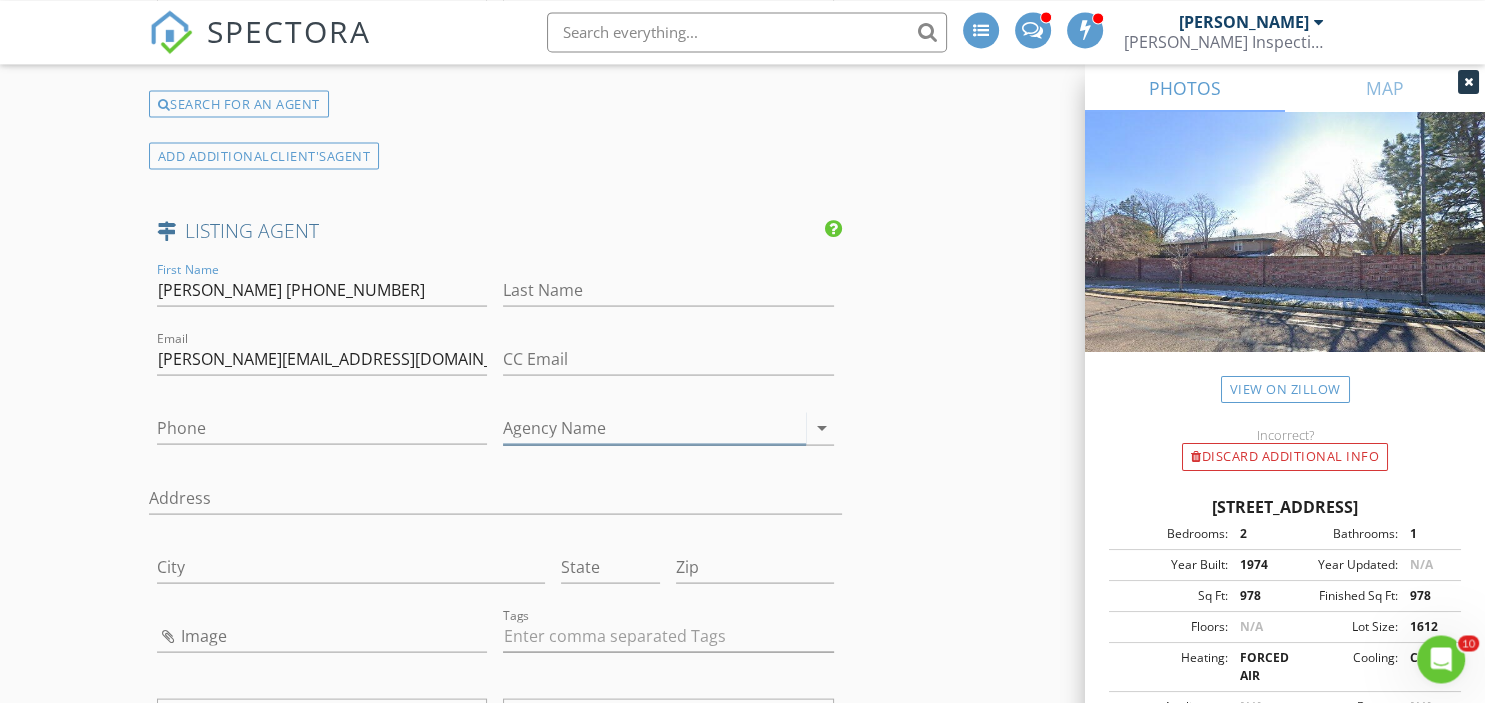 type on "Victor Lee 720-899-8080" 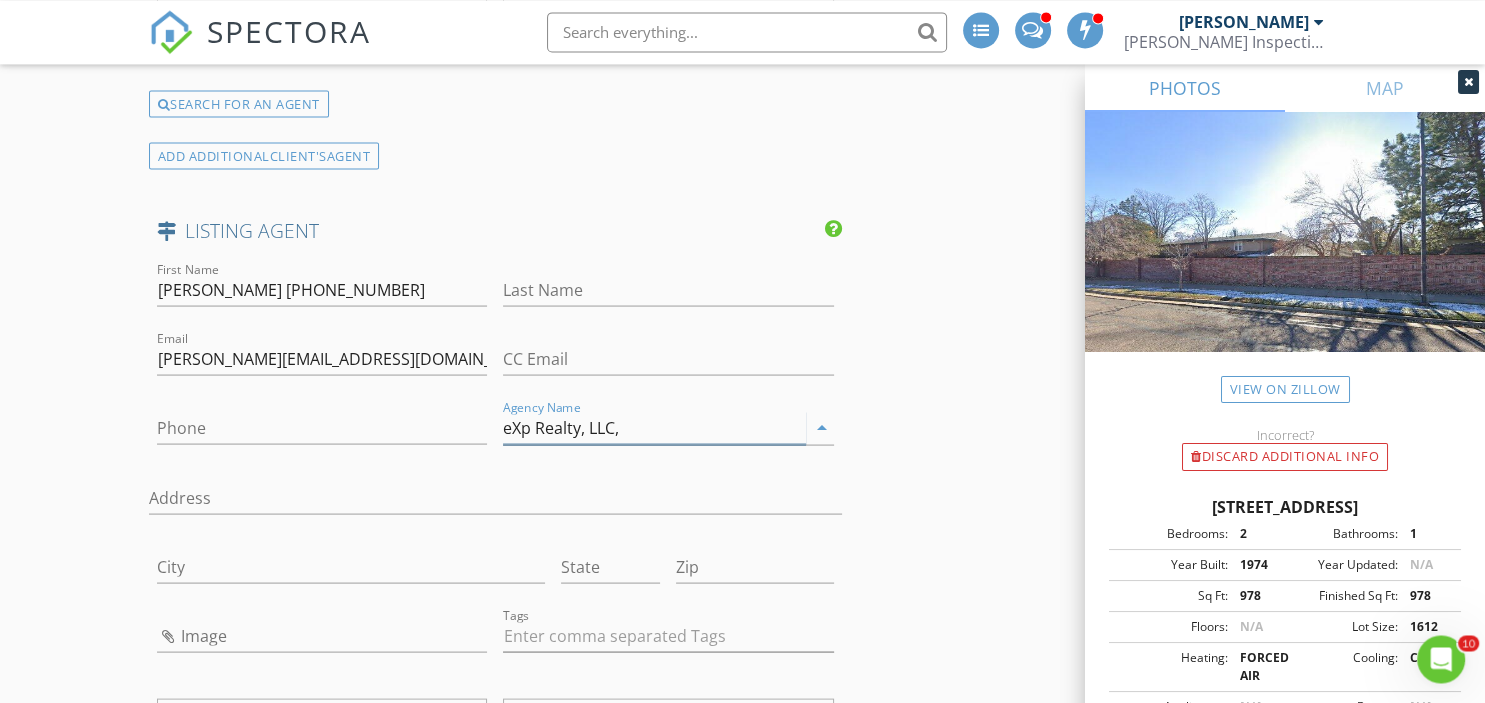 click on "eXp Realty, LLC," at bounding box center [654, 427] 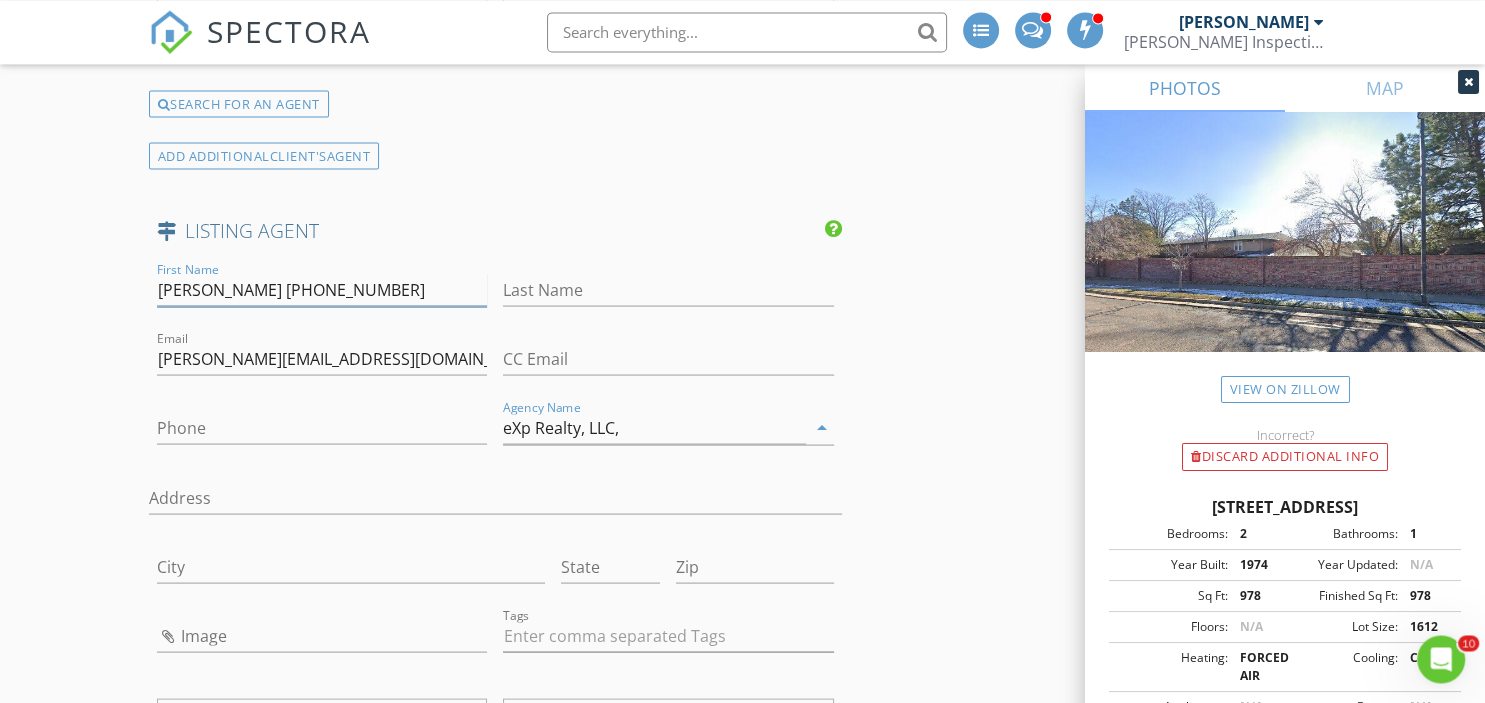drag, startPoint x: 342, startPoint y: 283, endPoint x: 238, endPoint y: 279, distance: 104.0769 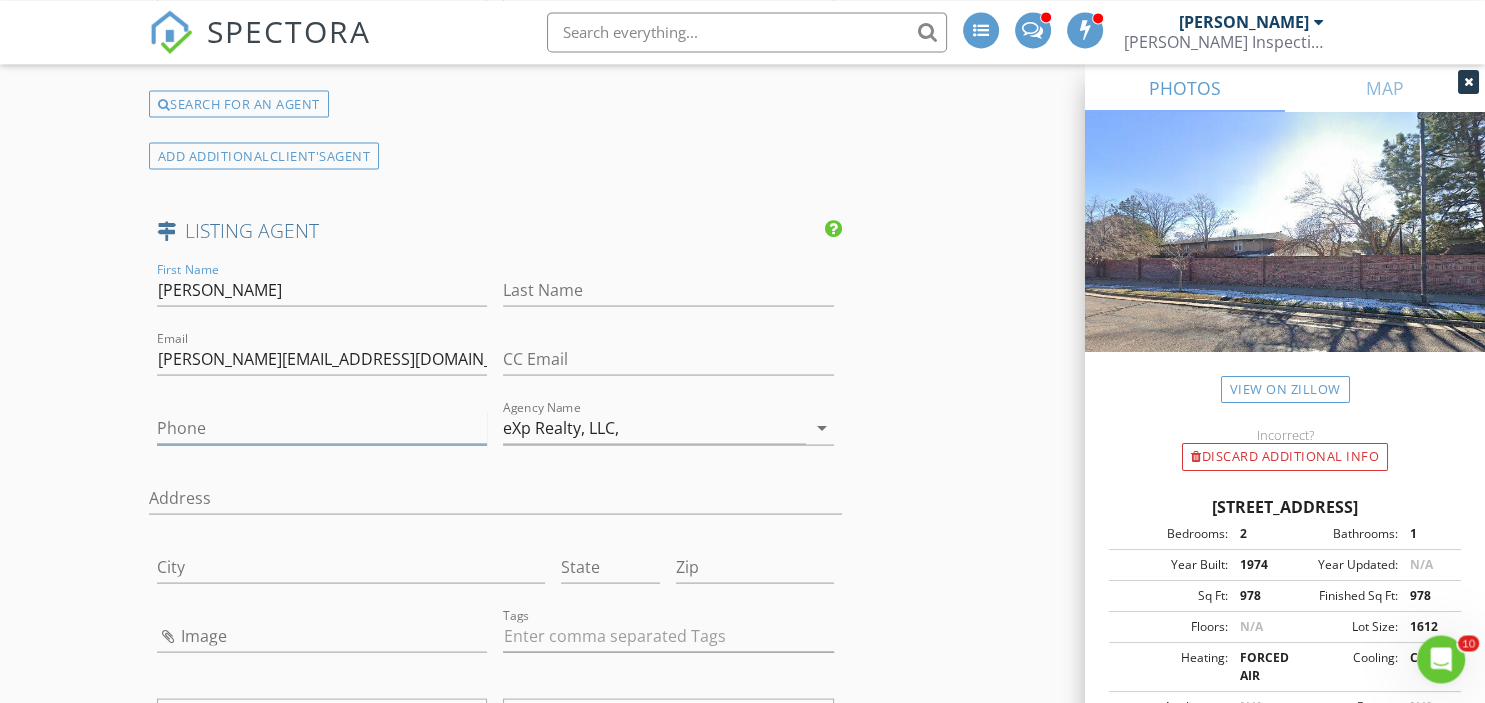type on "Victor Lee" 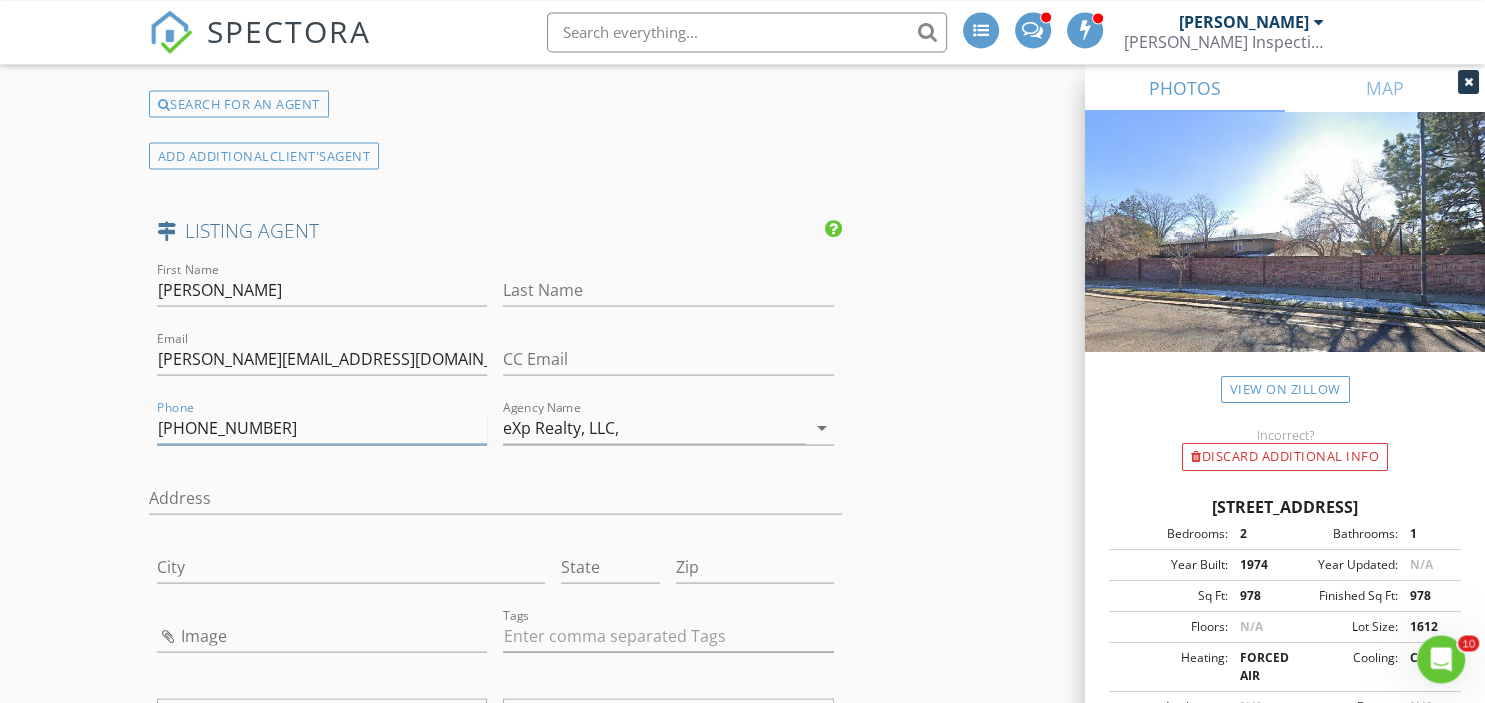 type on "720-899-8080" 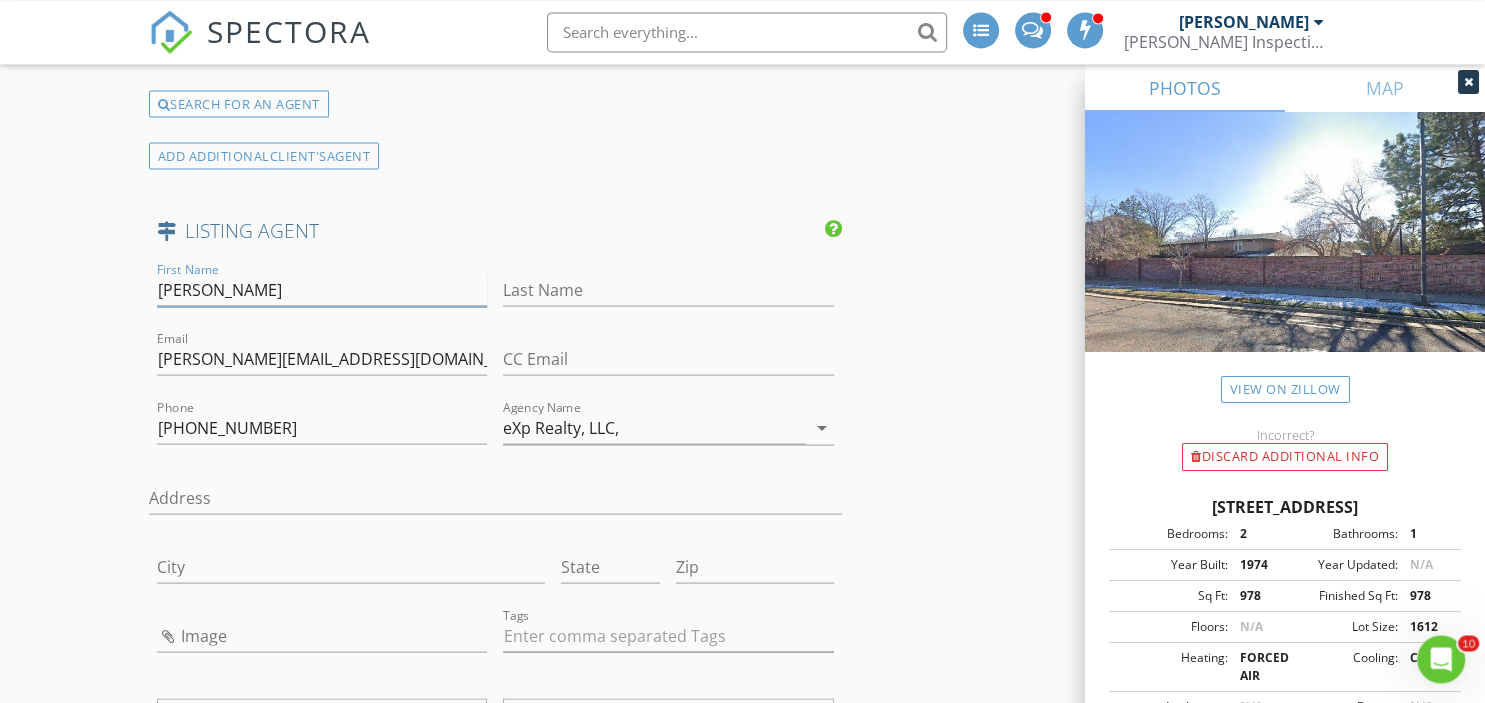 drag, startPoint x: 206, startPoint y: 284, endPoint x: 241, endPoint y: 284, distance: 35 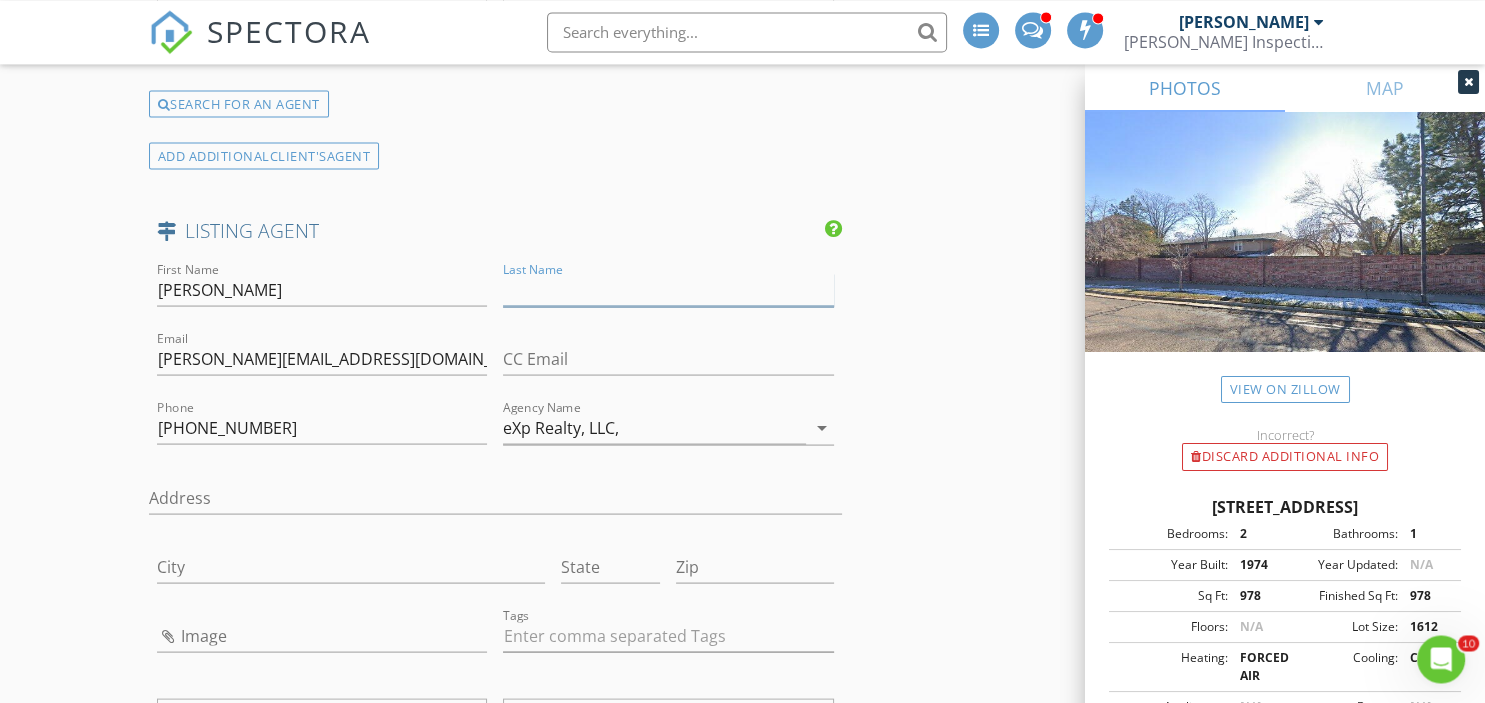 type on "Victor" 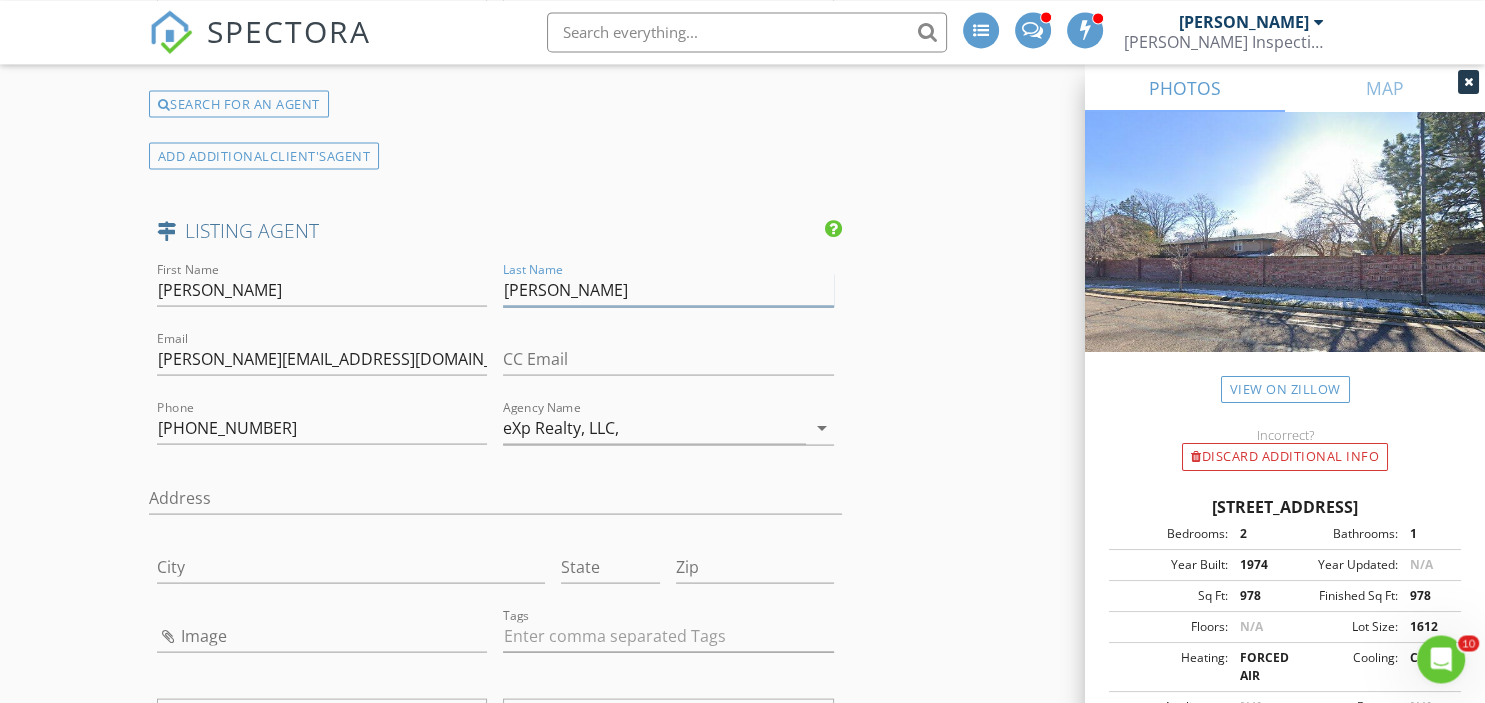 type on "Lee" 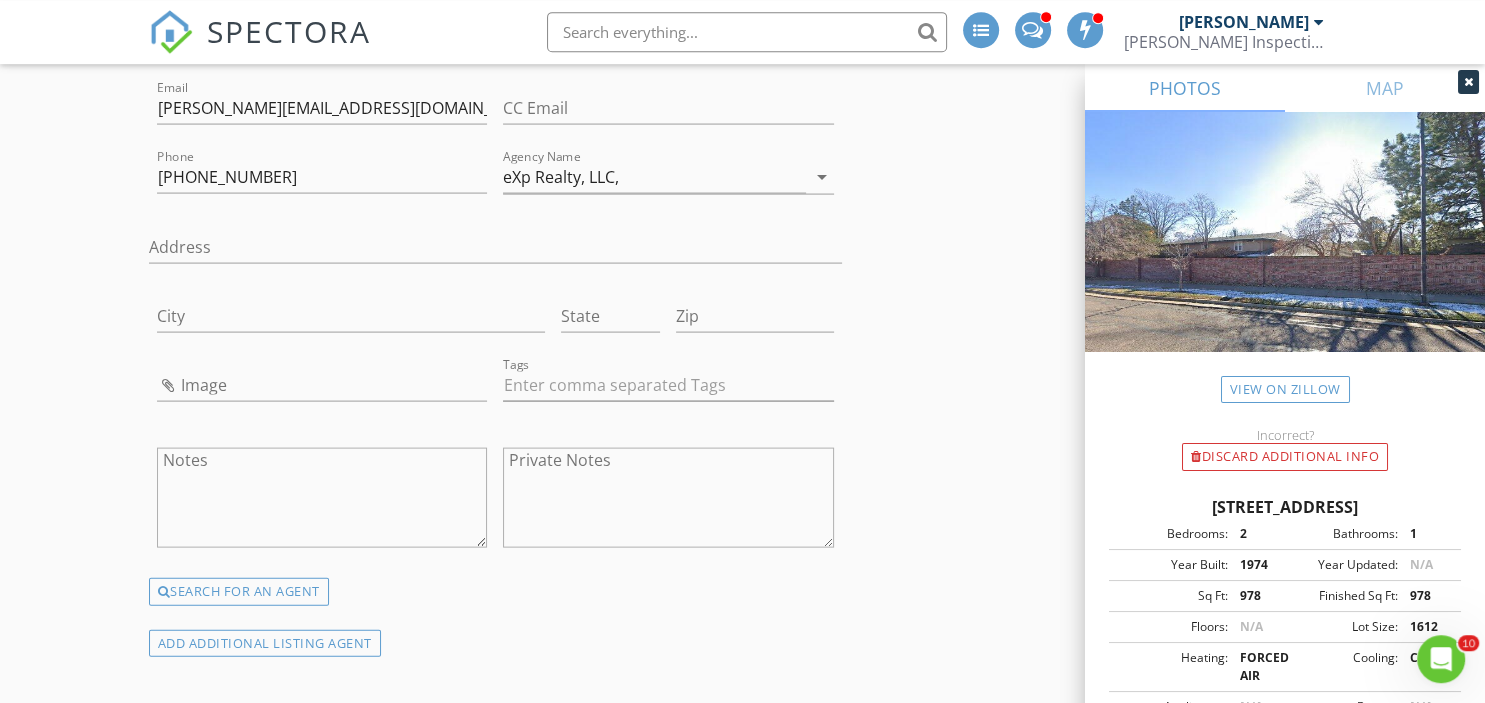 scroll, scrollTop: 4280, scrollLeft: 0, axis: vertical 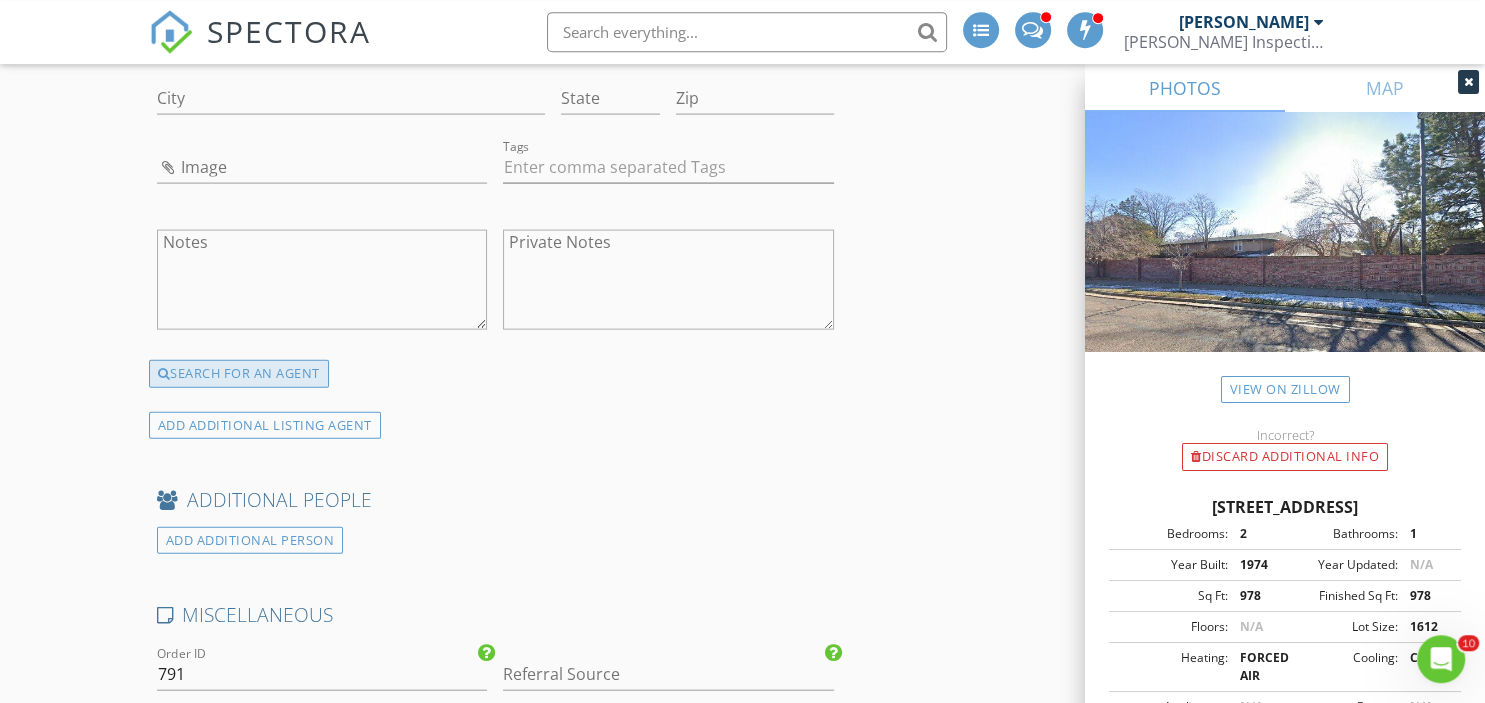 click on "SEARCH FOR AN AGENT" at bounding box center (239, 373) 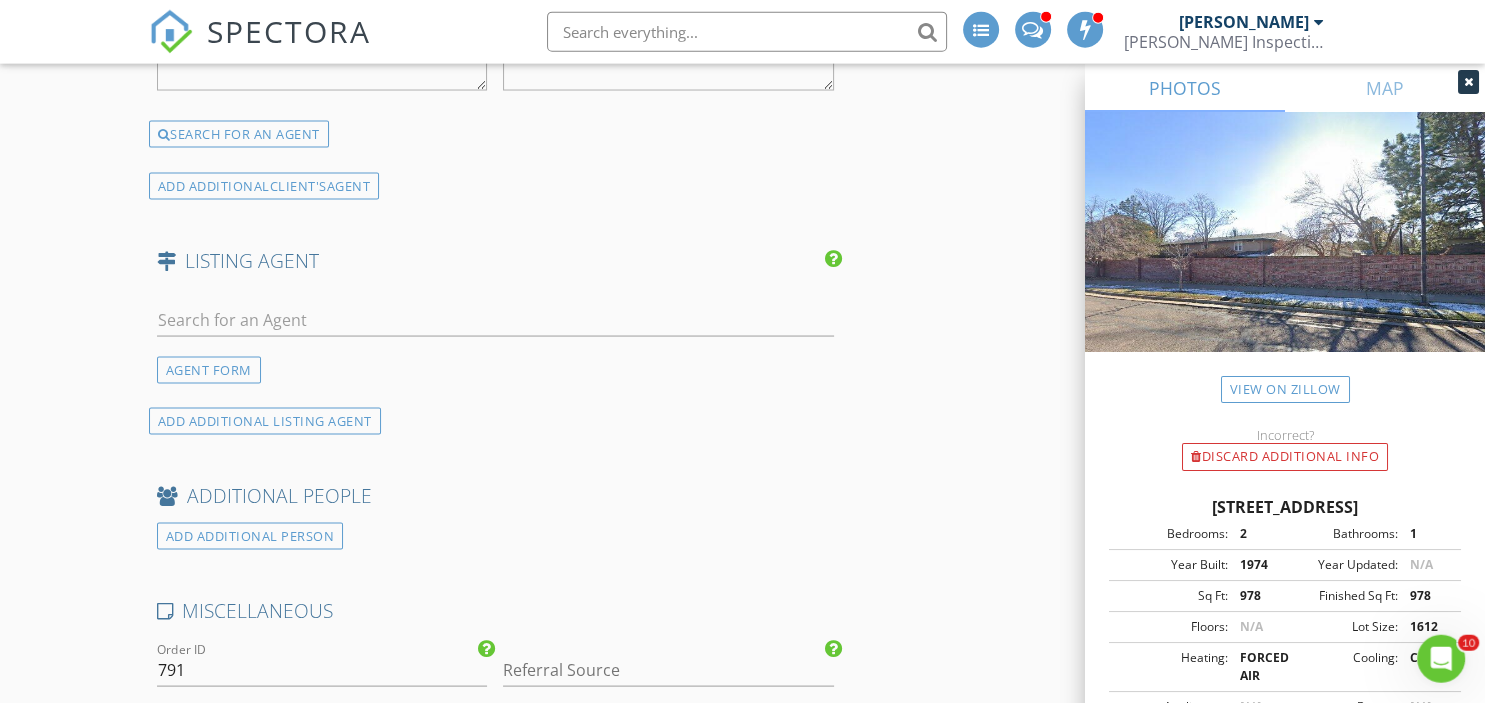 scroll, scrollTop: 3782, scrollLeft: 0, axis: vertical 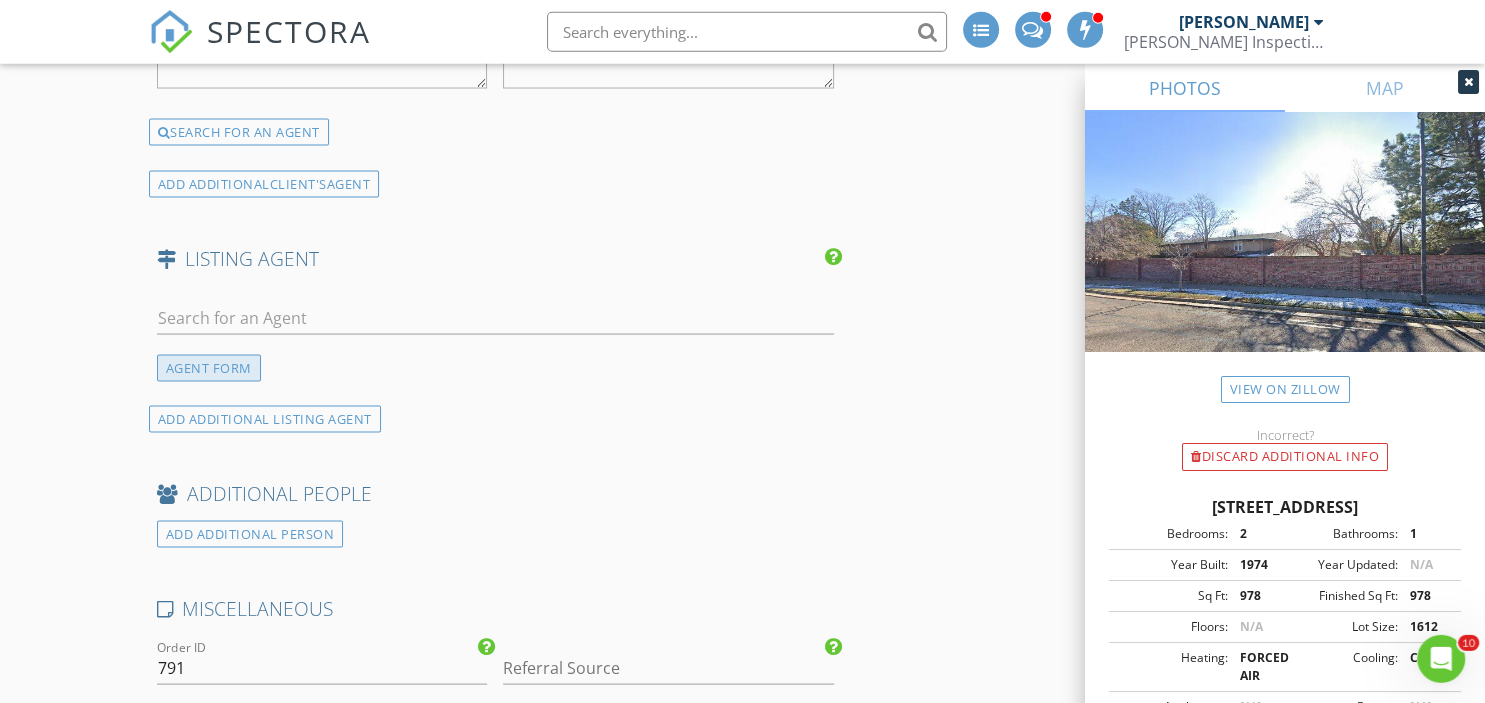 click on "AGENT FORM" at bounding box center (209, 368) 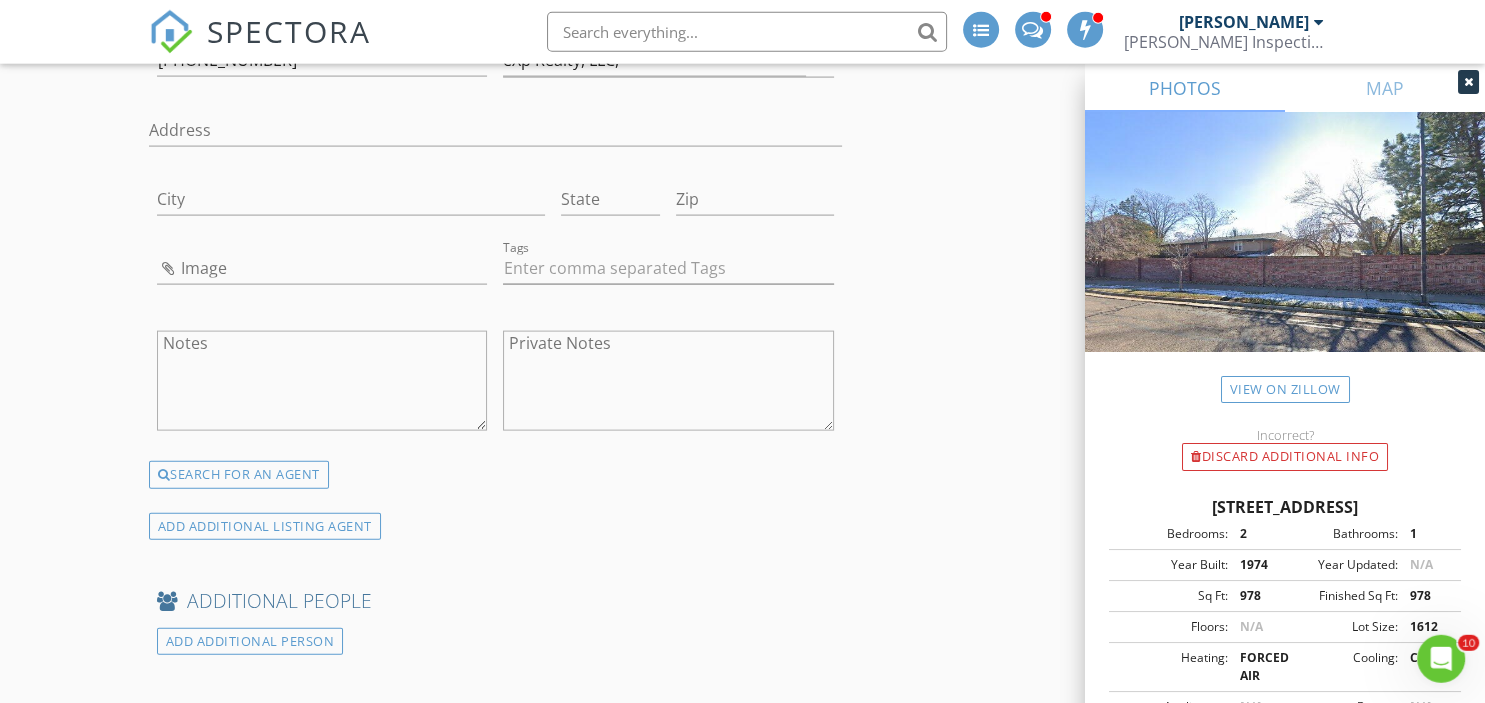 scroll, scrollTop: 4278, scrollLeft: 0, axis: vertical 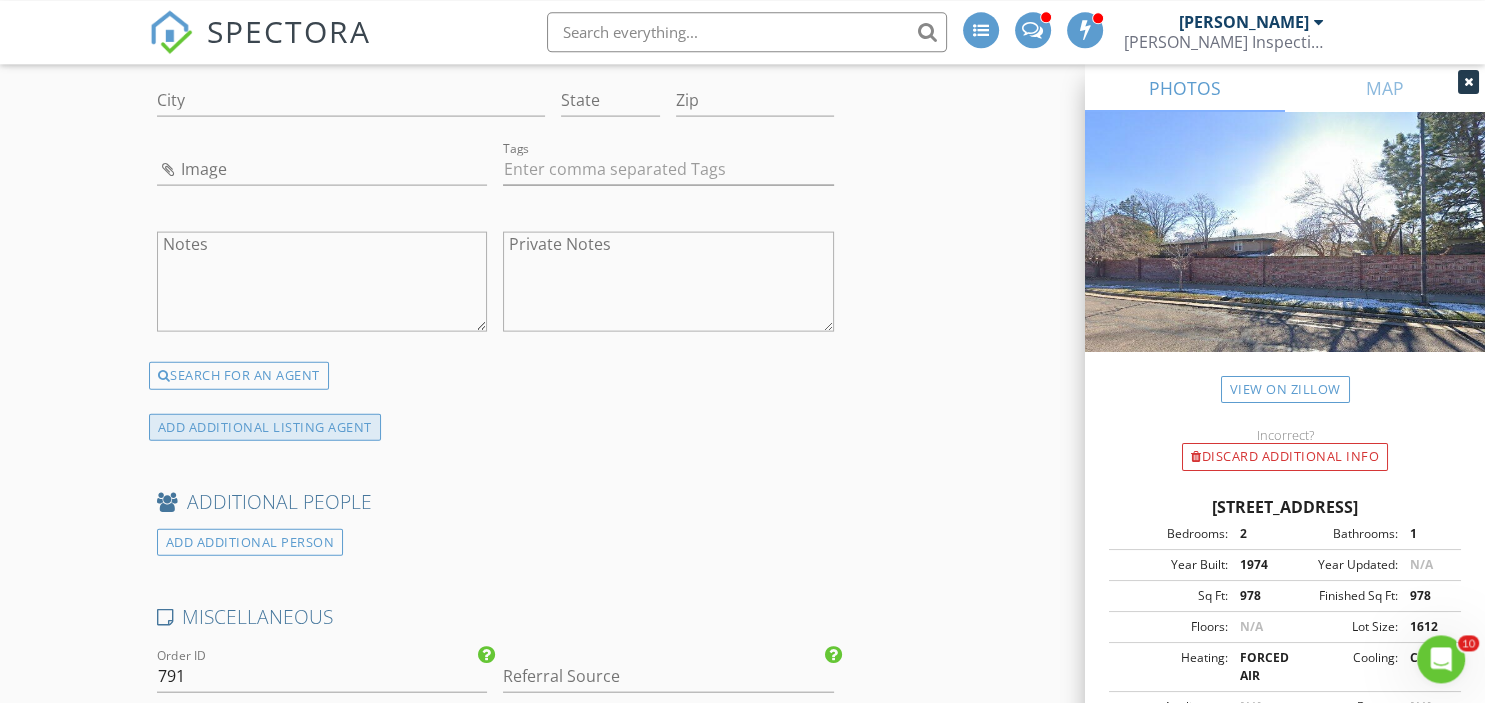 click on "ADD ADDITIONAL LISTING AGENT" at bounding box center [265, 426] 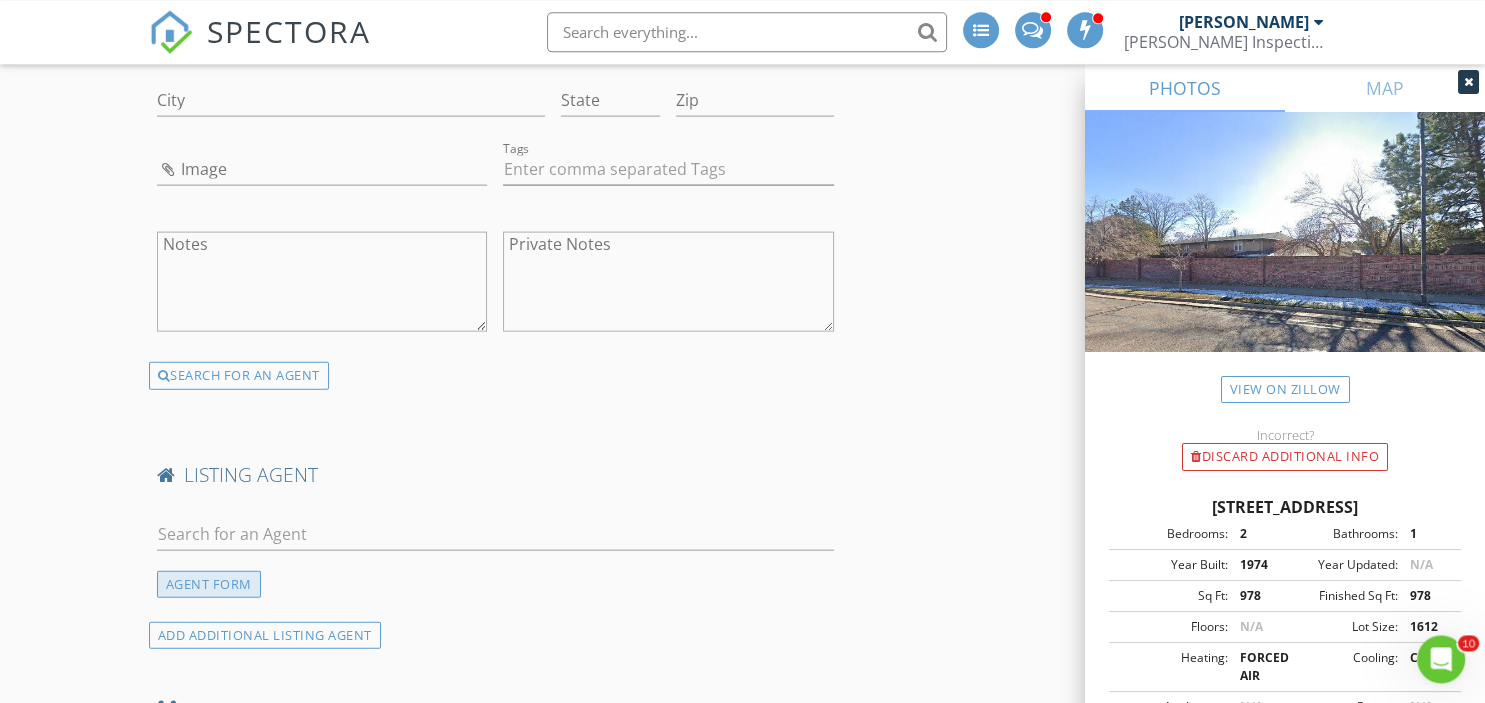 click on "AGENT FORM" at bounding box center [209, 583] 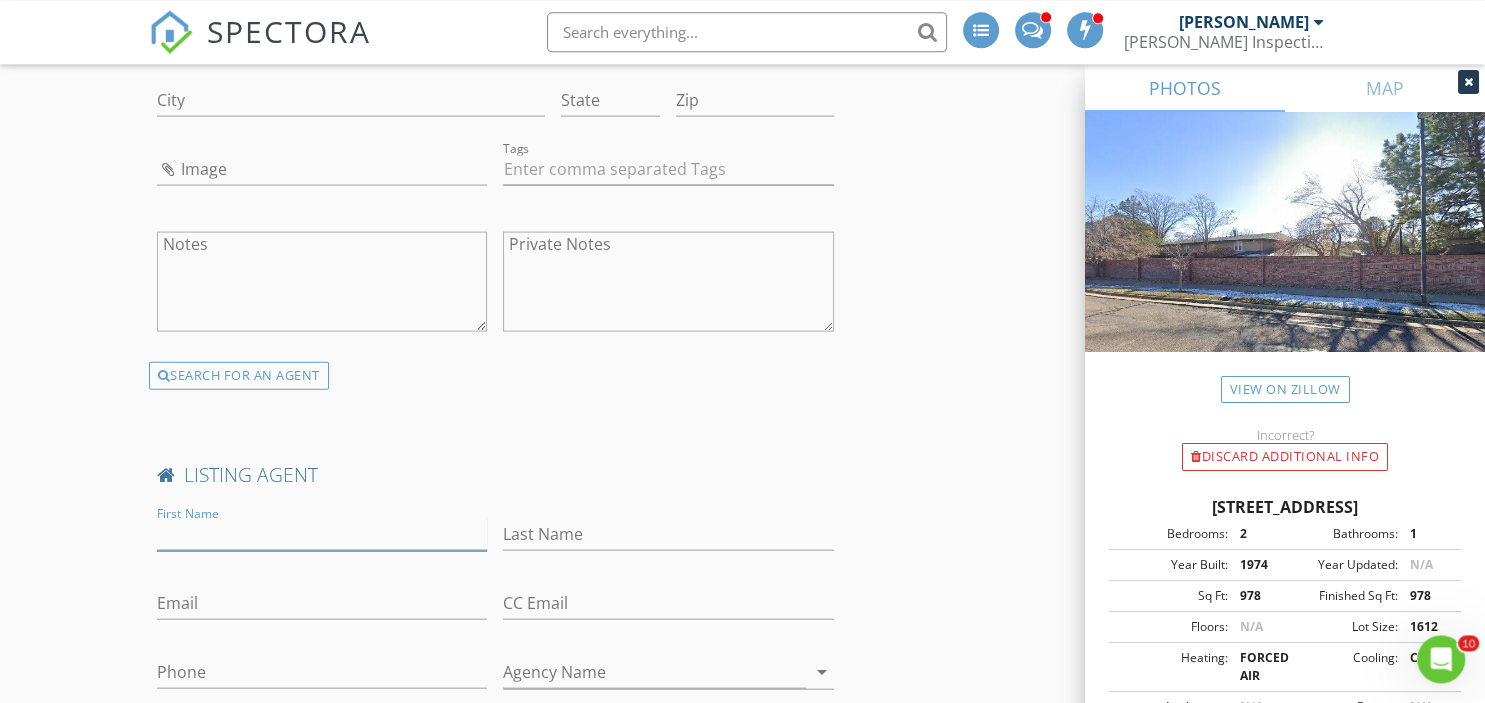paste on "Trent Robertson 720-763-6863,  eXp Realty, LLC" 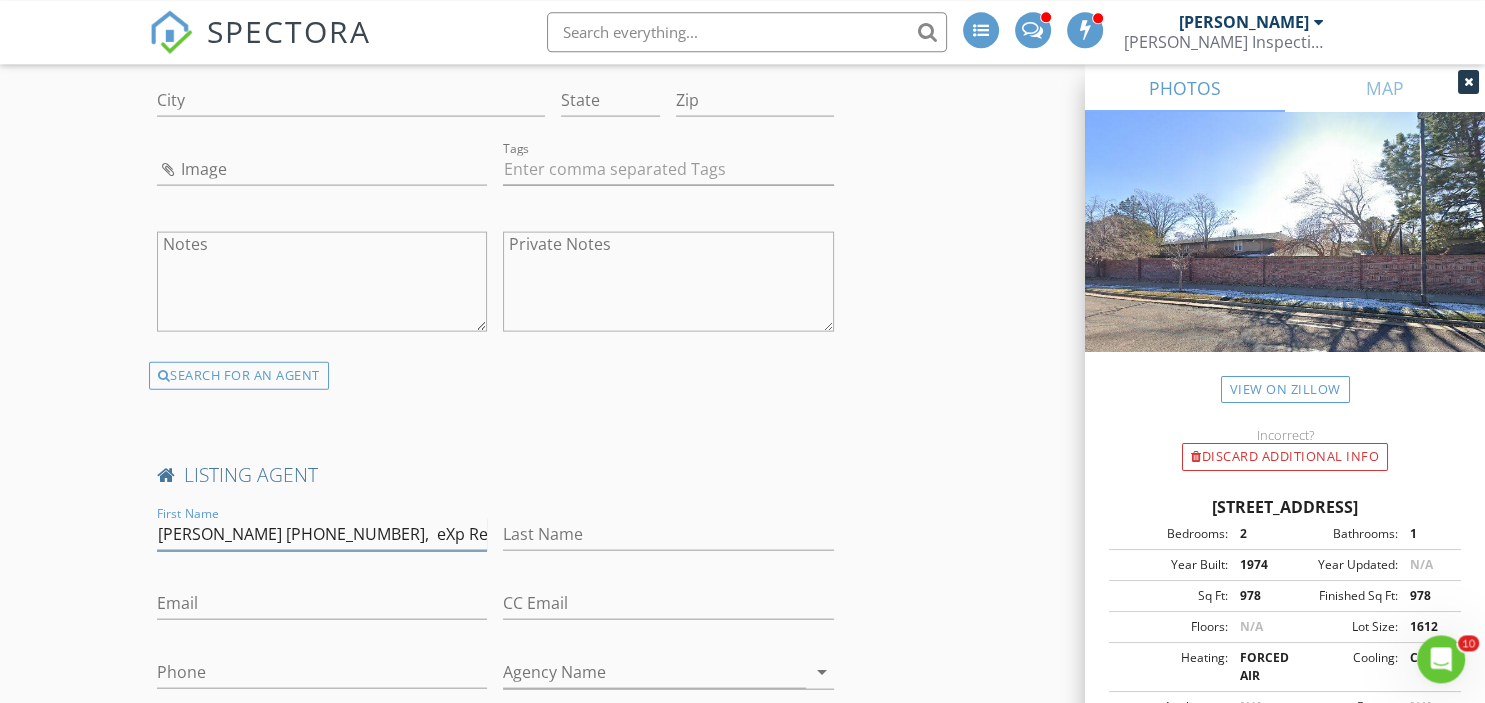 scroll, scrollTop: 0, scrollLeft: 23, axis: horizontal 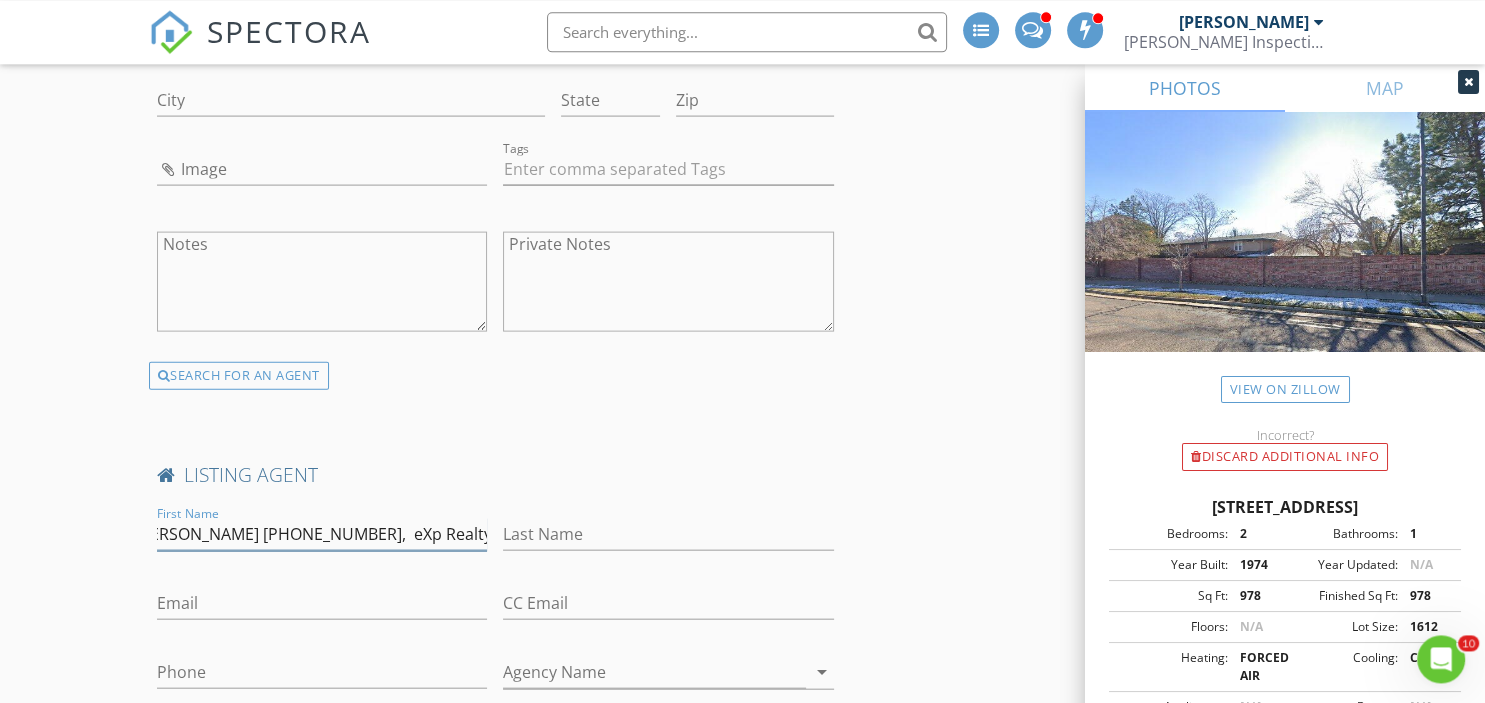drag, startPoint x: 374, startPoint y: 522, endPoint x: 527, endPoint y: 525, distance: 153.0294 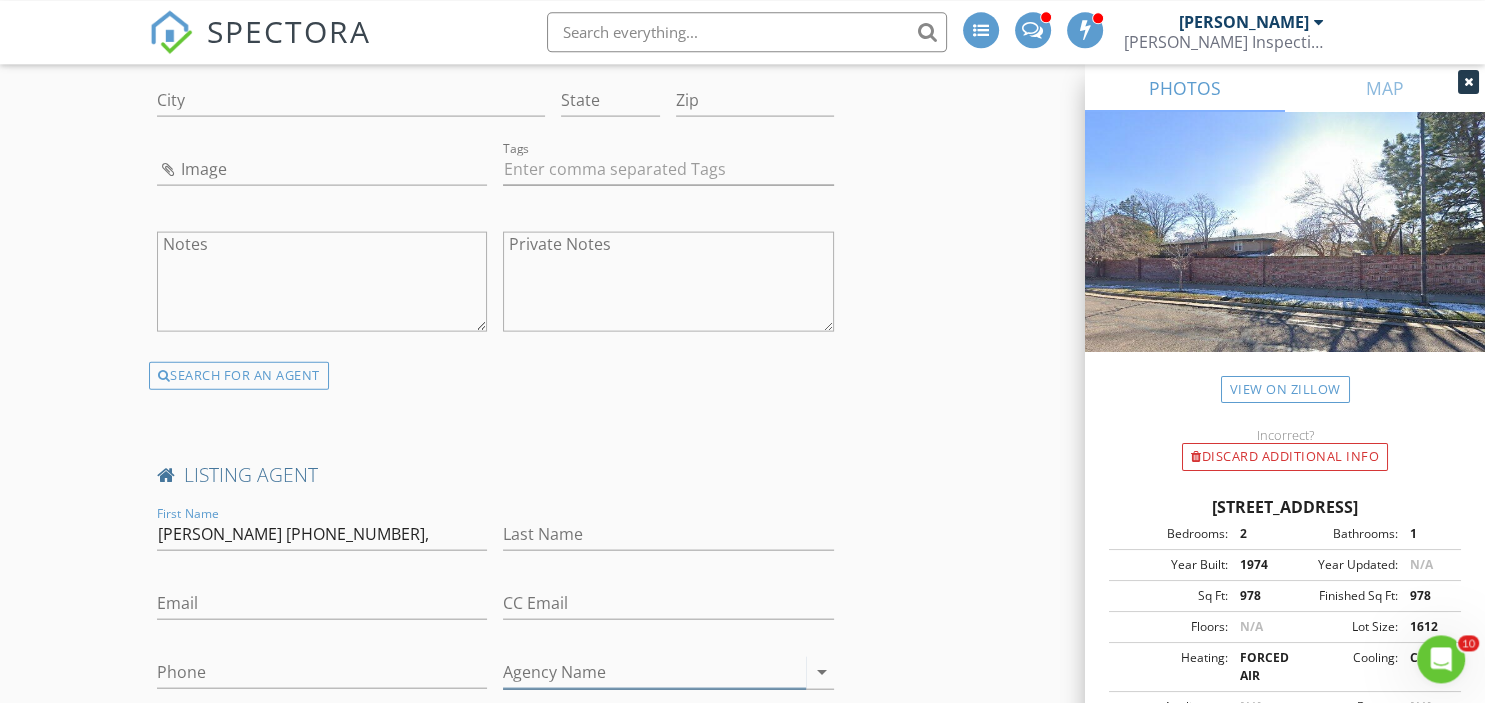 type on "Trent Robertson 720-763-6863," 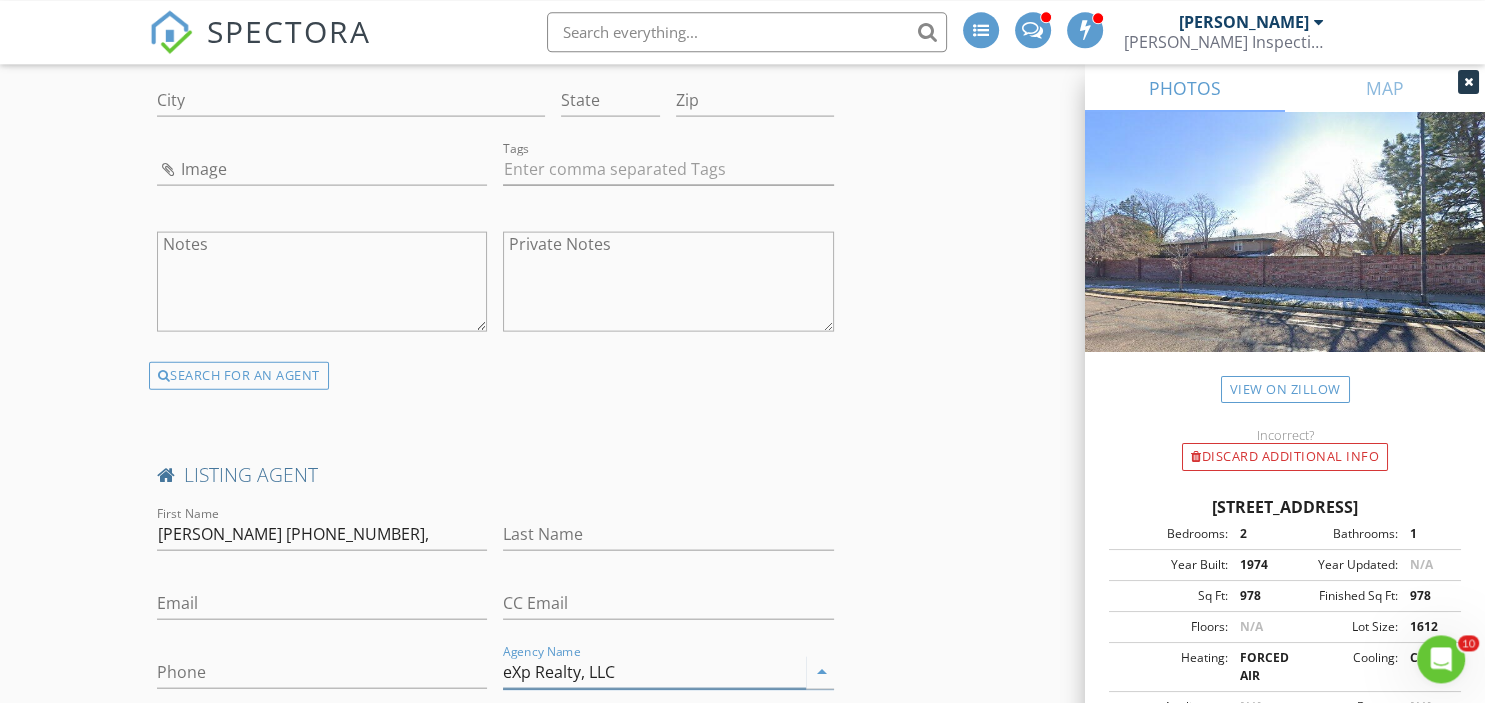scroll, scrollTop: 0, scrollLeft: 0, axis: both 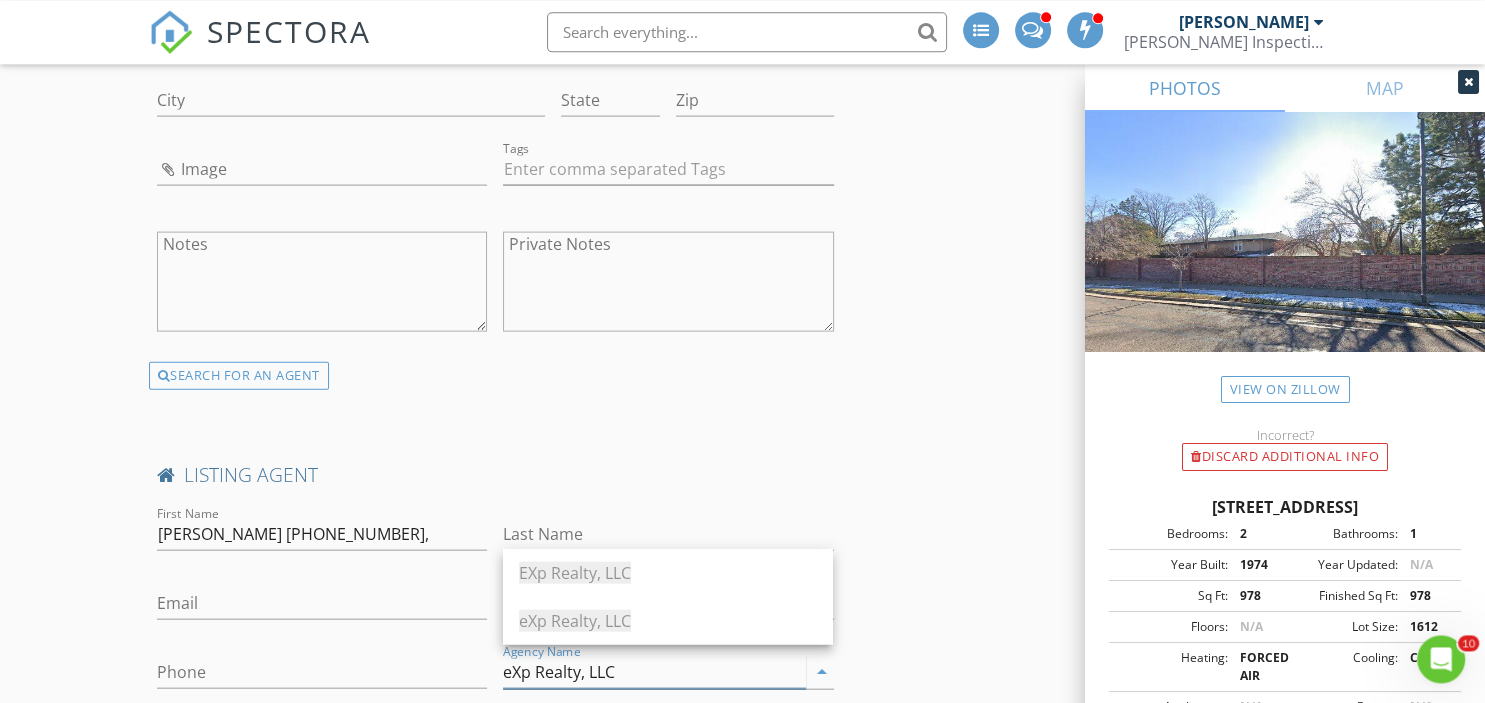 type on "eXp Realty, LLC" 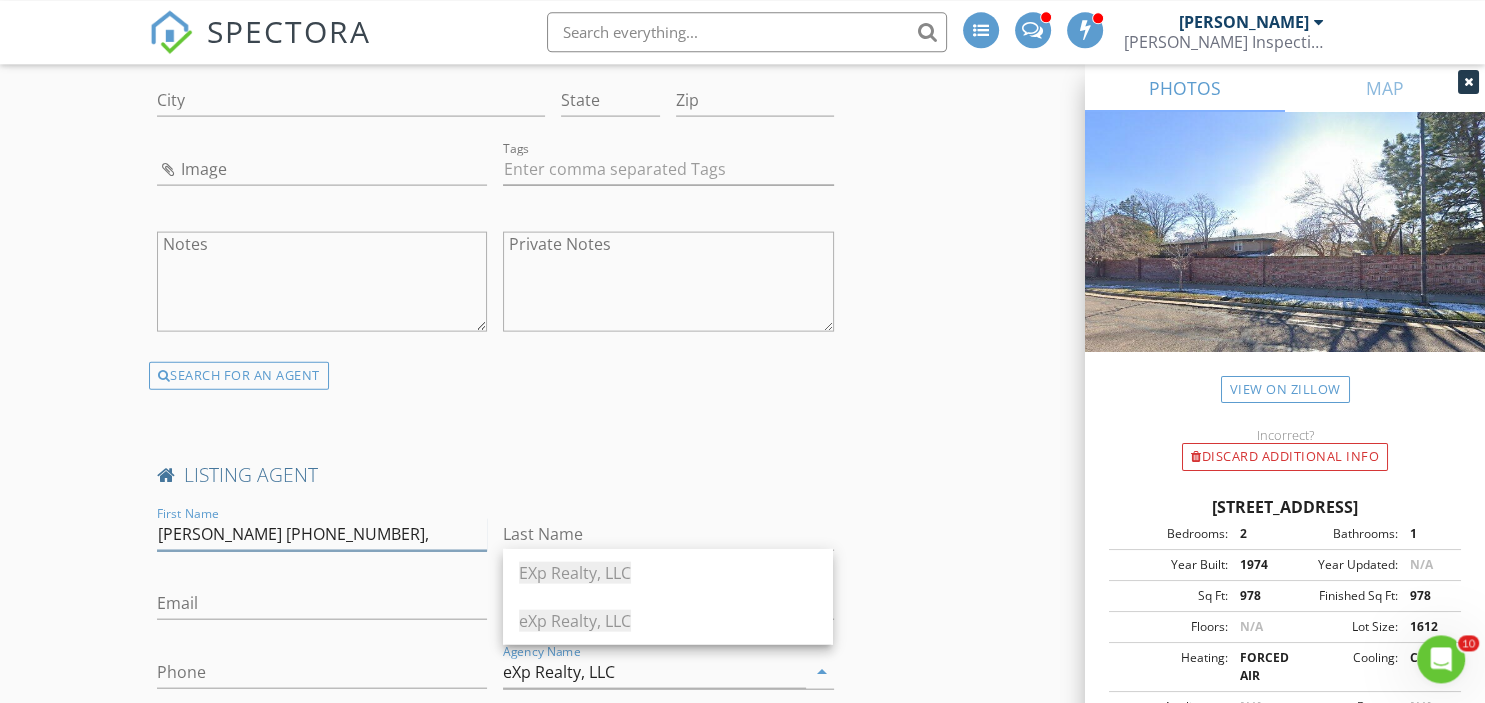 drag, startPoint x: 282, startPoint y: 524, endPoint x: 398, endPoint y: 524, distance: 116 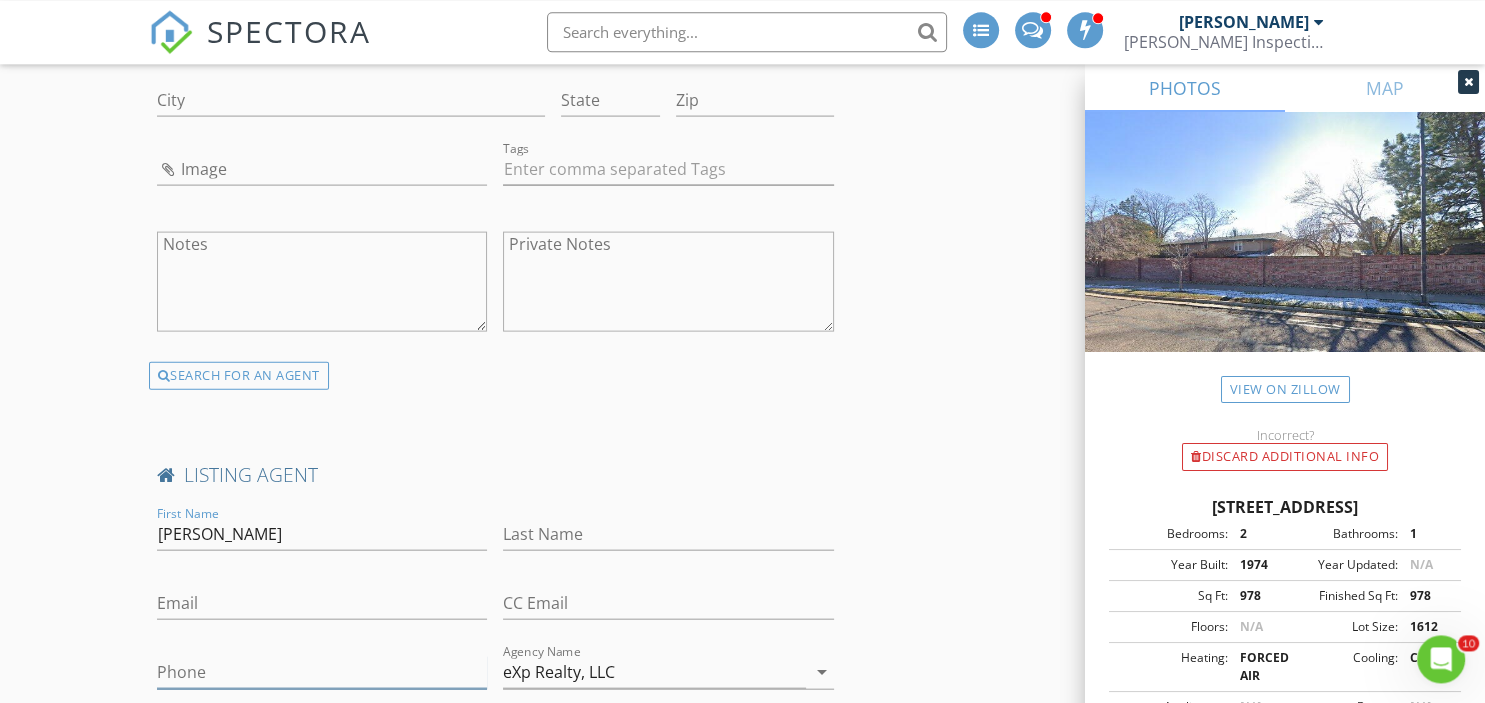 type on "Trent Robertson" 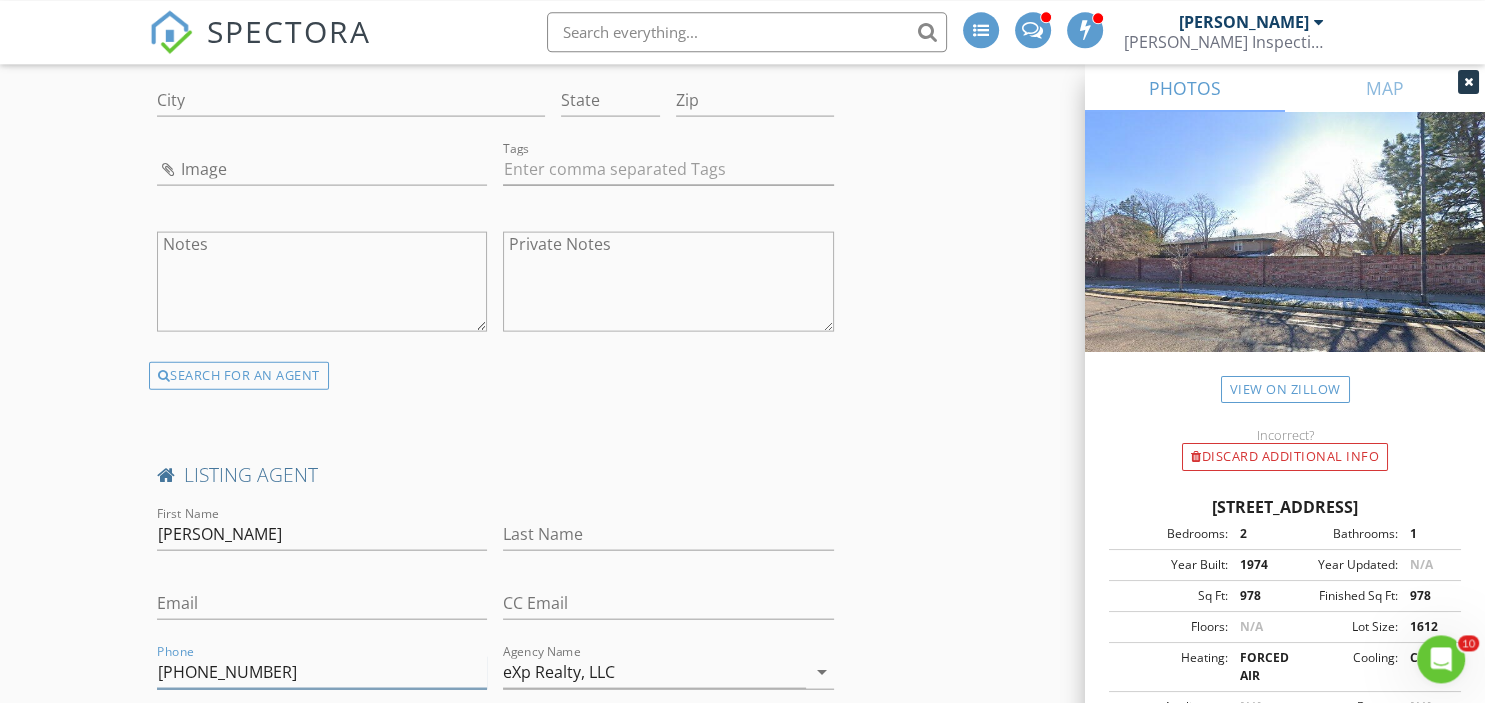 type on "720-763-6863" 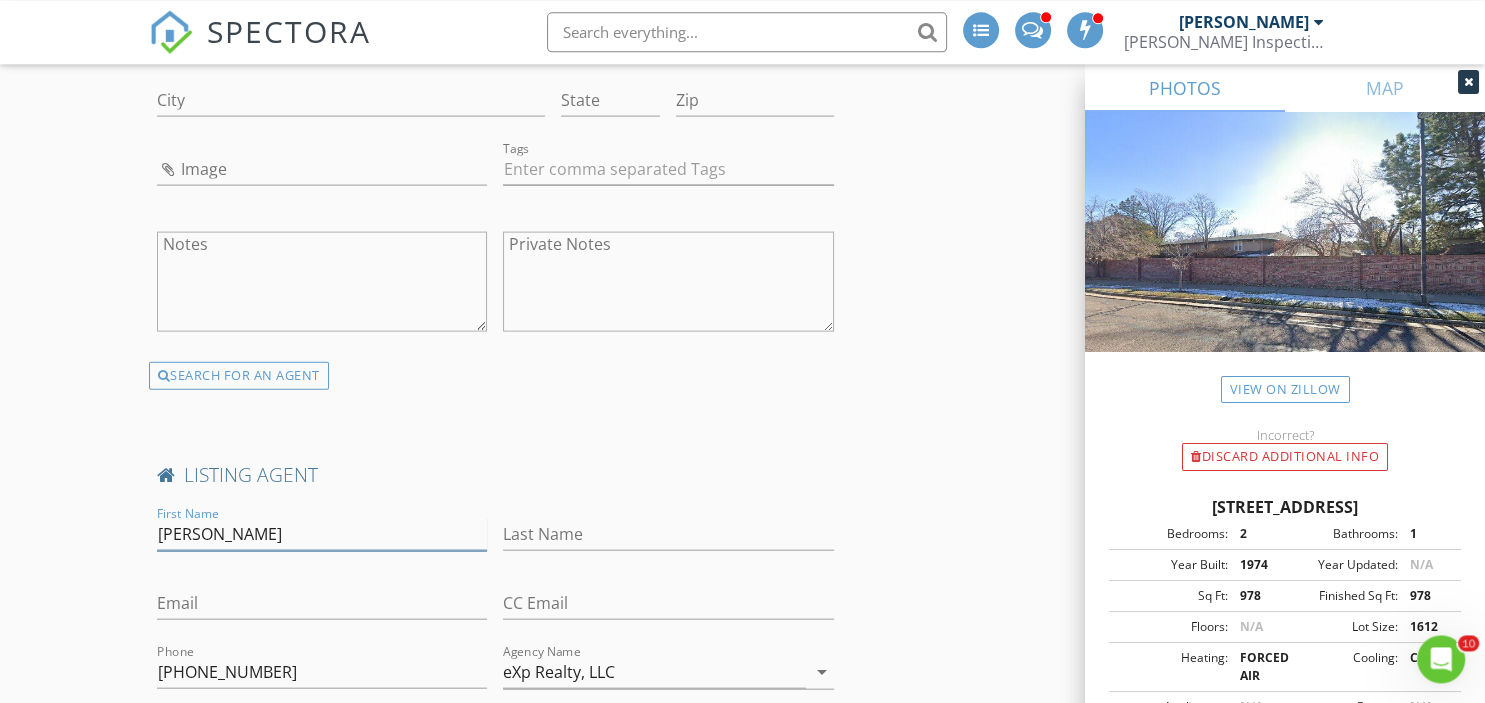 drag, startPoint x: 202, startPoint y: 528, endPoint x: 285, endPoint y: 535, distance: 83.294655 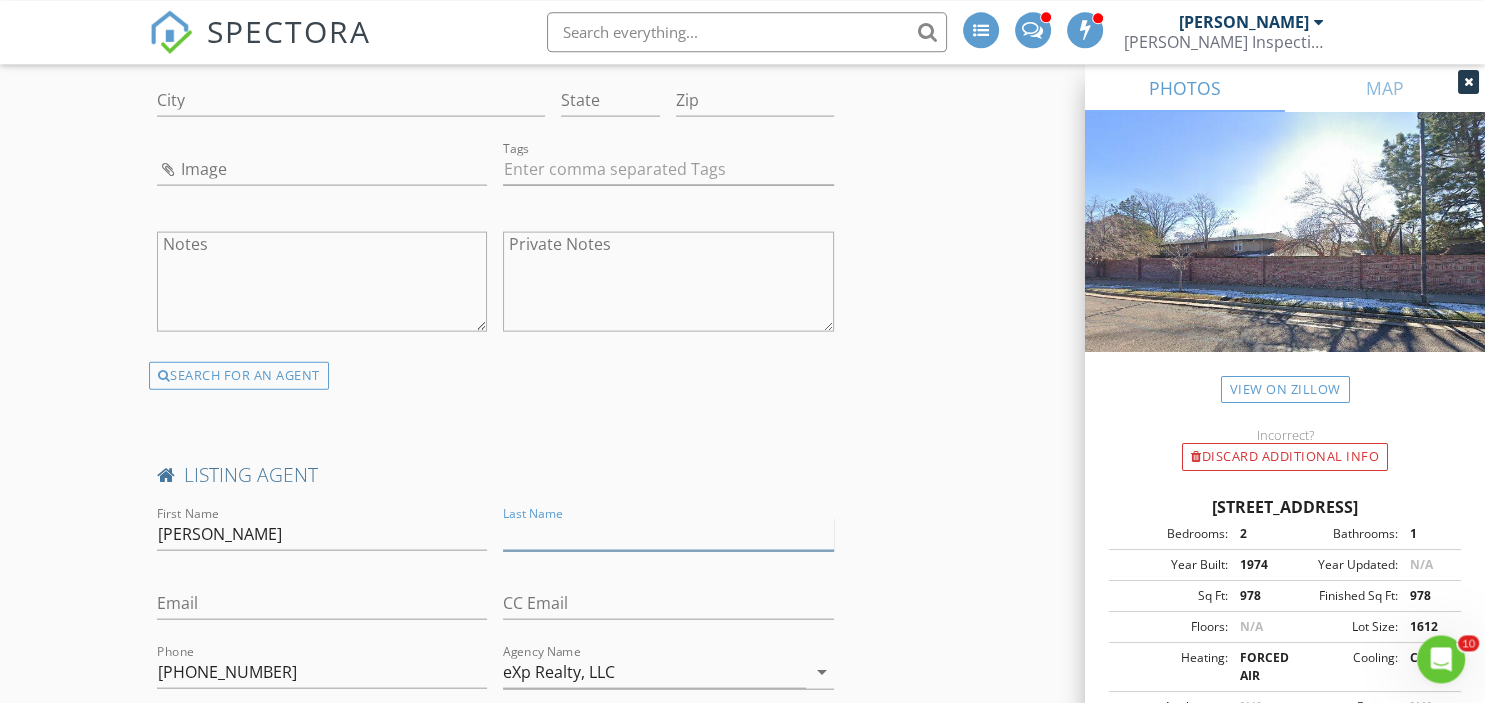 type on "Trent" 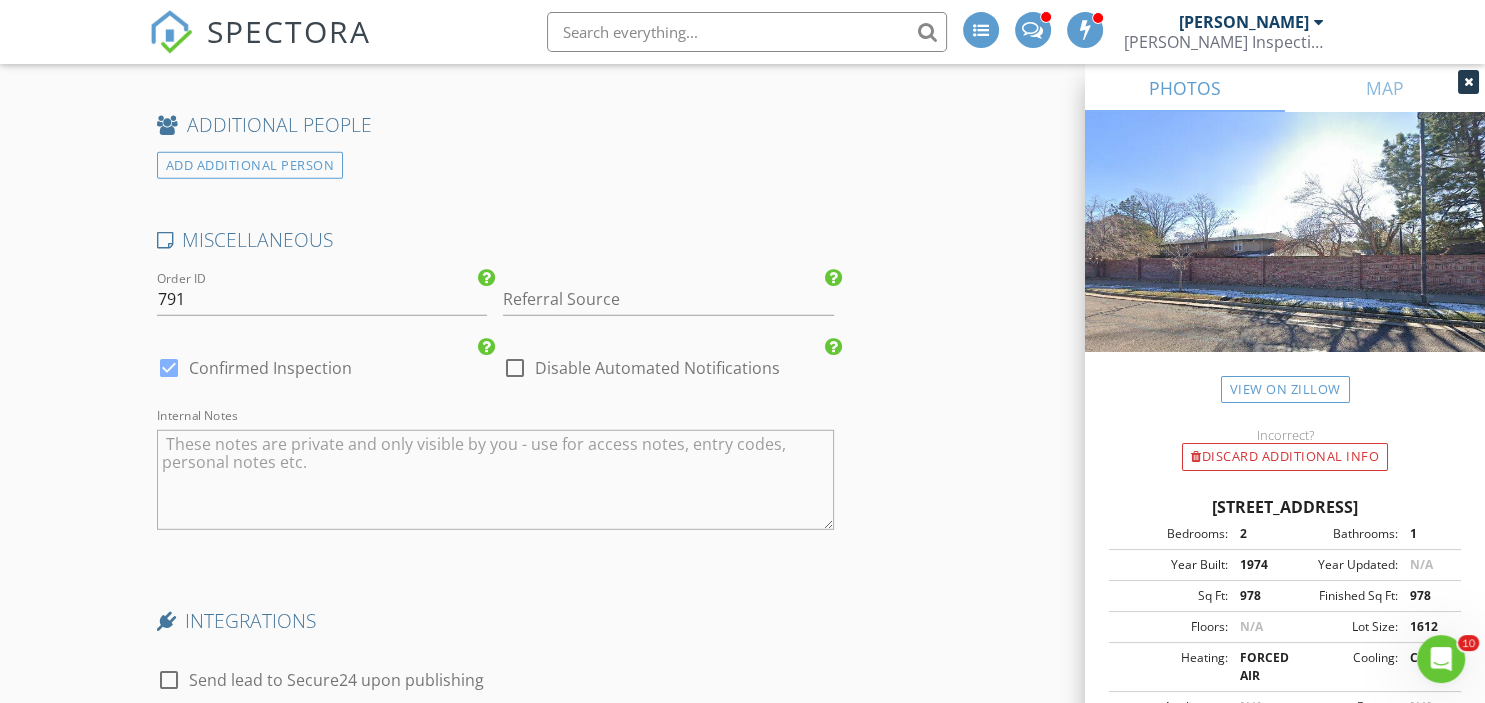 scroll, scrollTop: 5368, scrollLeft: 0, axis: vertical 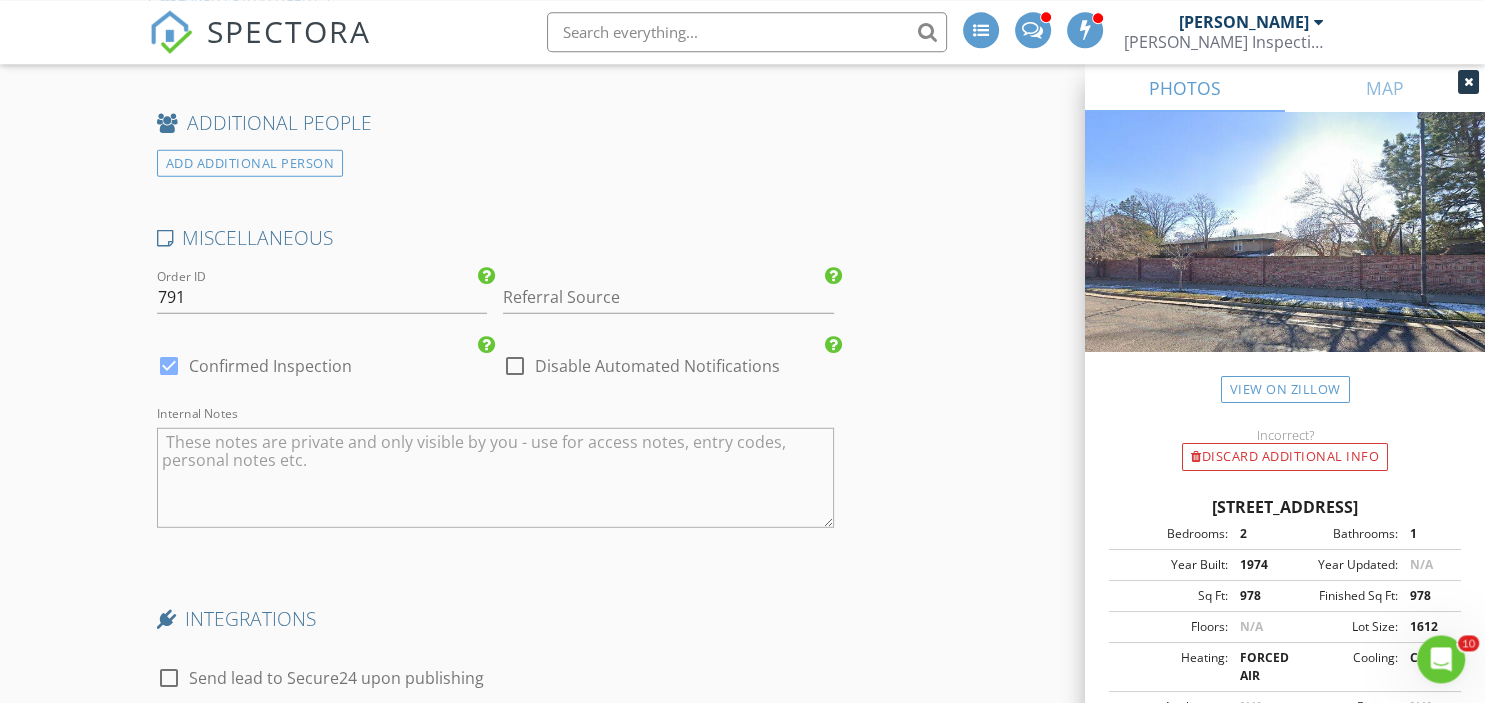 type on "Robertson" 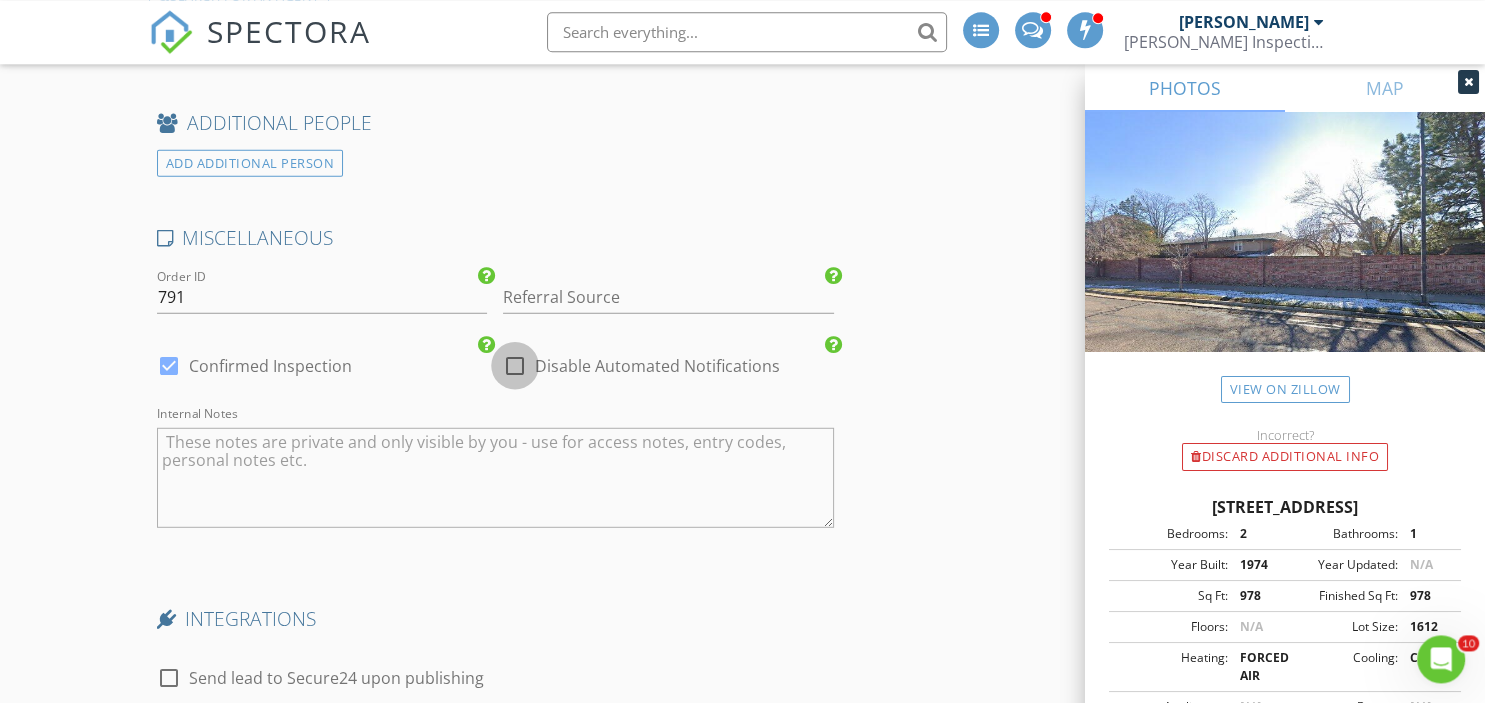 click at bounding box center (515, 365) 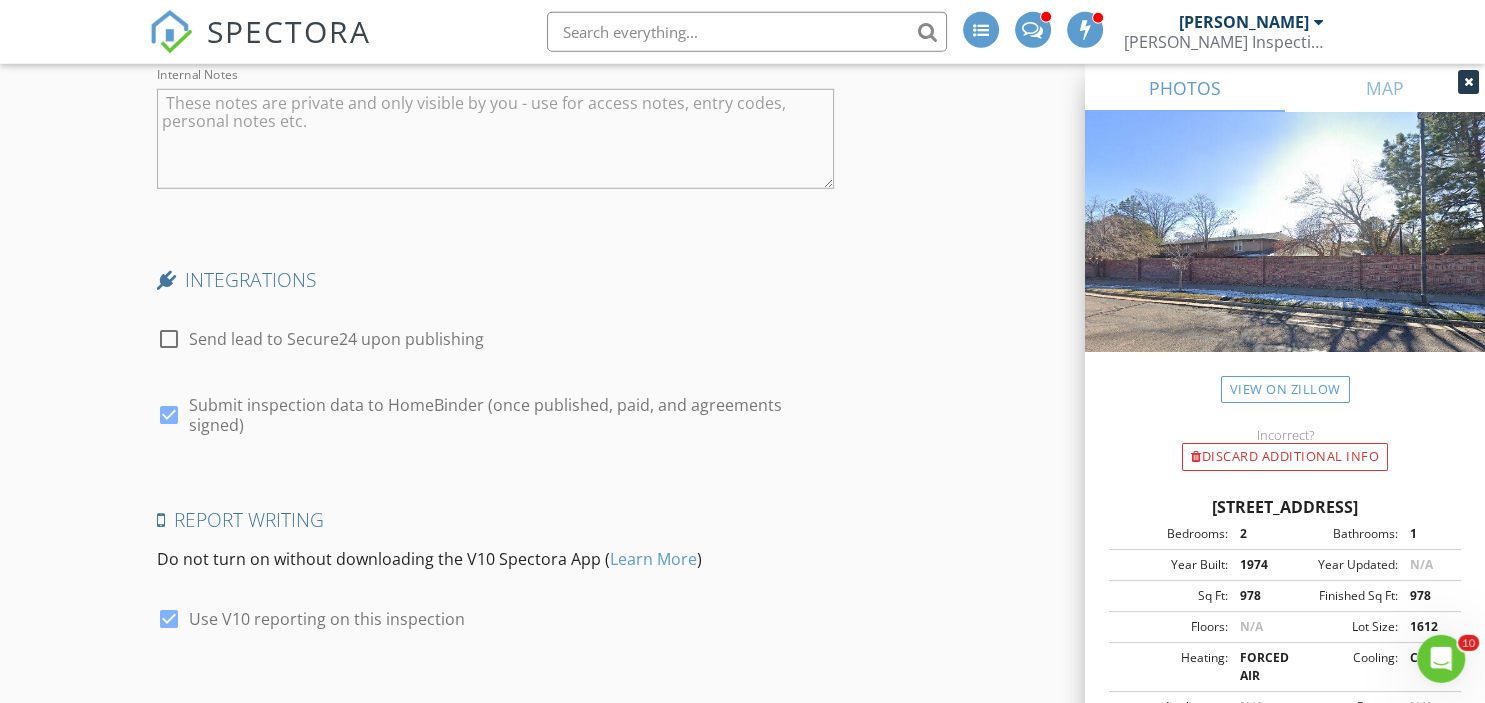 scroll, scrollTop: 5910, scrollLeft: 0, axis: vertical 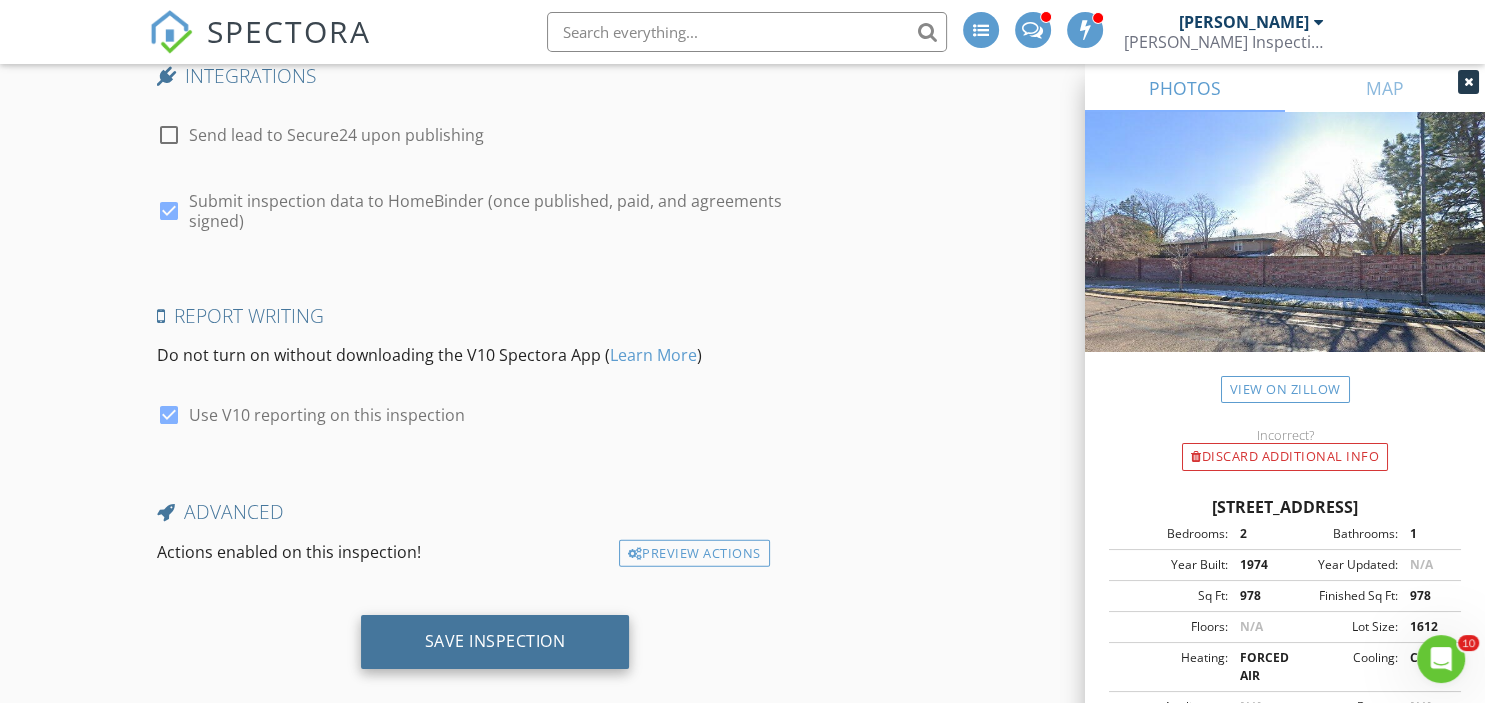 click on "Save Inspection" at bounding box center (495, 641) 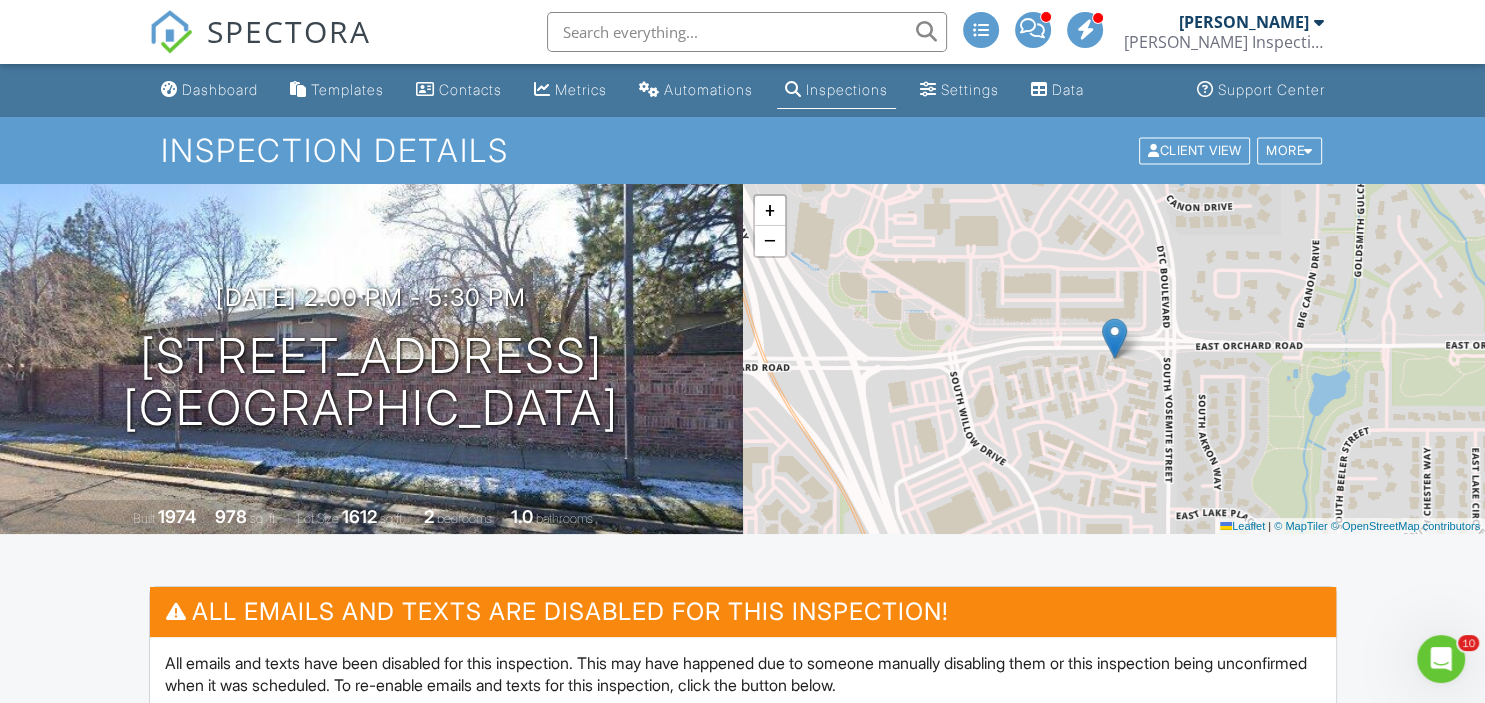 scroll, scrollTop: 0, scrollLeft: 0, axis: both 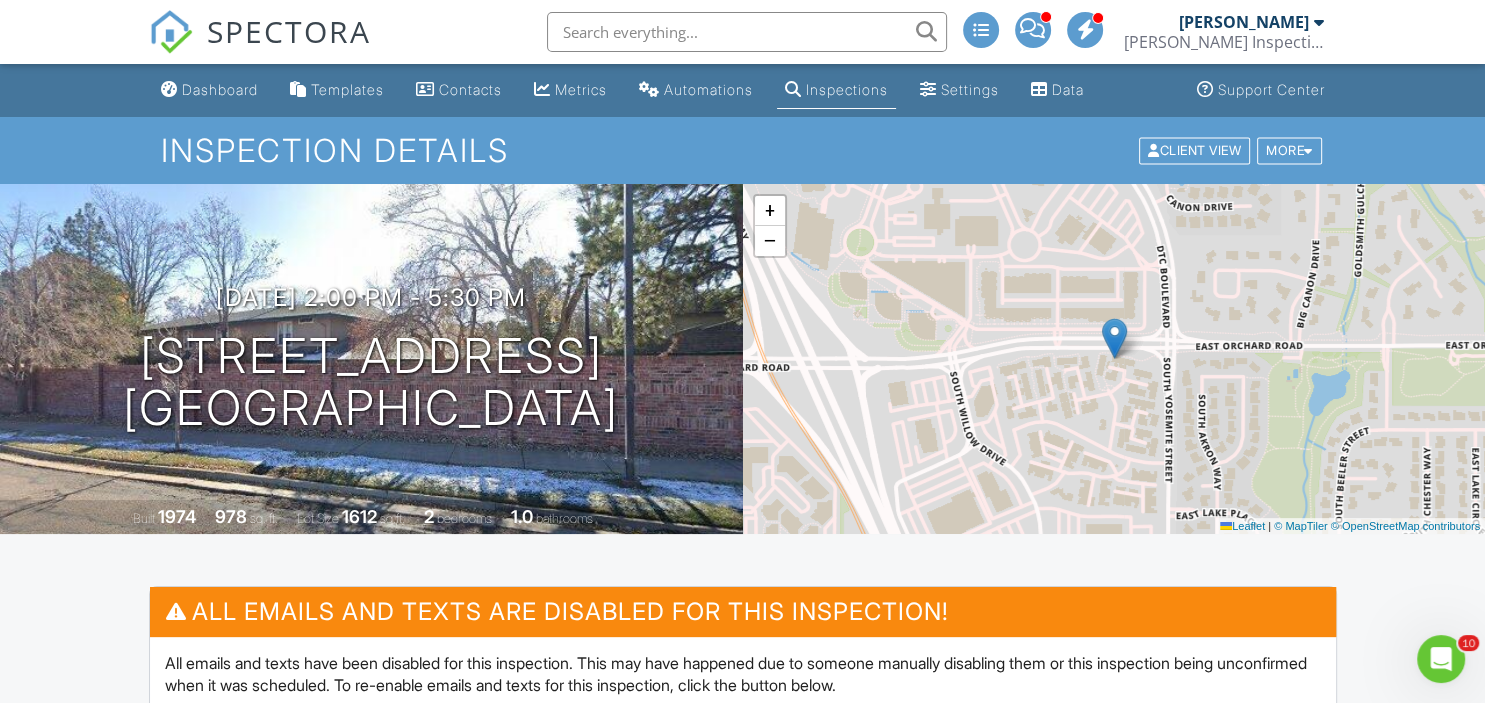 click at bounding box center [1032, 28] 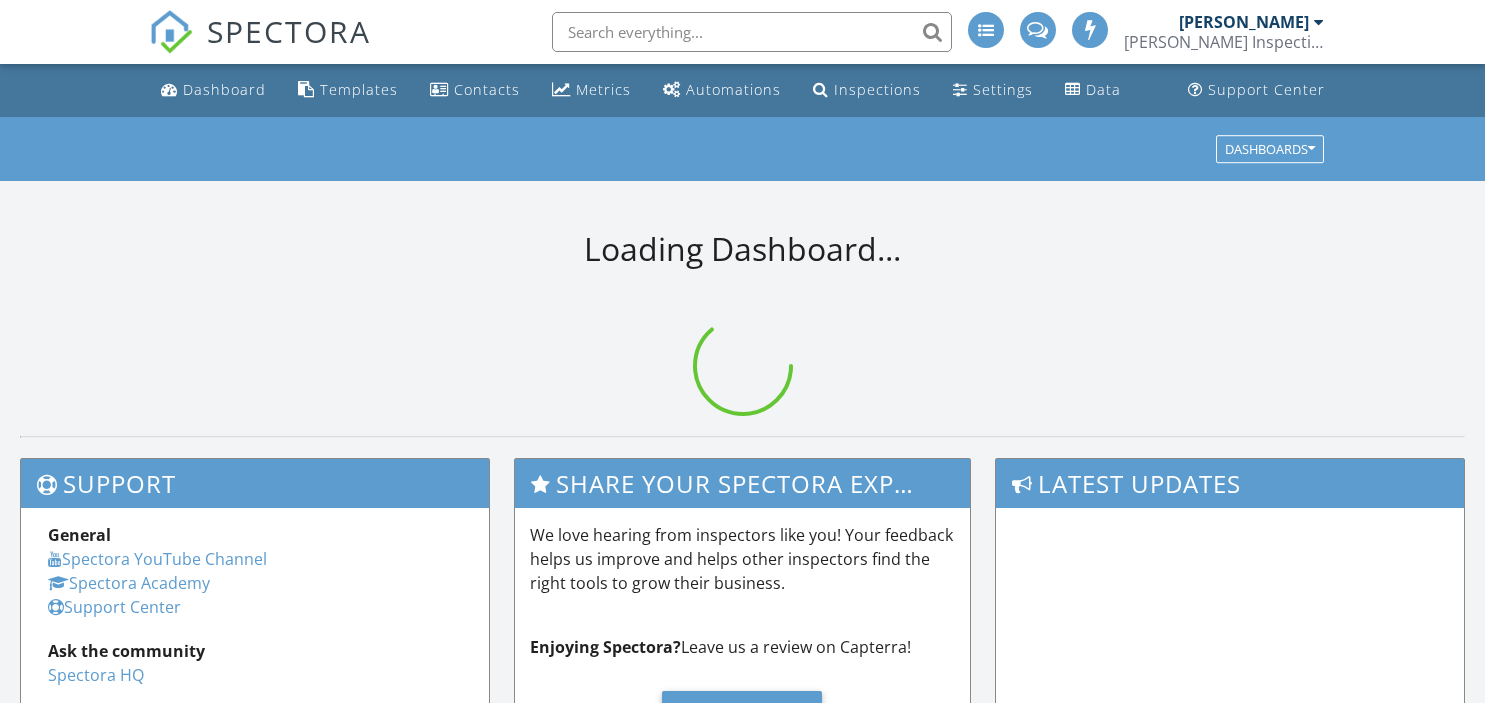 scroll, scrollTop: 0, scrollLeft: 0, axis: both 